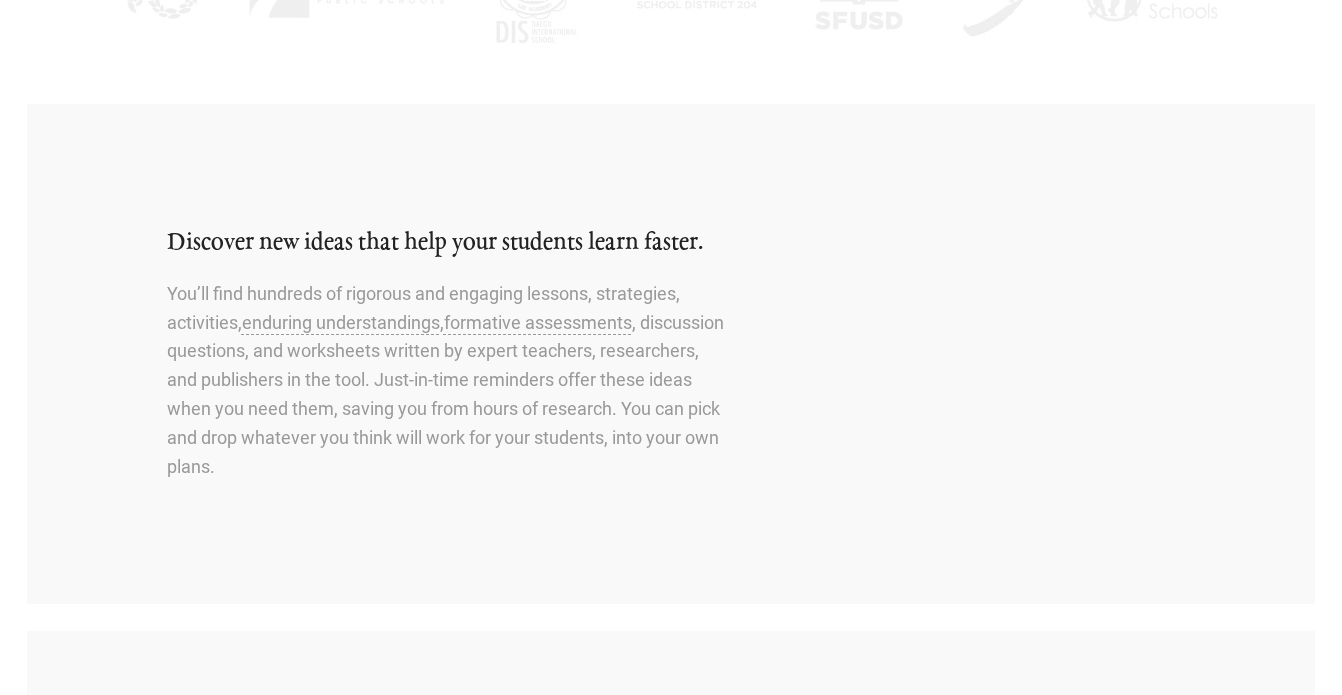 scroll, scrollTop: 0, scrollLeft: 0, axis: both 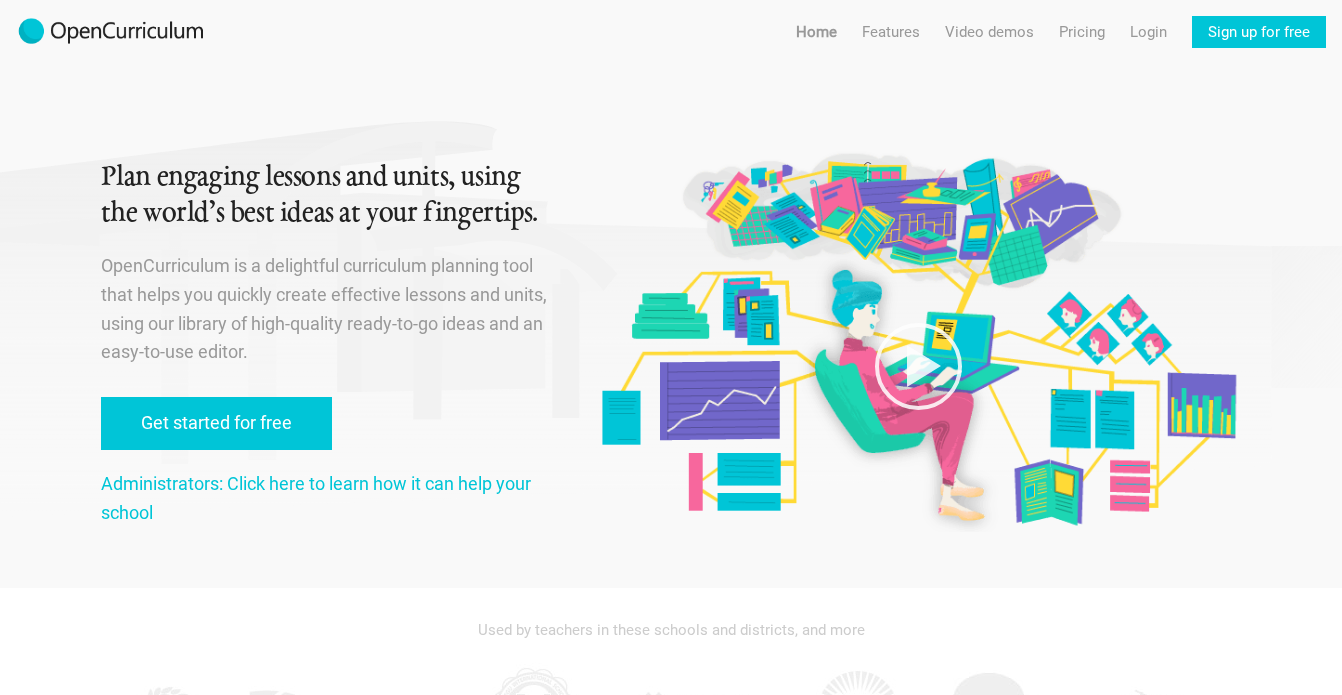 click at bounding box center [918, 269] 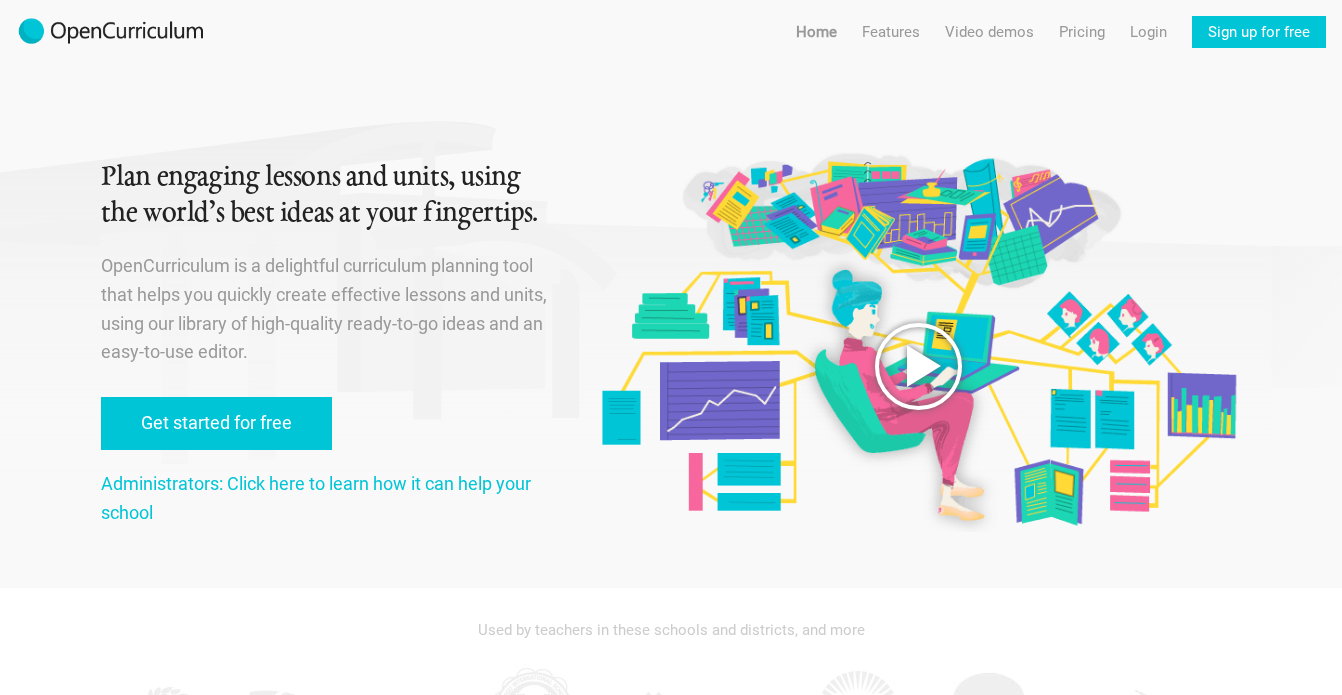 click 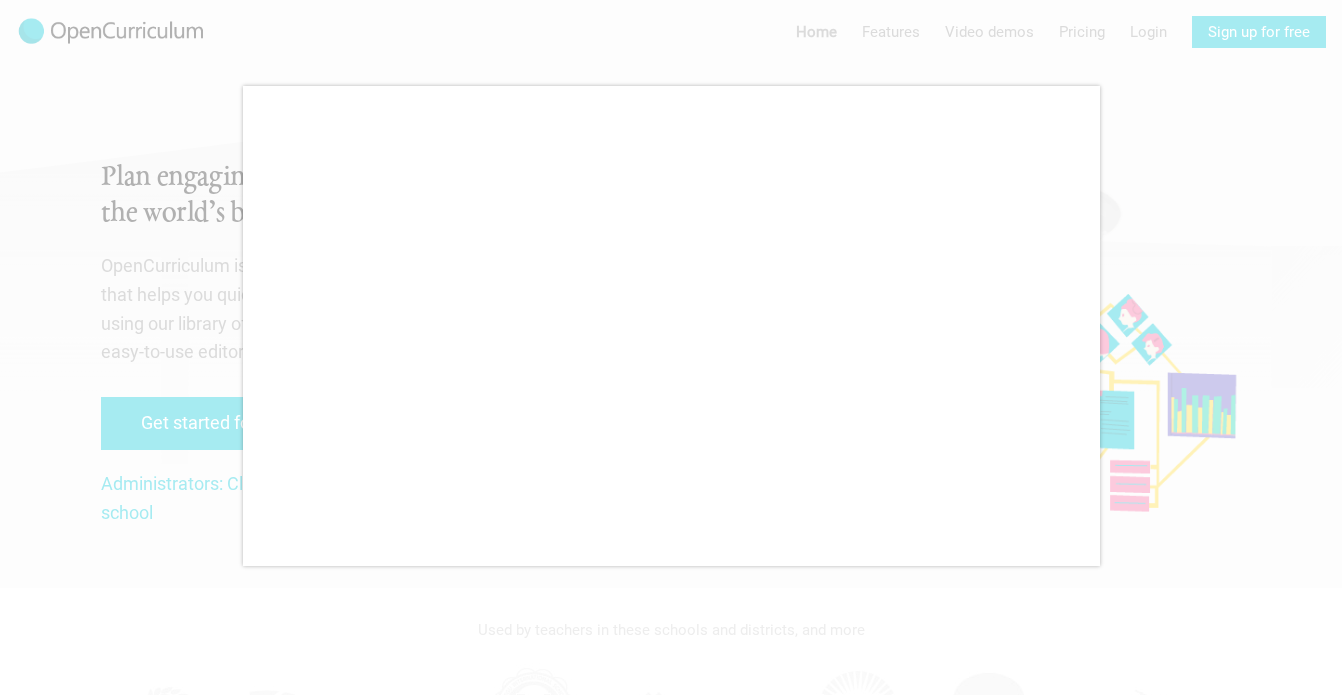 click at bounding box center [671, 347] 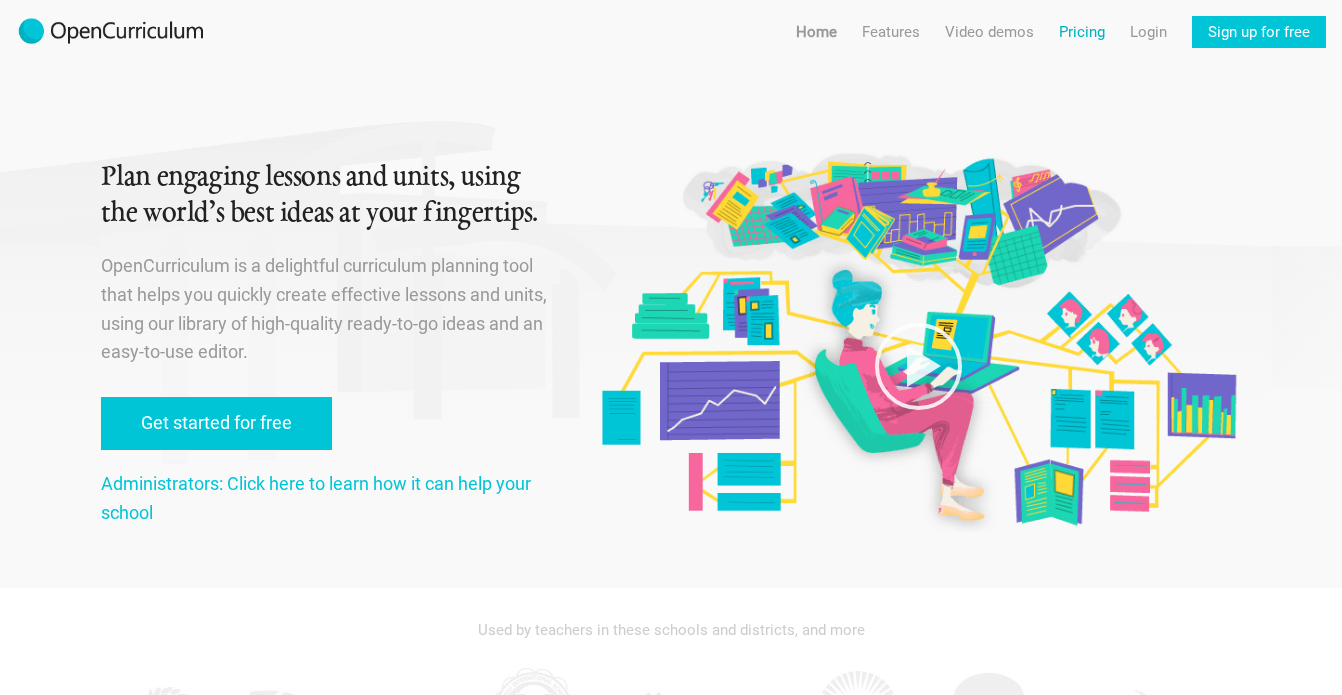 click on "Pricing" at bounding box center [1082, 32] 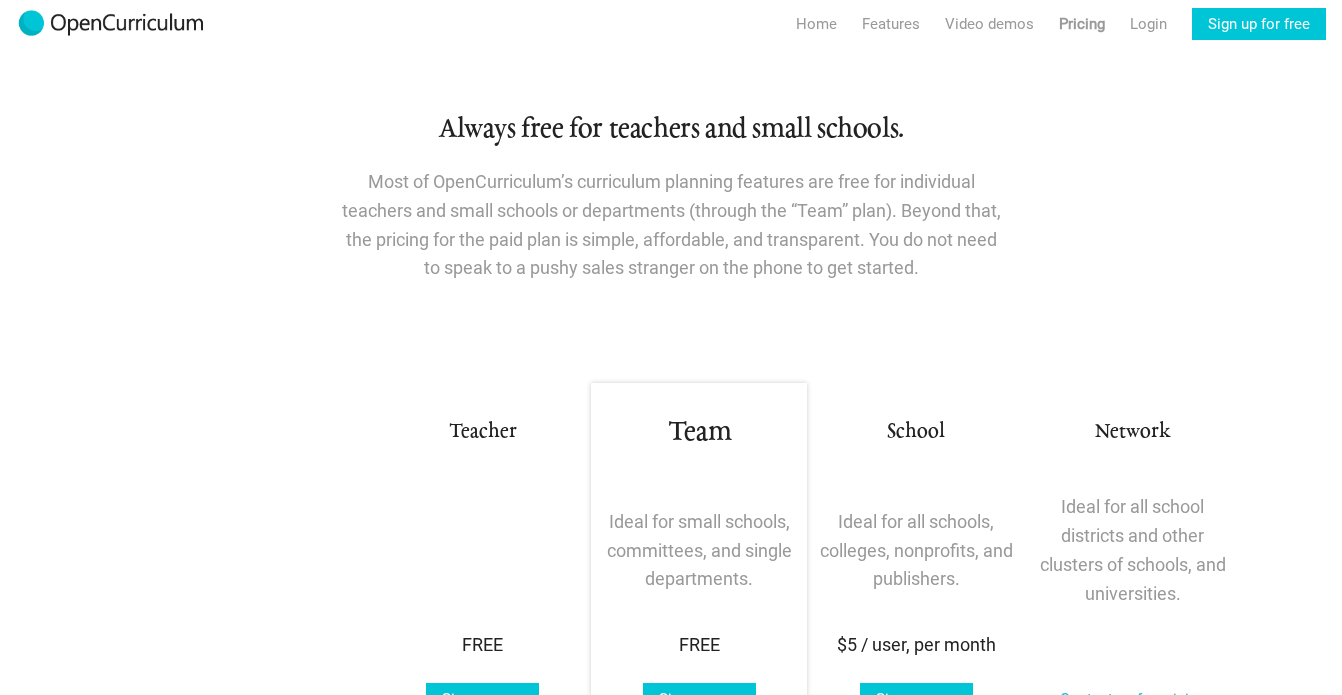 scroll, scrollTop: 0, scrollLeft: 0, axis: both 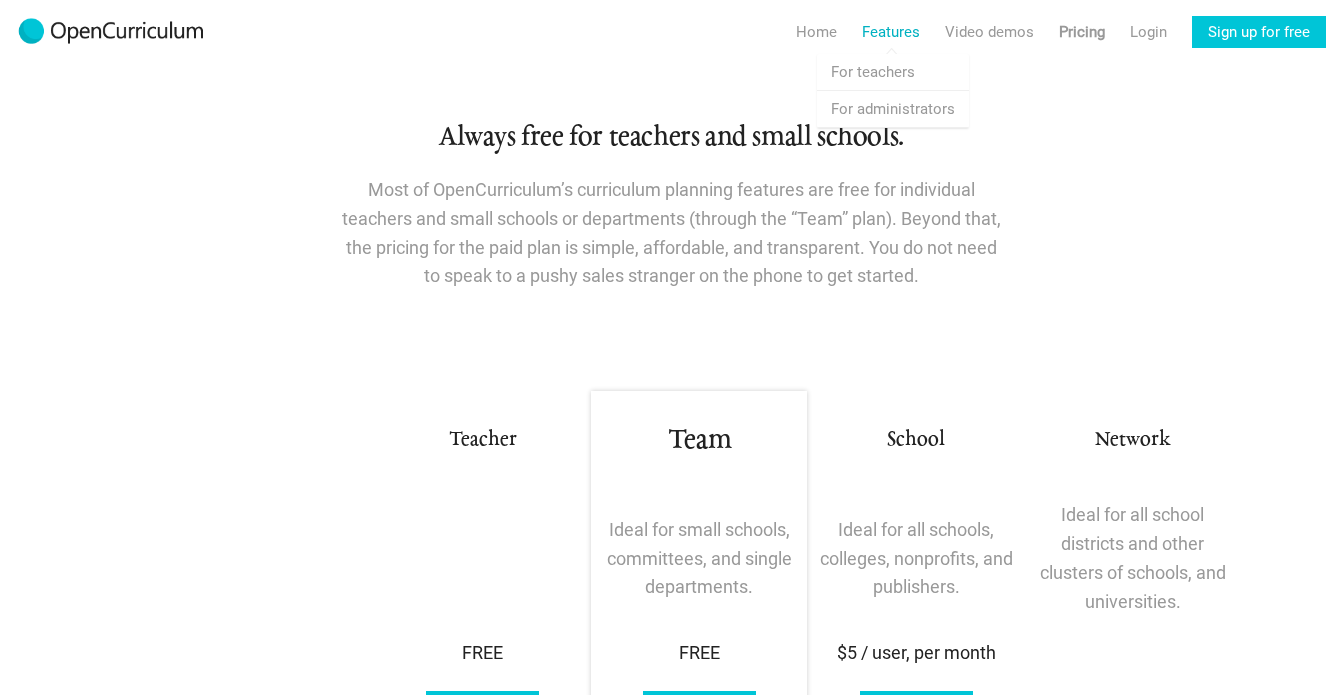 click on "Features" at bounding box center [891, 32] 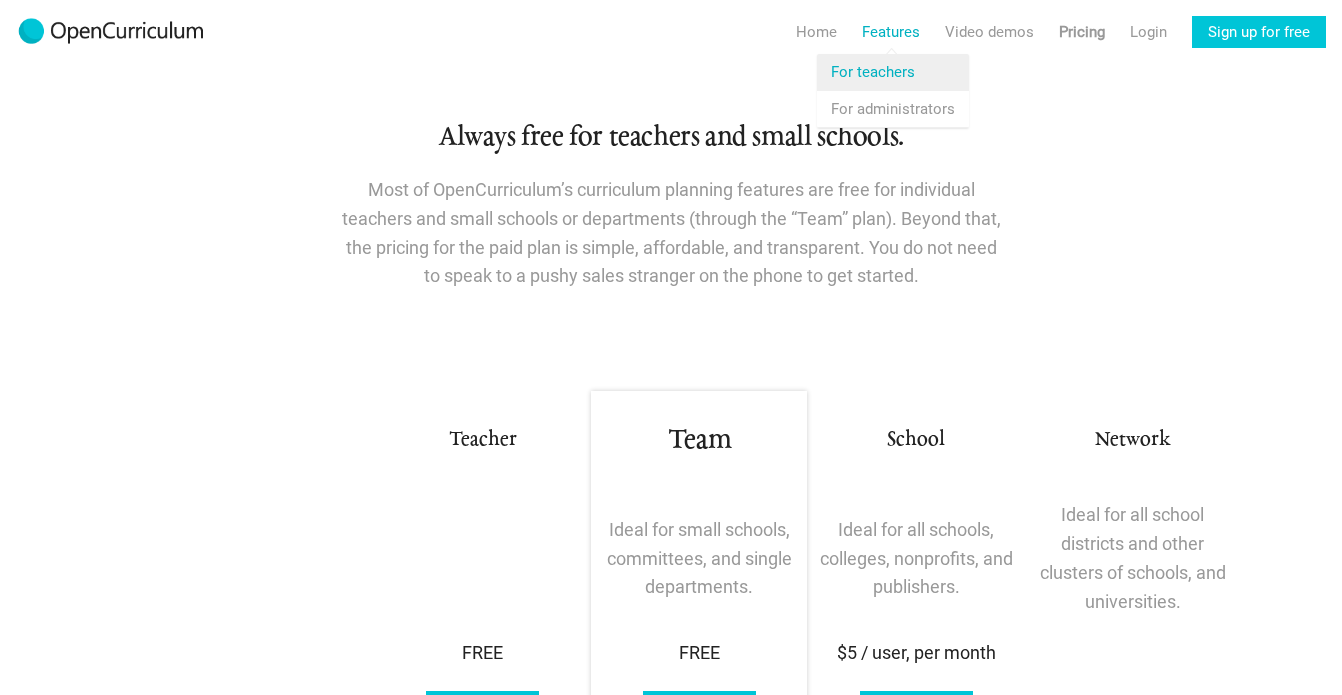 click on "Features  For teachers" at bounding box center (893, 72) 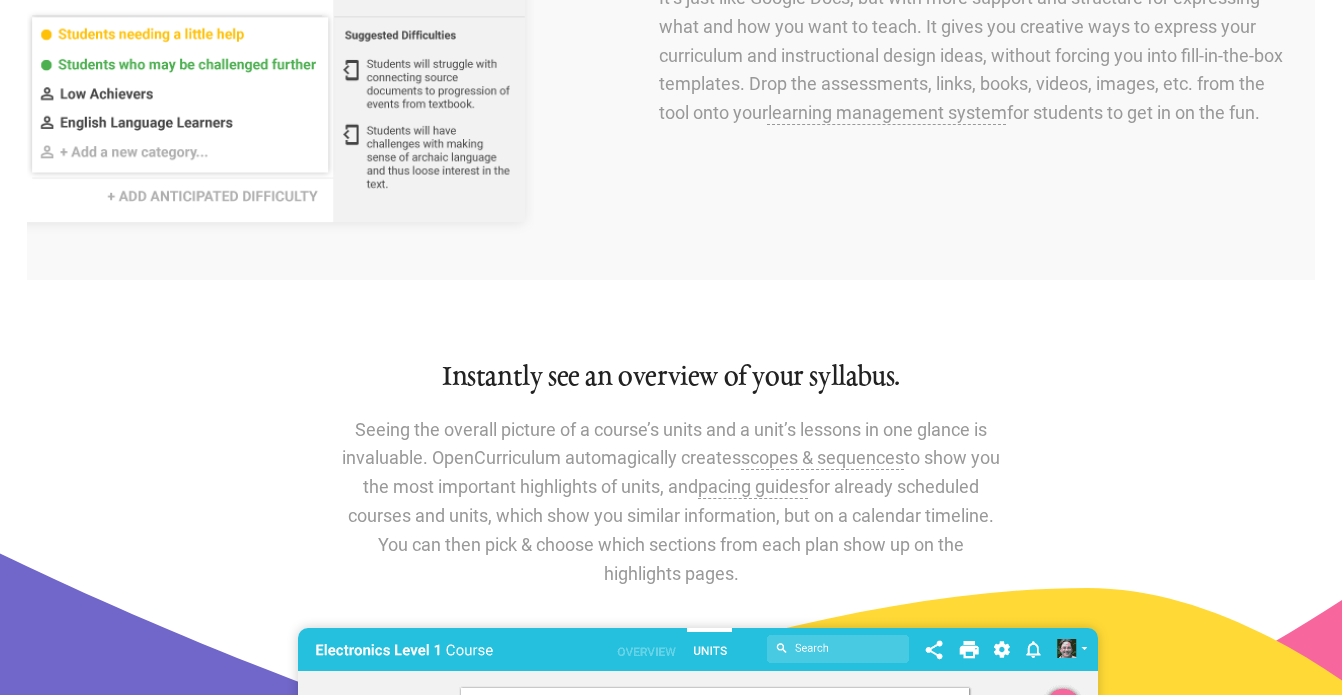 scroll, scrollTop: 0, scrollLeft: 0, axis: both 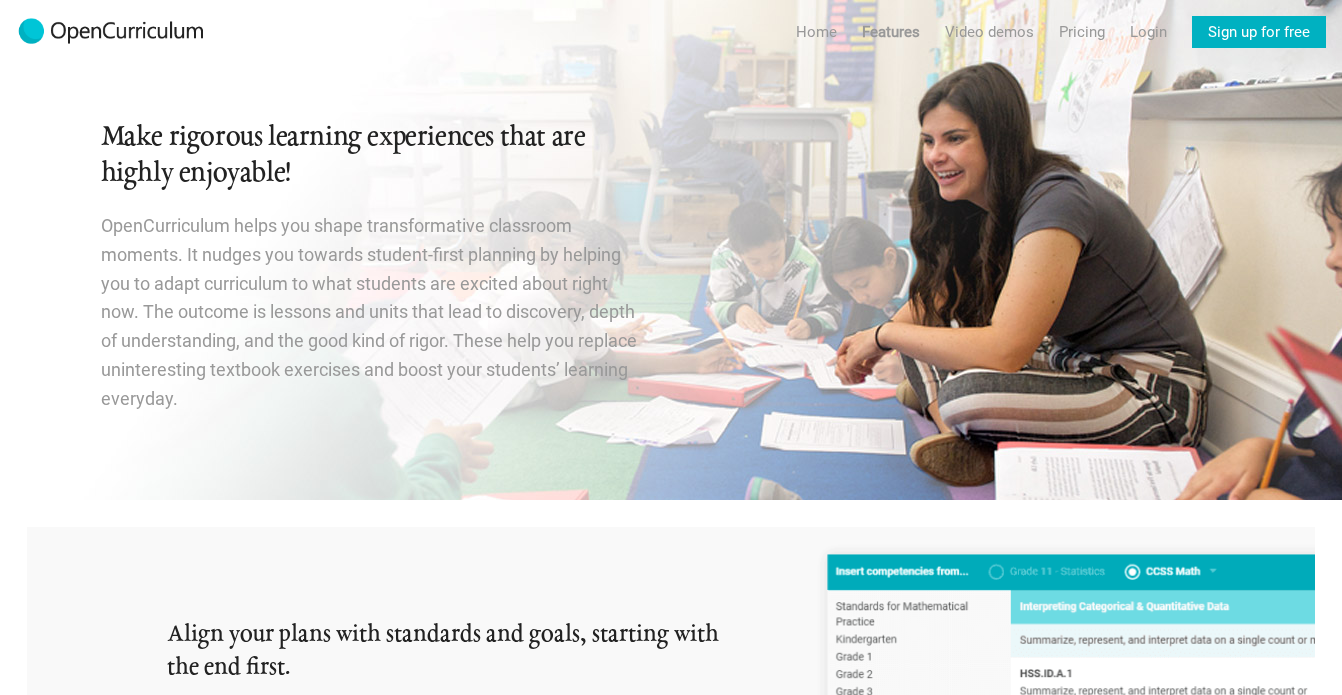 click on "Sign up for free" at bounding box center [1259, 32] 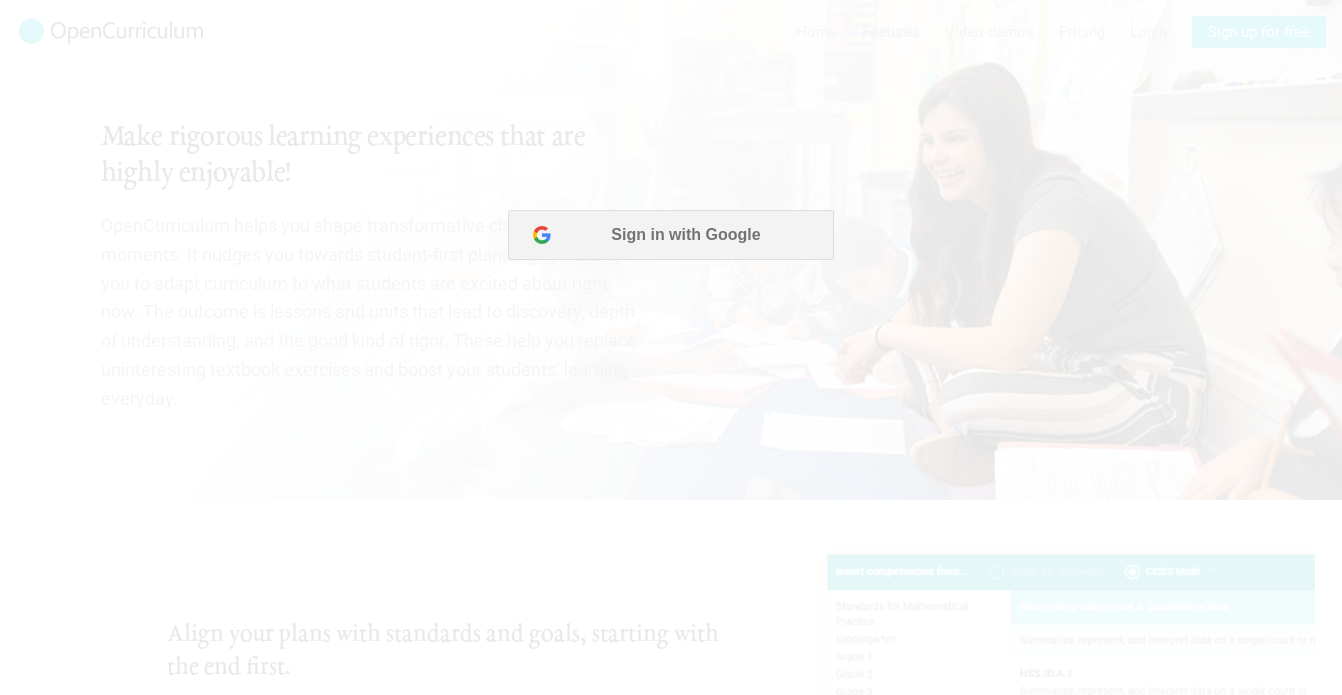 scroll, scrollTop: 0, scrollLeft: 0, axis: both 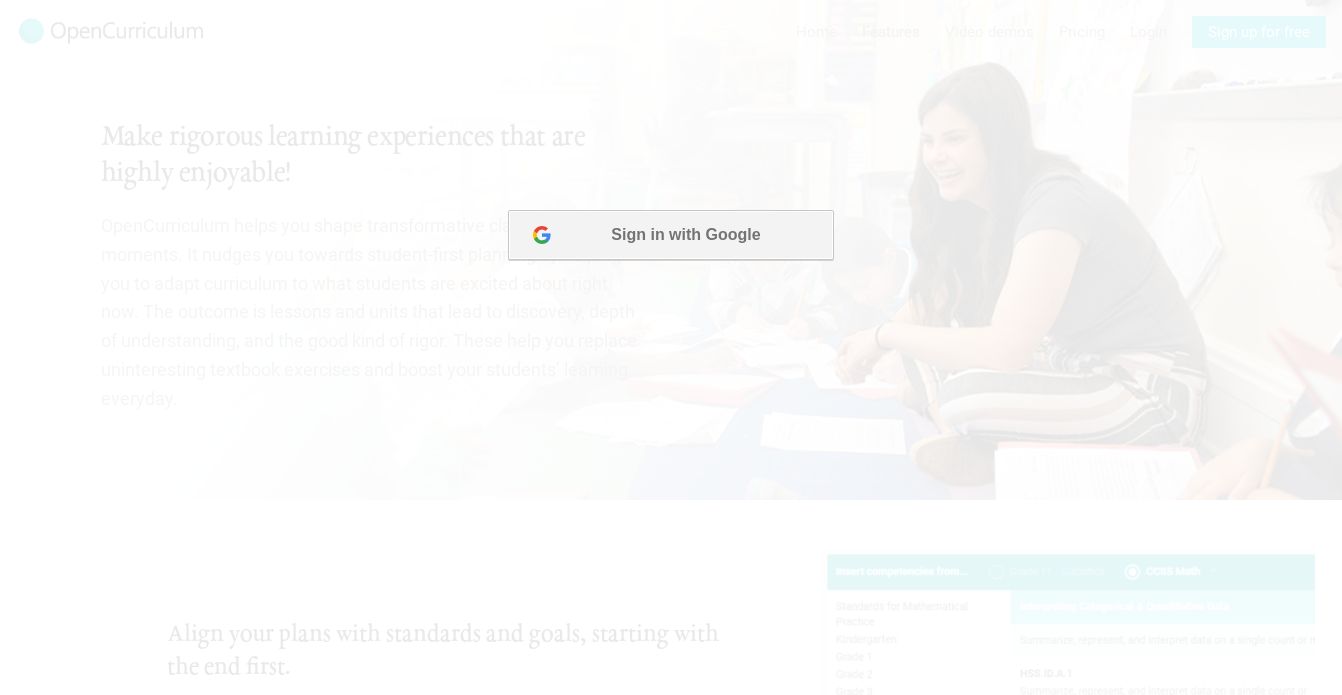 click on "Sign in with Google" at bounding box center [670, 235] 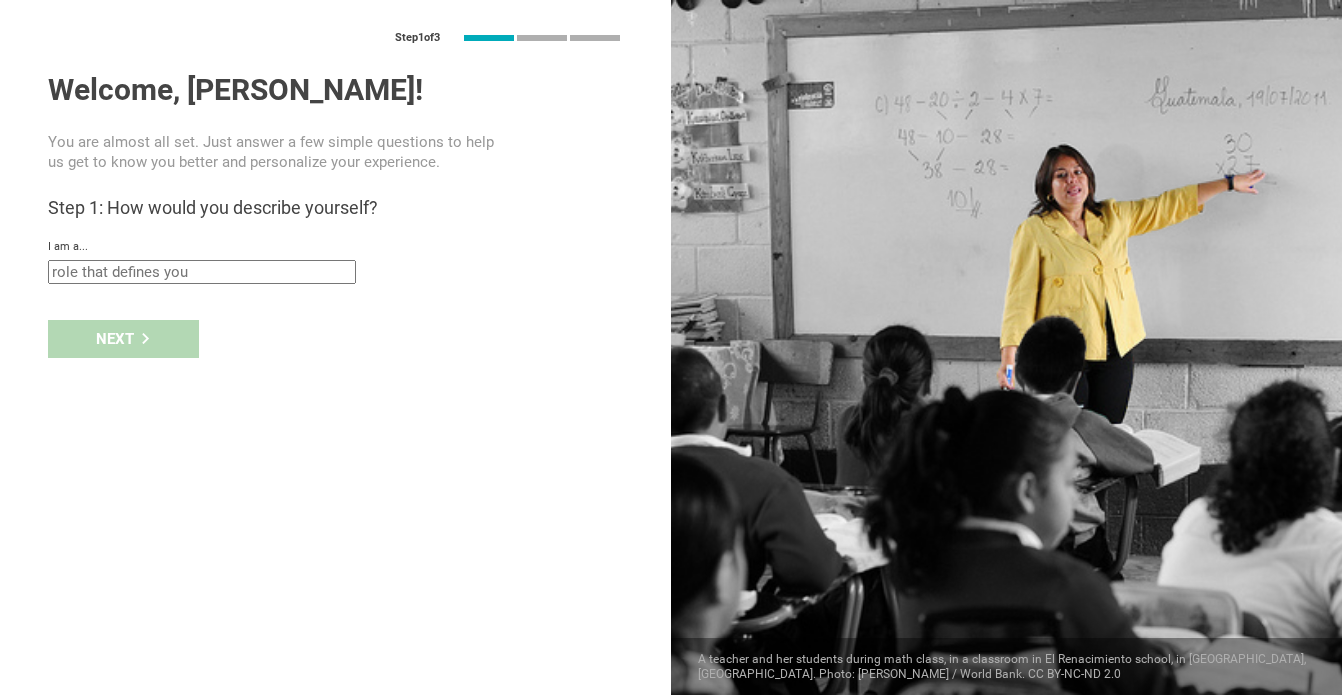 click at bounding box center [202, 272] 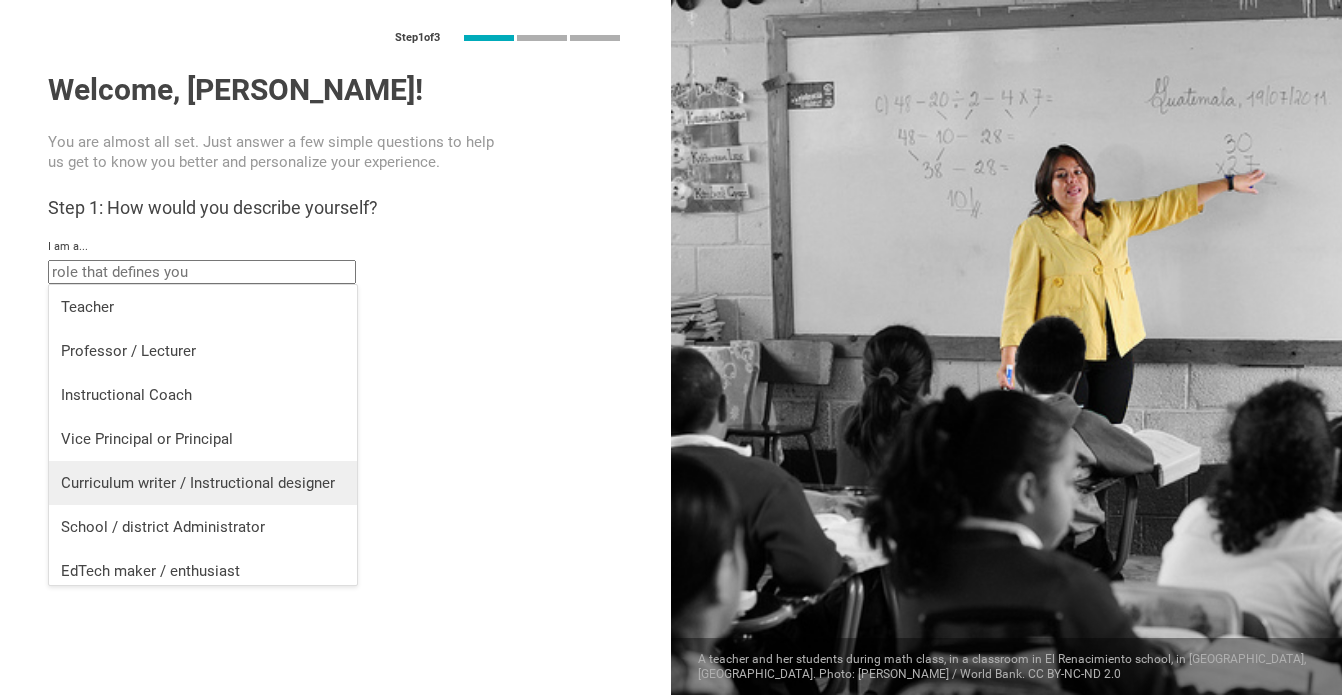 click on "Curriculum writer / Instructional designer" at bounding box center [203, 483] 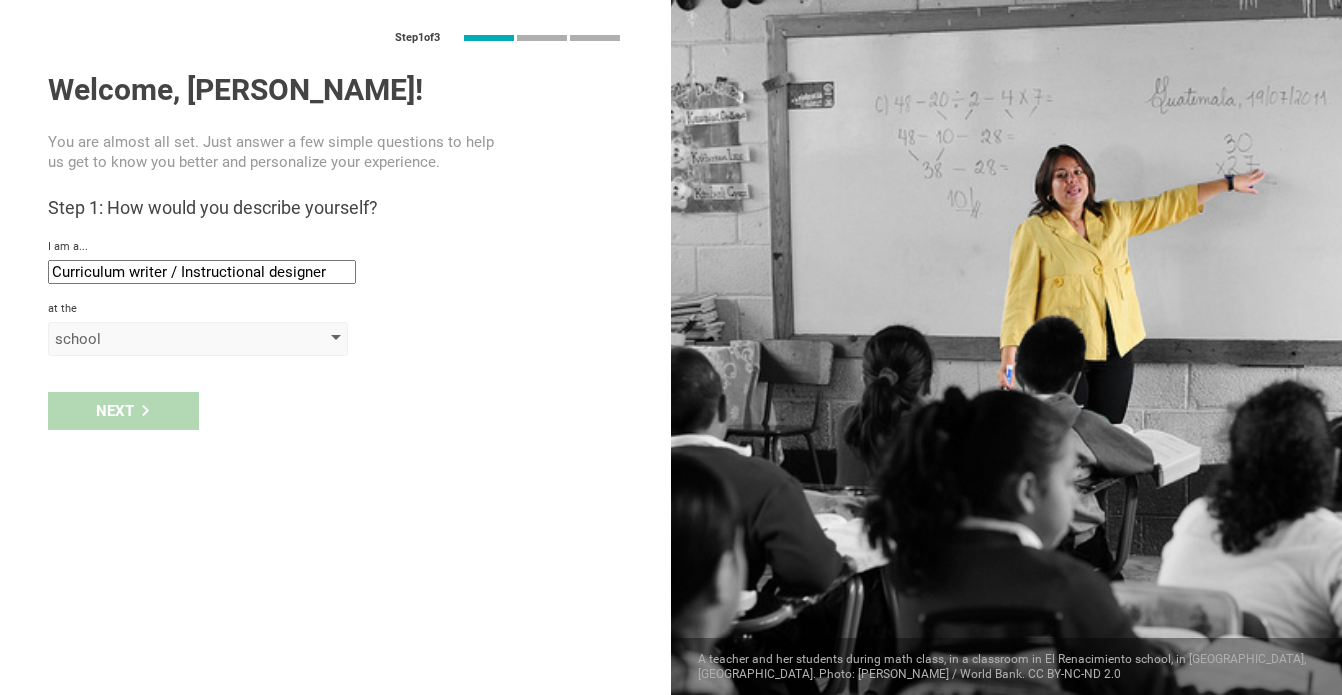 click on "school" at bounding box center [169, 339] 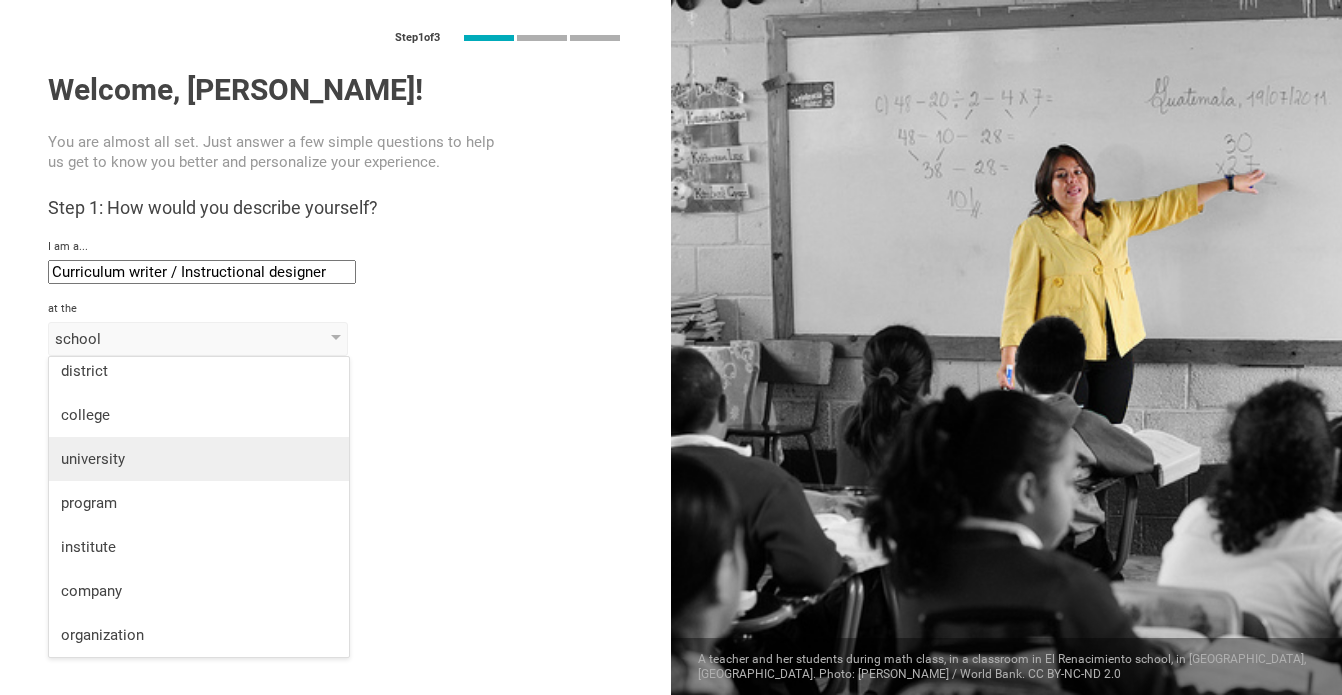 scroll, scrollTop: 0, scrollLeft: 0, axis: both 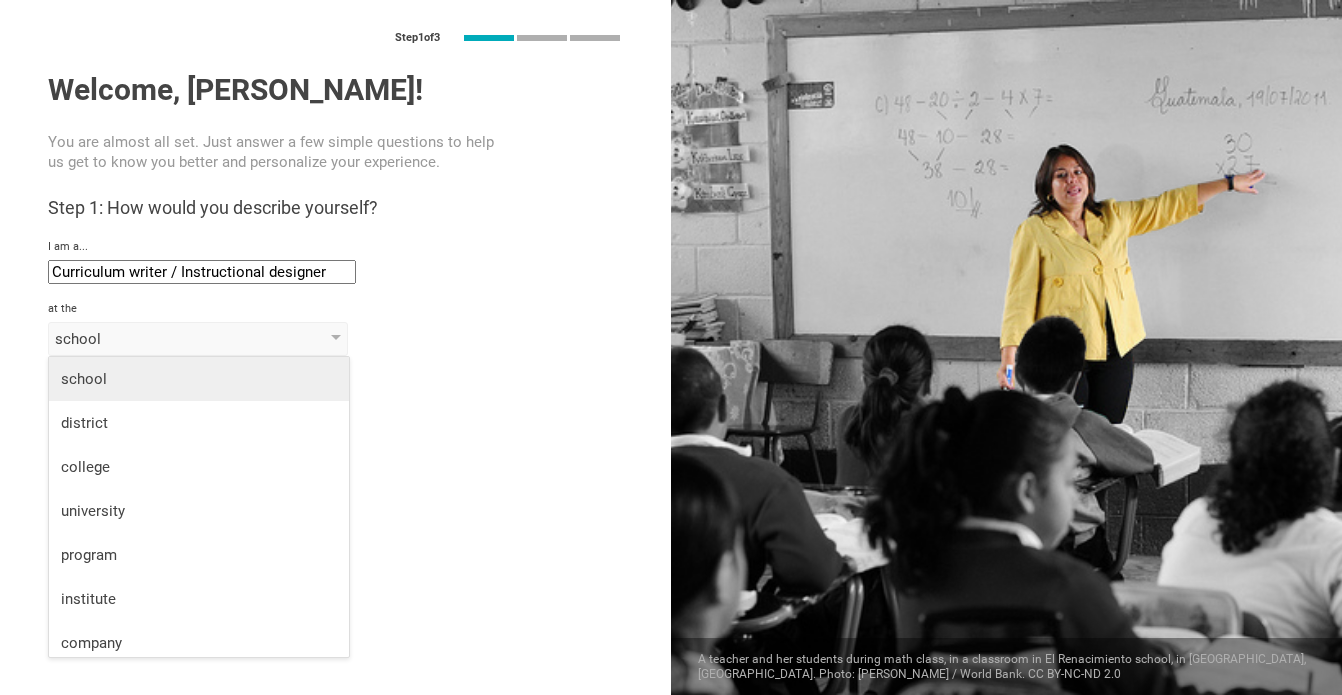 click on "school" at bounding box center (199, 379) 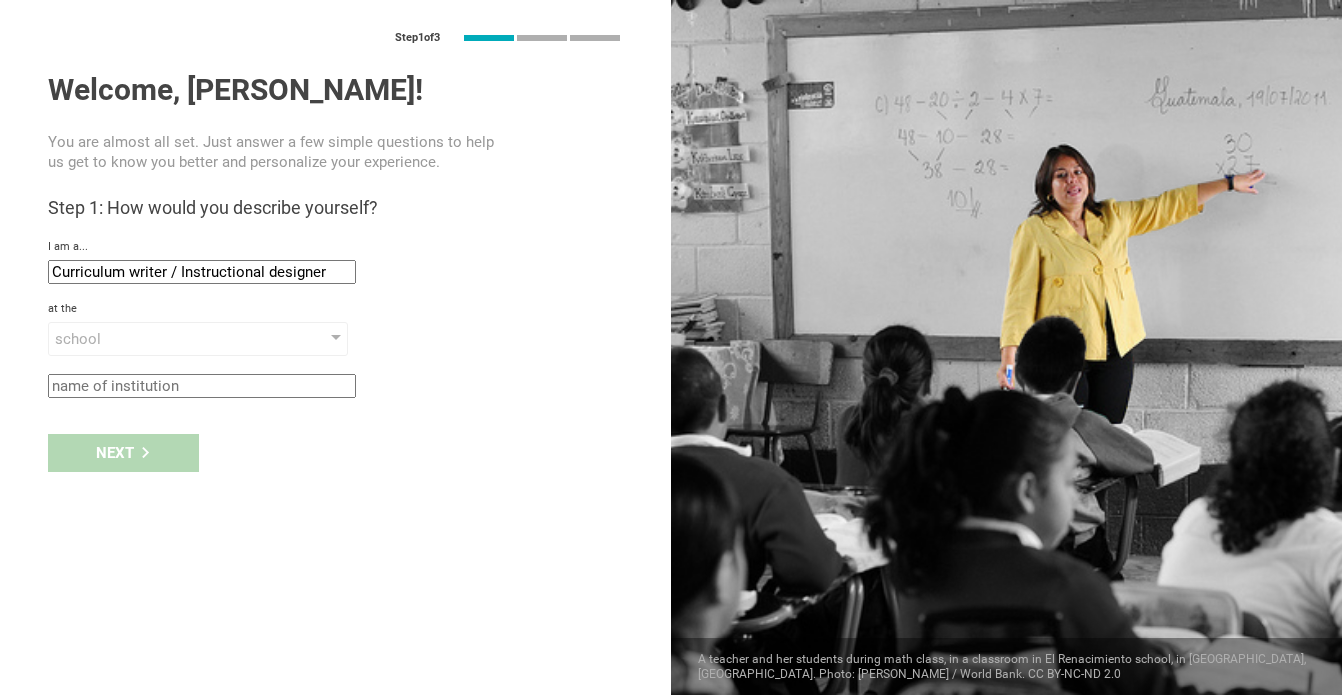 click 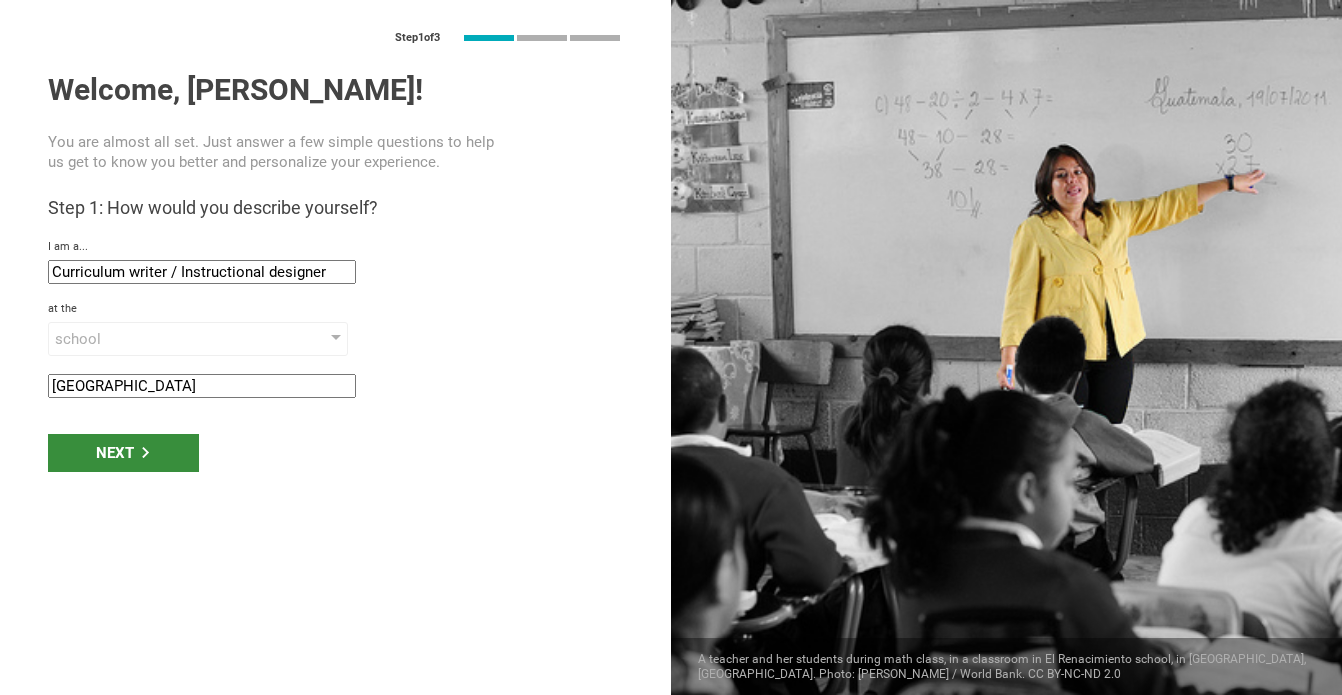 type on "Wasatch Nature School" 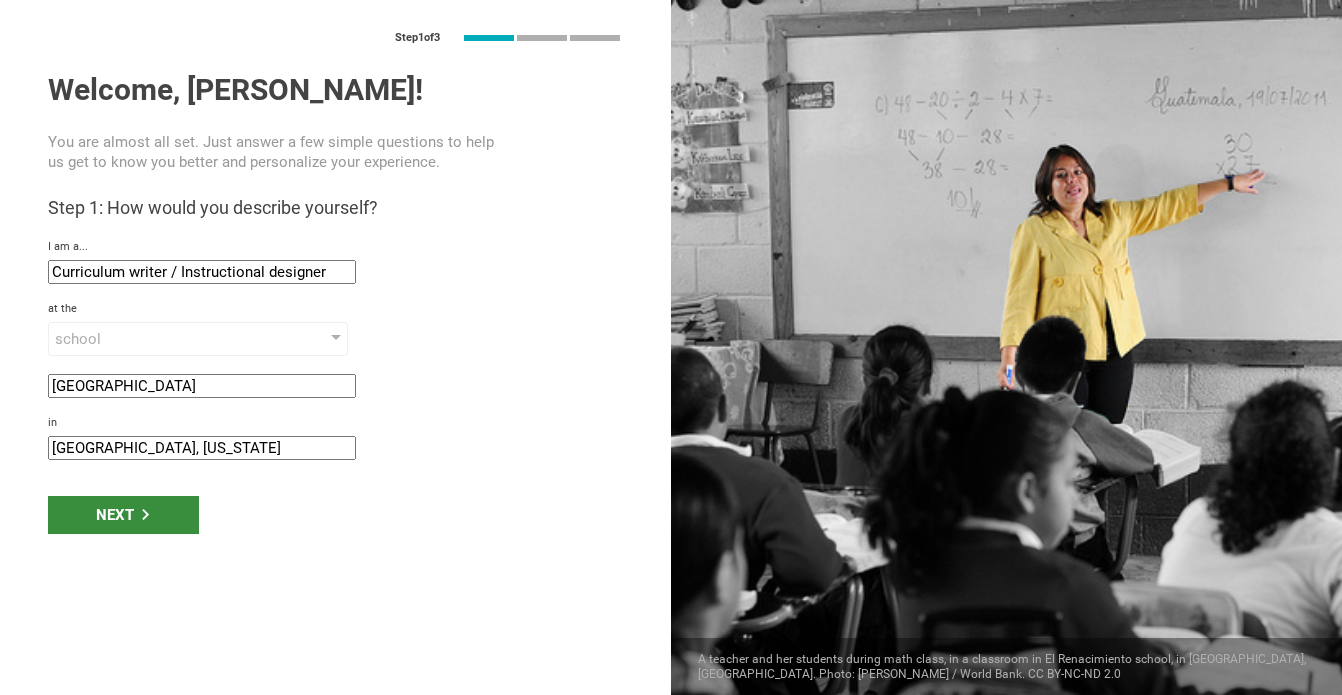 click on "Next" at bounding box center [123, 515] 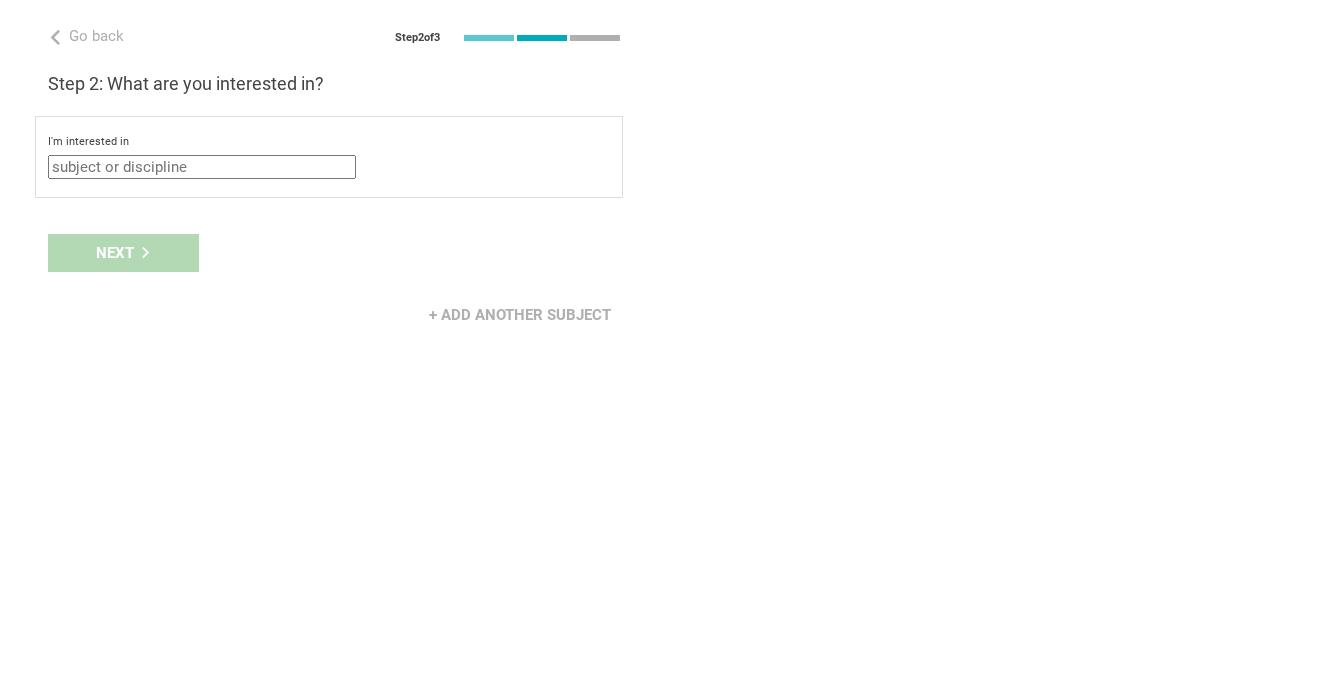 click on "I'm interested in Mathematics English (Language Arts) Science Social Studies Other" at bounding box center (329, 157) 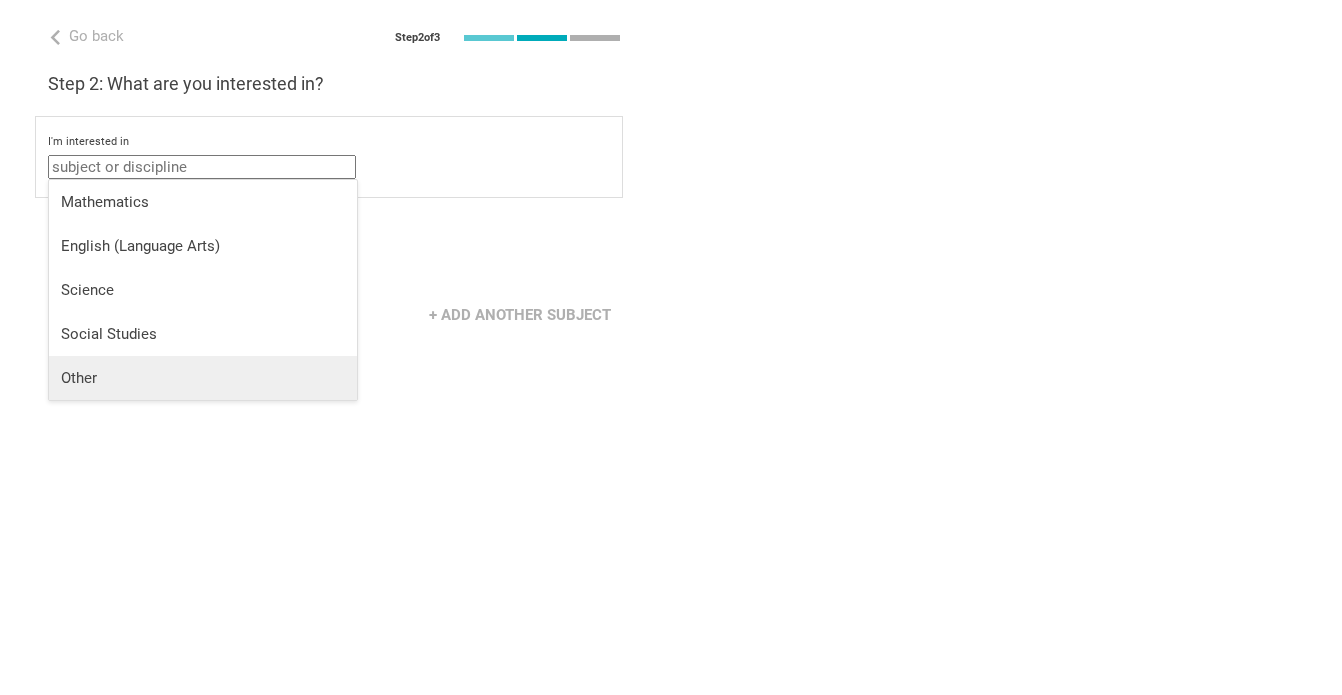 click on "Other" at bounding box center [203, 378] 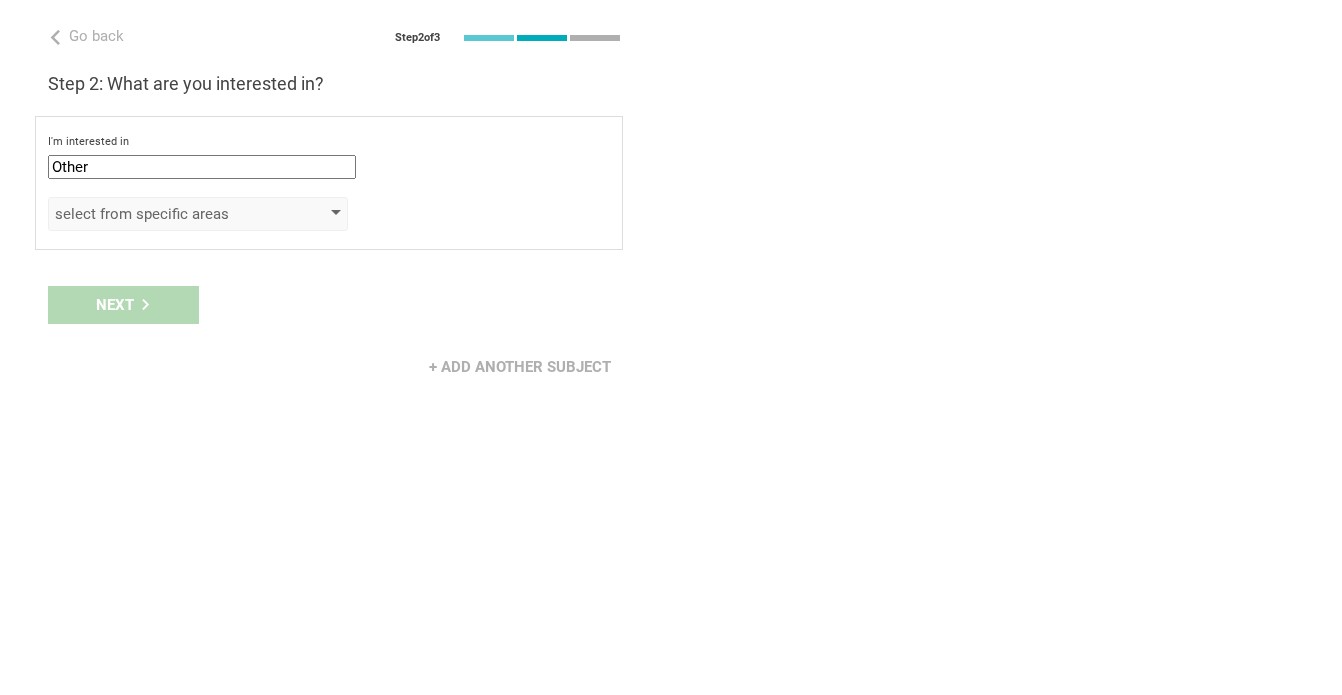 click on "select from specific areas" at bounding box center [169, 214] 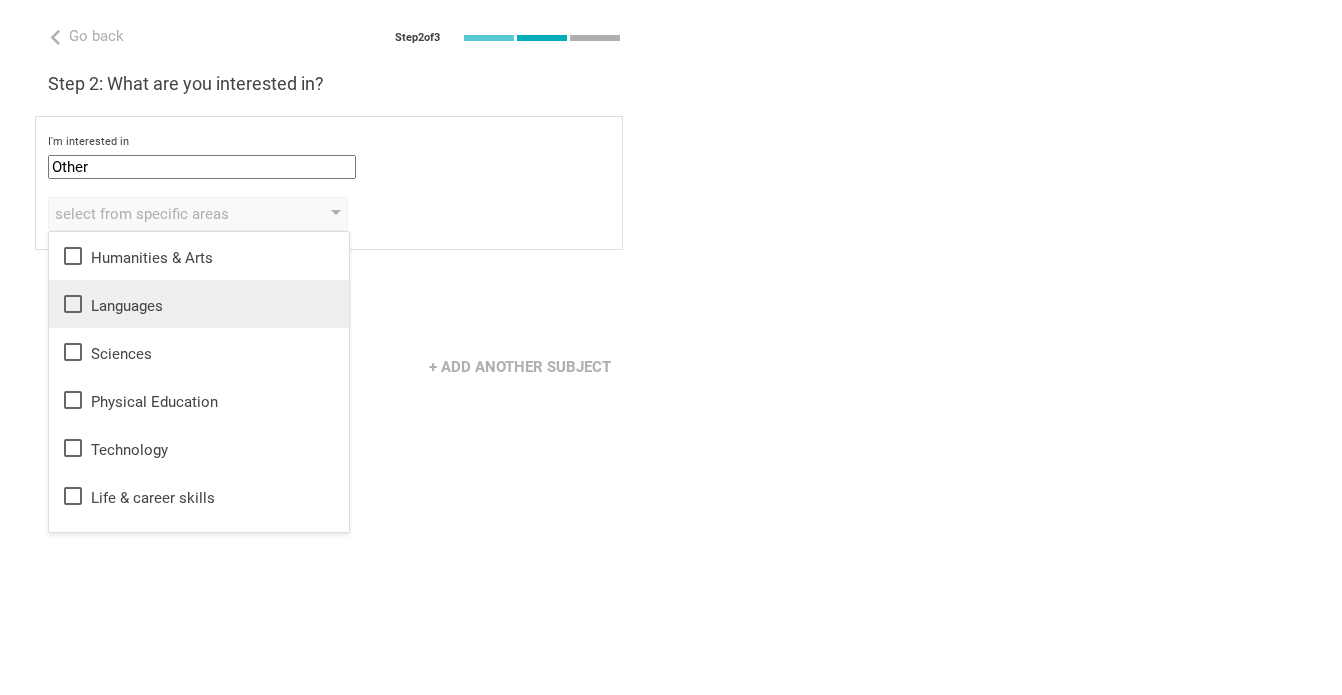 scroll, scrollTop: 36, scrollLeft: 0, axis: vertical 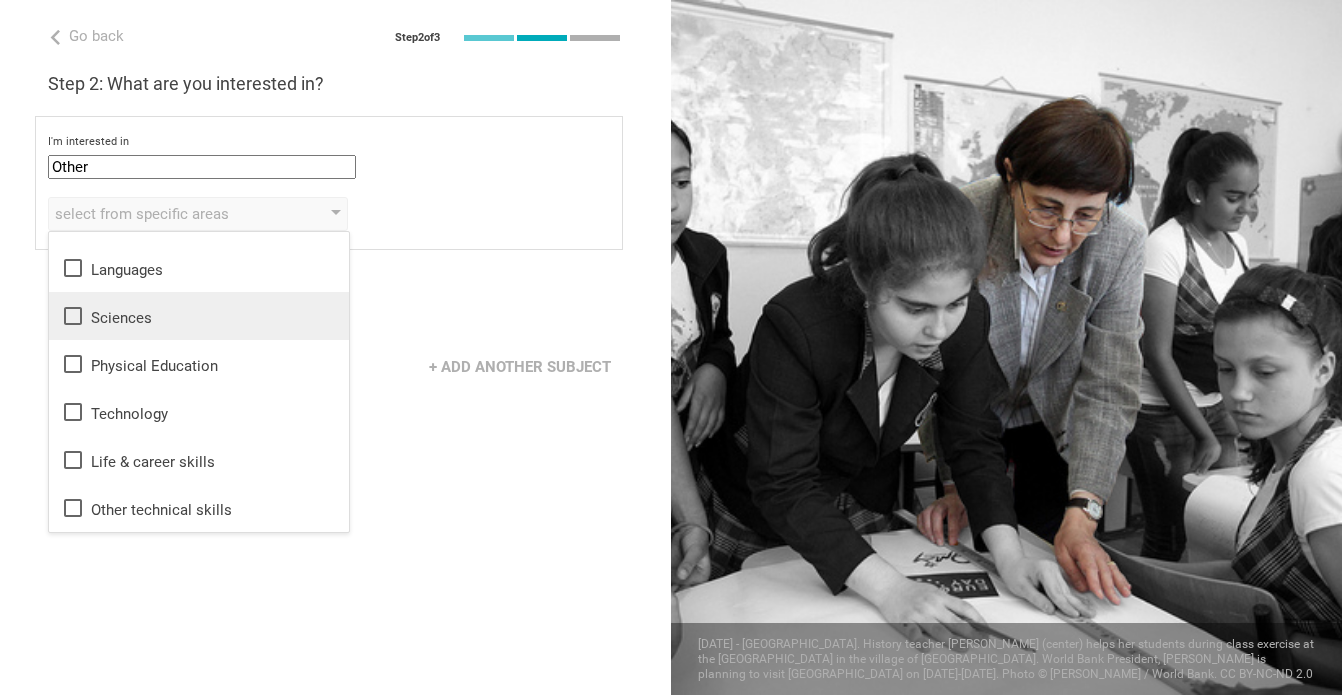 click 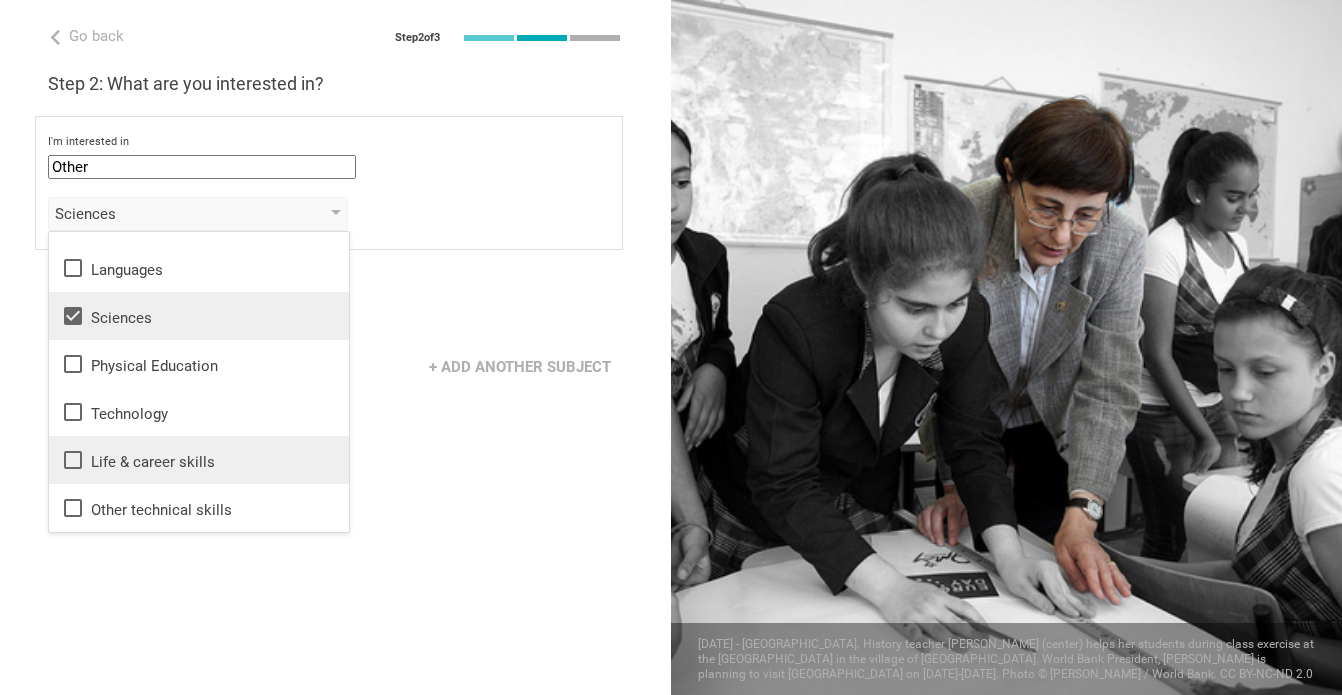 scroll, scrollTop: 0, scrollLeft: 0, axis: both 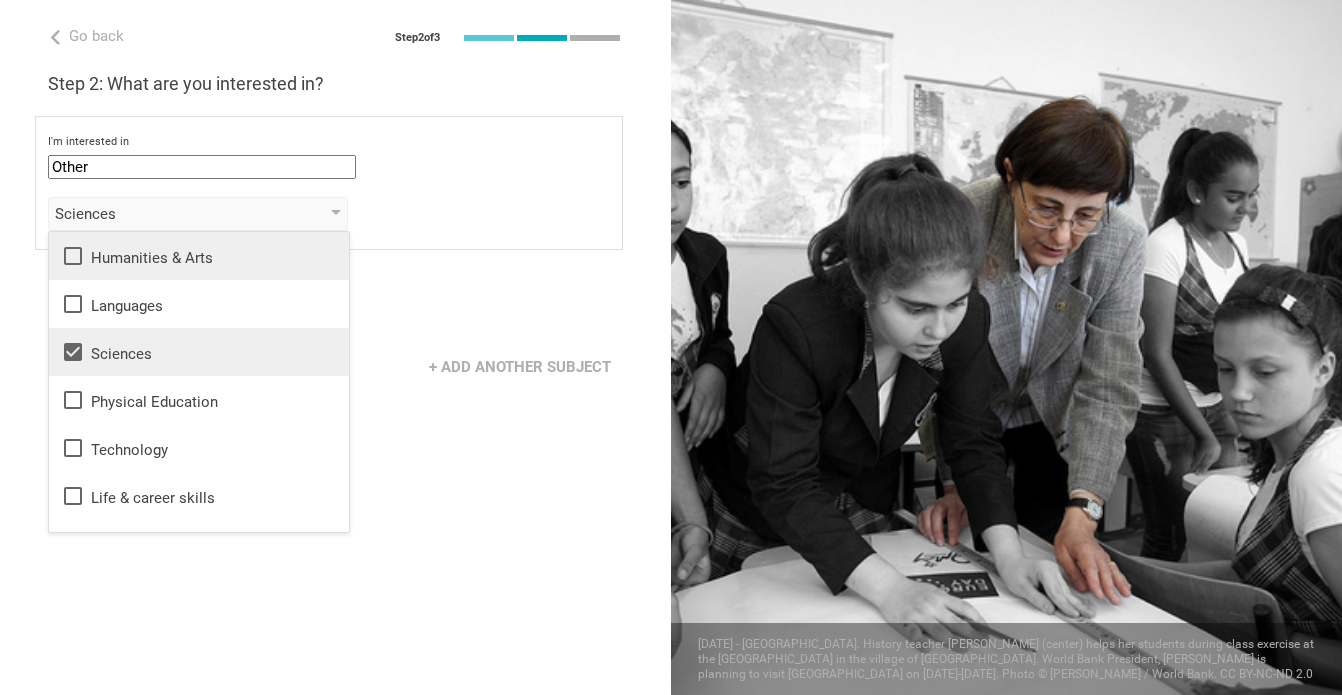 click on "Humanities & Arts" at bounding box center (199, 256) 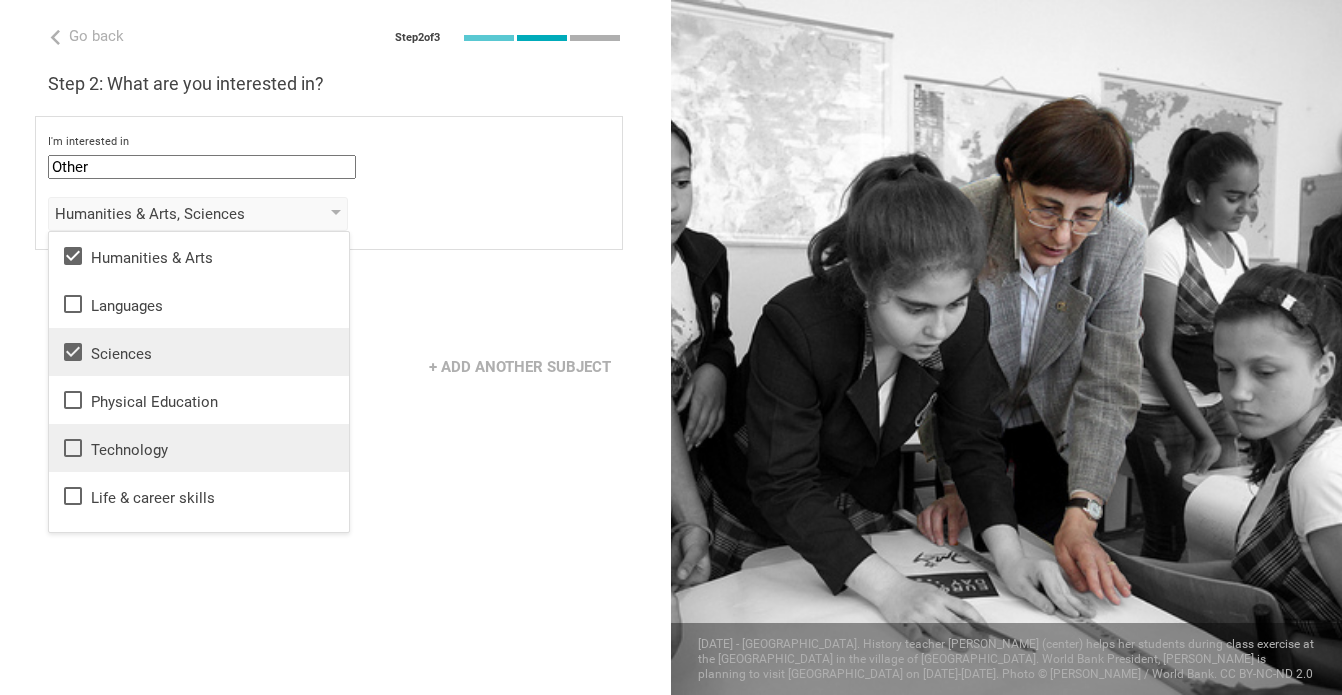 scroll, scrollTop: 36, scrollLeft: 0, axis: vertical 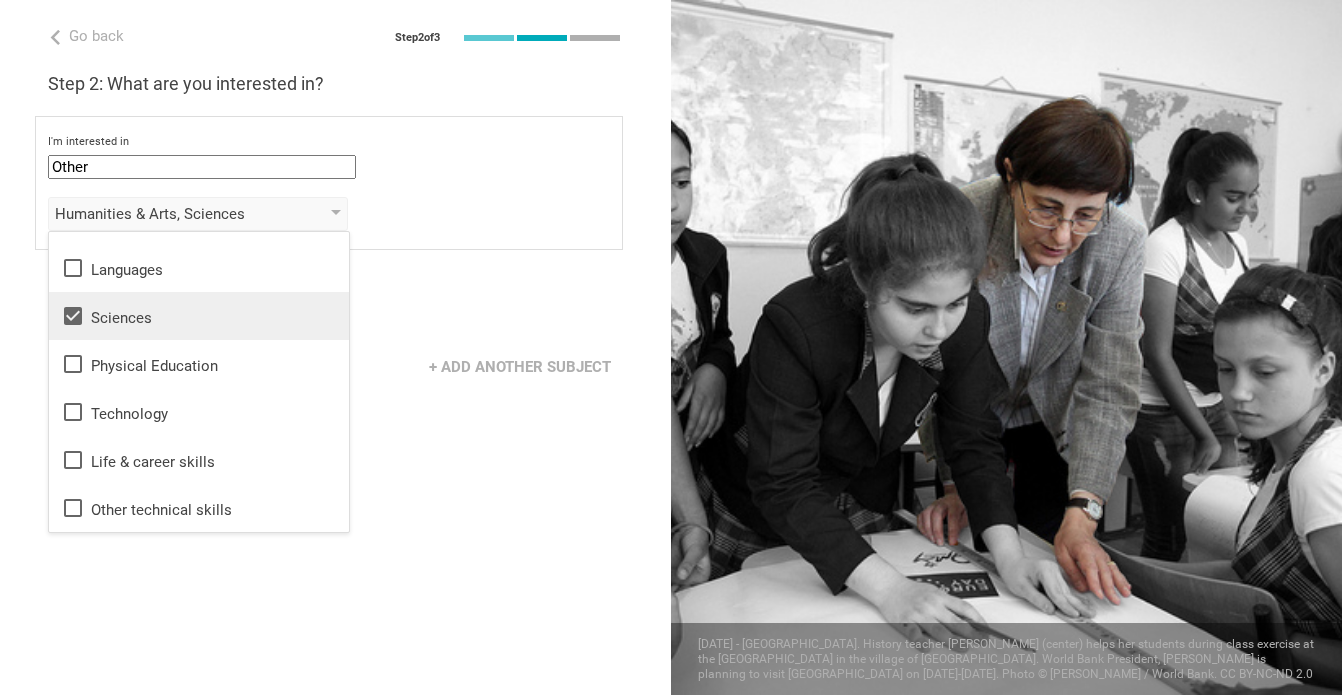 click on "Go back Step  2  of  3 Welcome, Ashley! You are almost all set. Just answer a few simple questions to help us get to know you better and personalize your experience. Step 1: How would you describe yourself? I am a... Curriculum writer / Instructional designer Teacher Professor / Lecturer Instructional Coach Vice Principal or Principal Curriculum writer / Instructional designer School / district Administrator EdTech maker / enthusiast at the school school district college university program institute company organization Wasatch Nature School in Salt Lake City, Utah Step 2: What are you interested in? I'm interested in Other Mathematics English (Language Arts) Science Social Studies Other Humanities & Arts, Sciences Humanities & Arts Languages Sciences Physical Education Technology Life & career skills Other technical skills at the proficiency of Grade Grade Class Year Level Standard select from grades 1 2 3 4 5 6 7 8 9 10 11 12 13 Step 3: What are your students and school like? My school is private charter" at bounding box center [335, 347] 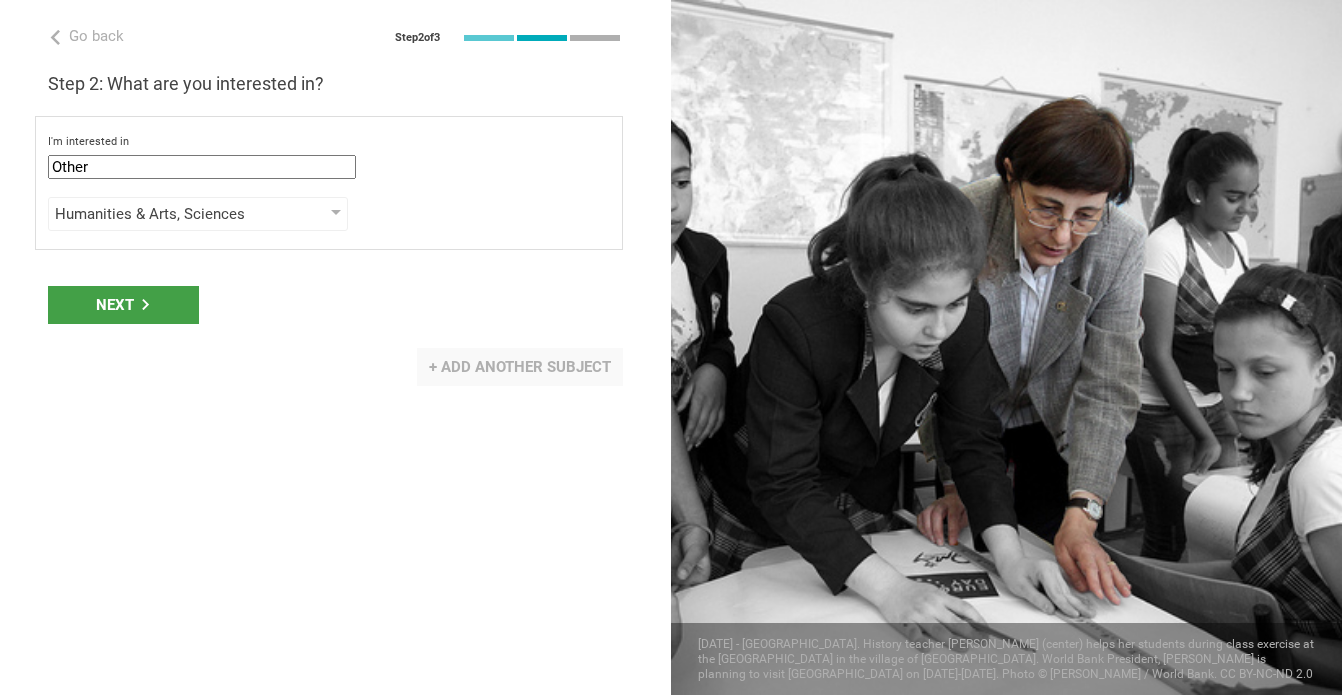 click on "+ Add another subject" at bounding box center [520, 367] 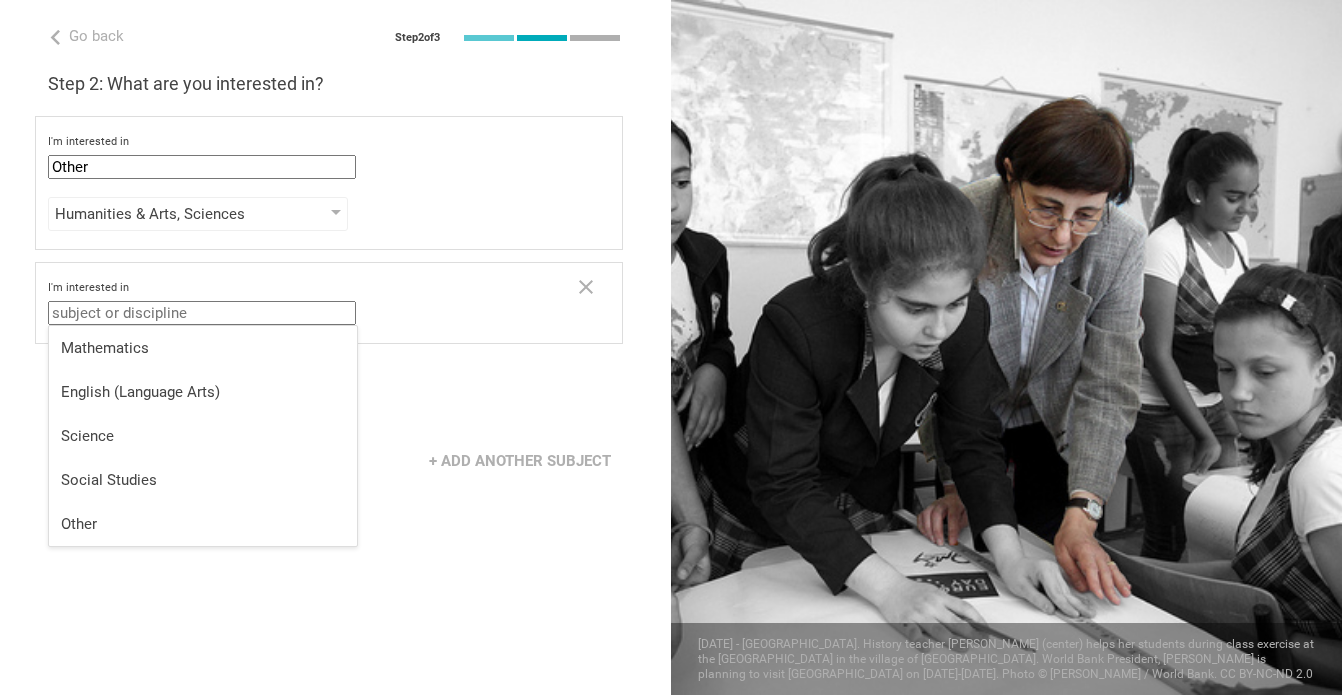 click at bounding box center [202, 313] 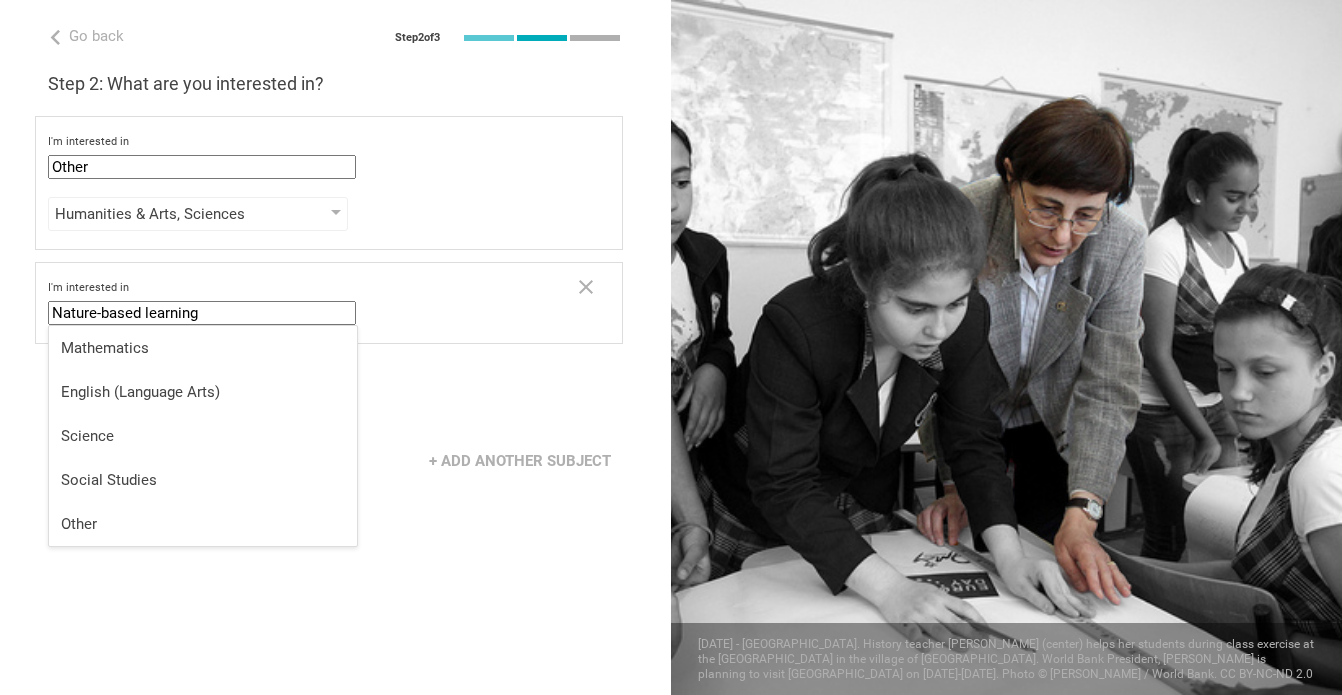 type on "Nature-based learning" 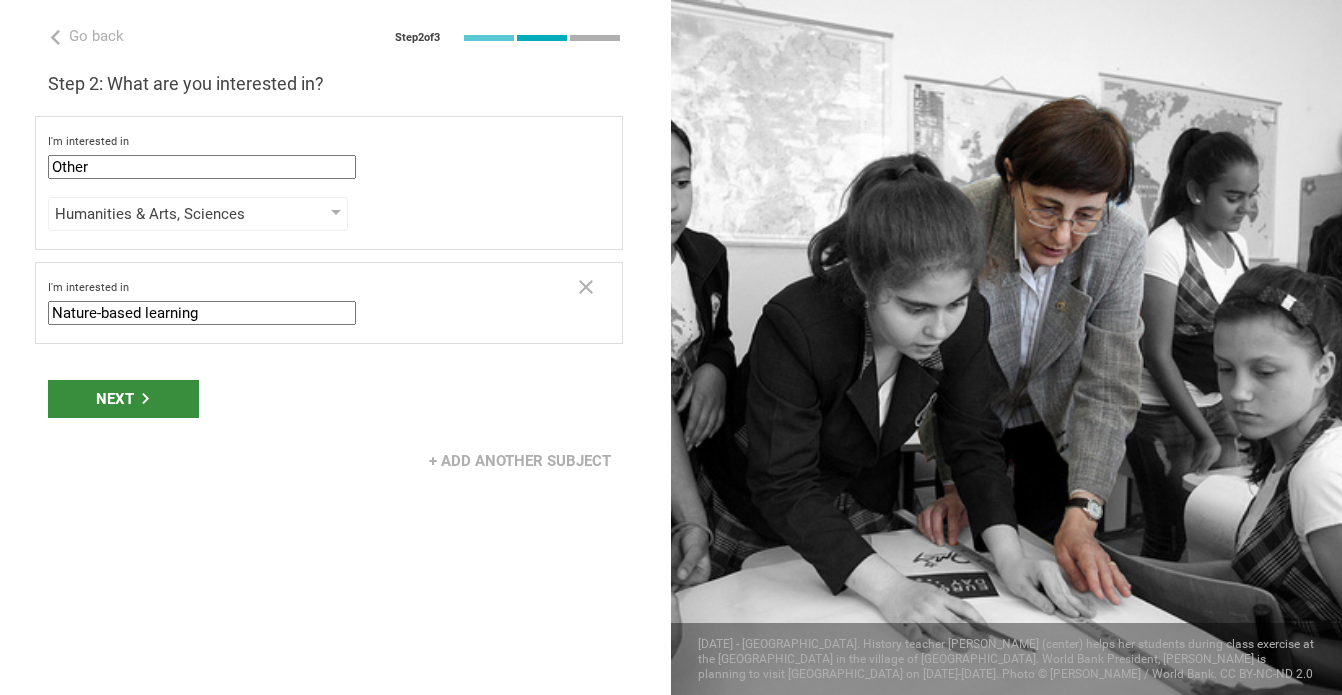 click on "Next" at bounding box center [123, 399] 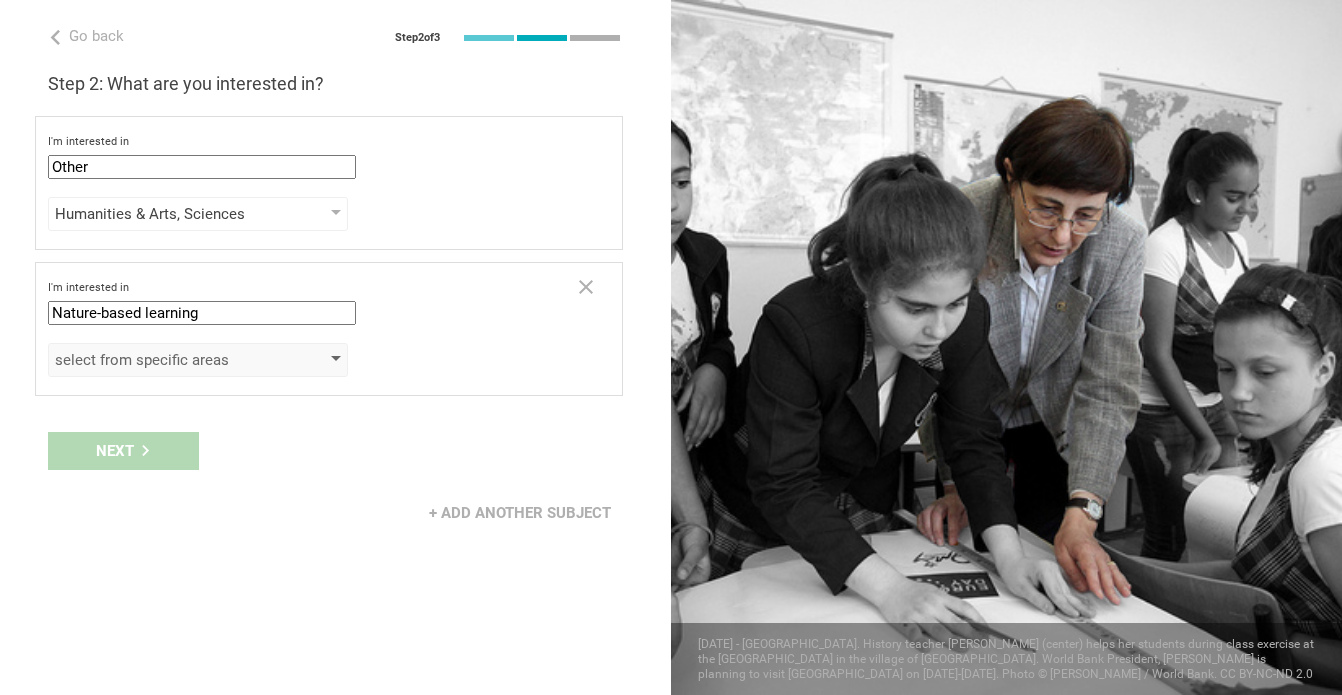 click on "select from specific areas" at bounding box center (169, 360) 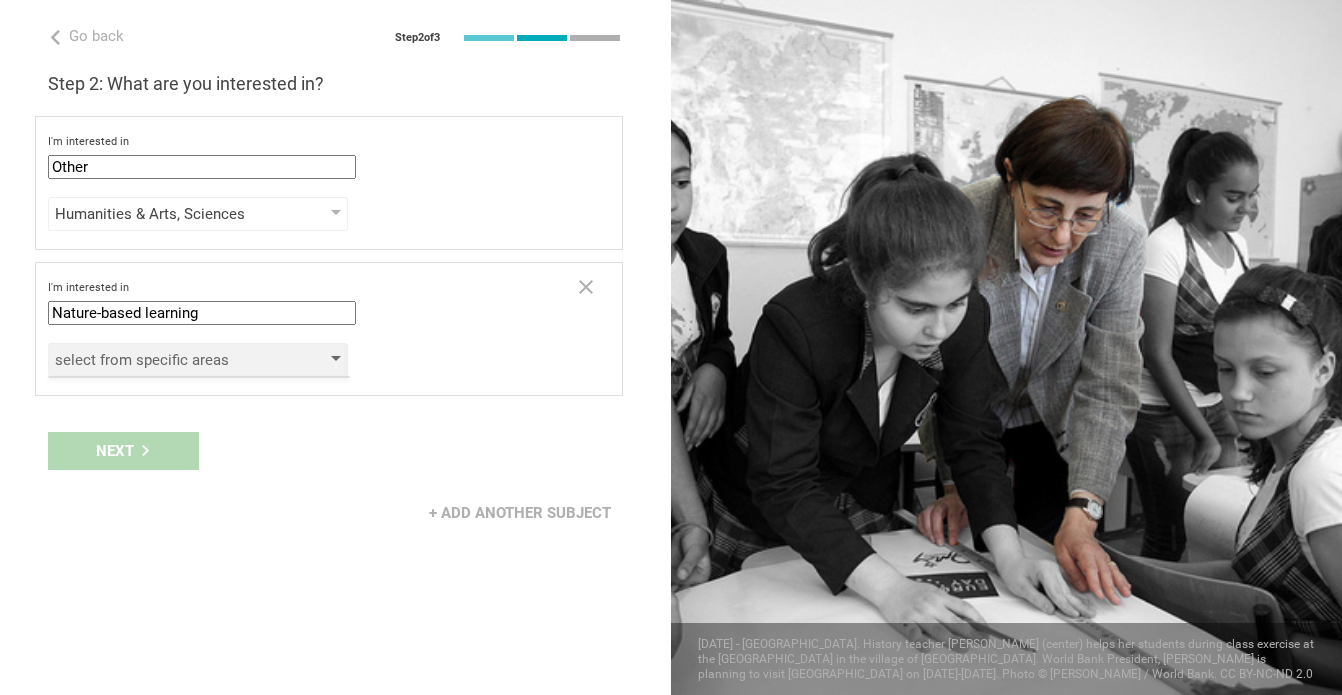 click on "select from specific areas" at bounding box center (198, 360) 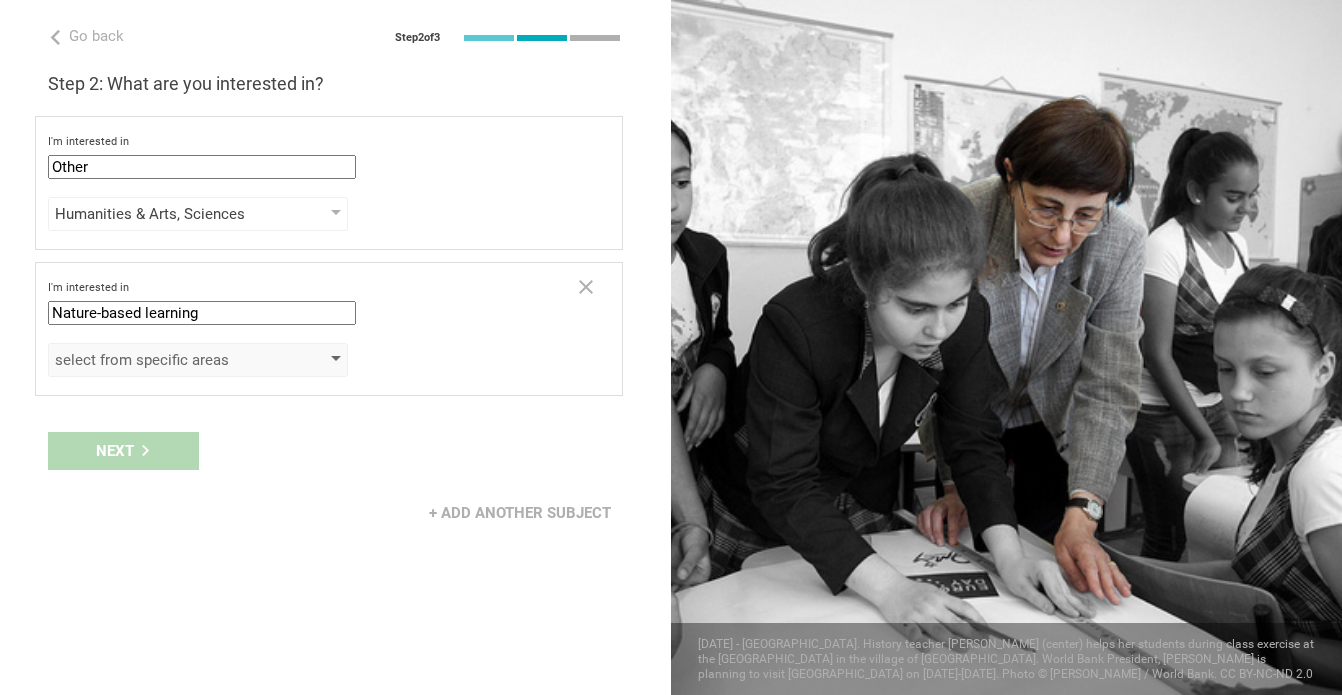 click at bounding box center [336, 360] 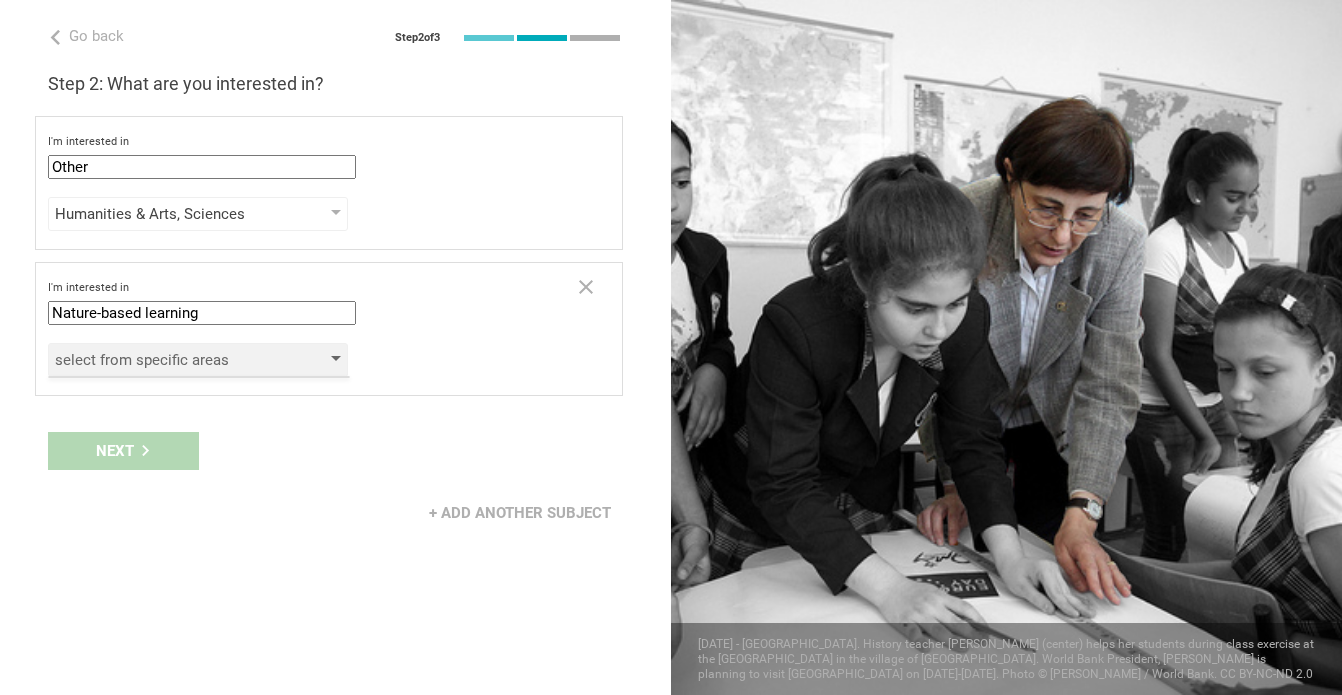 click on "select from specific areas" at bounding box center (198, 360) 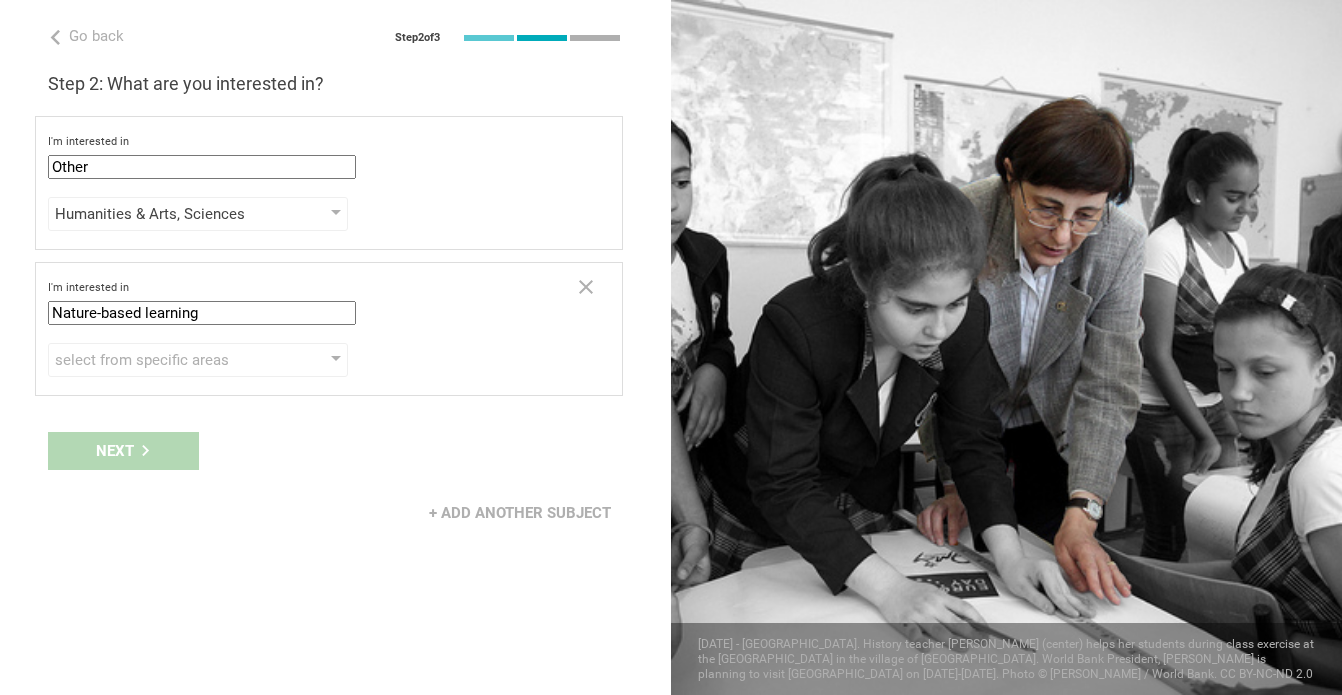 click on "Next" at bounding box center (335, 451) 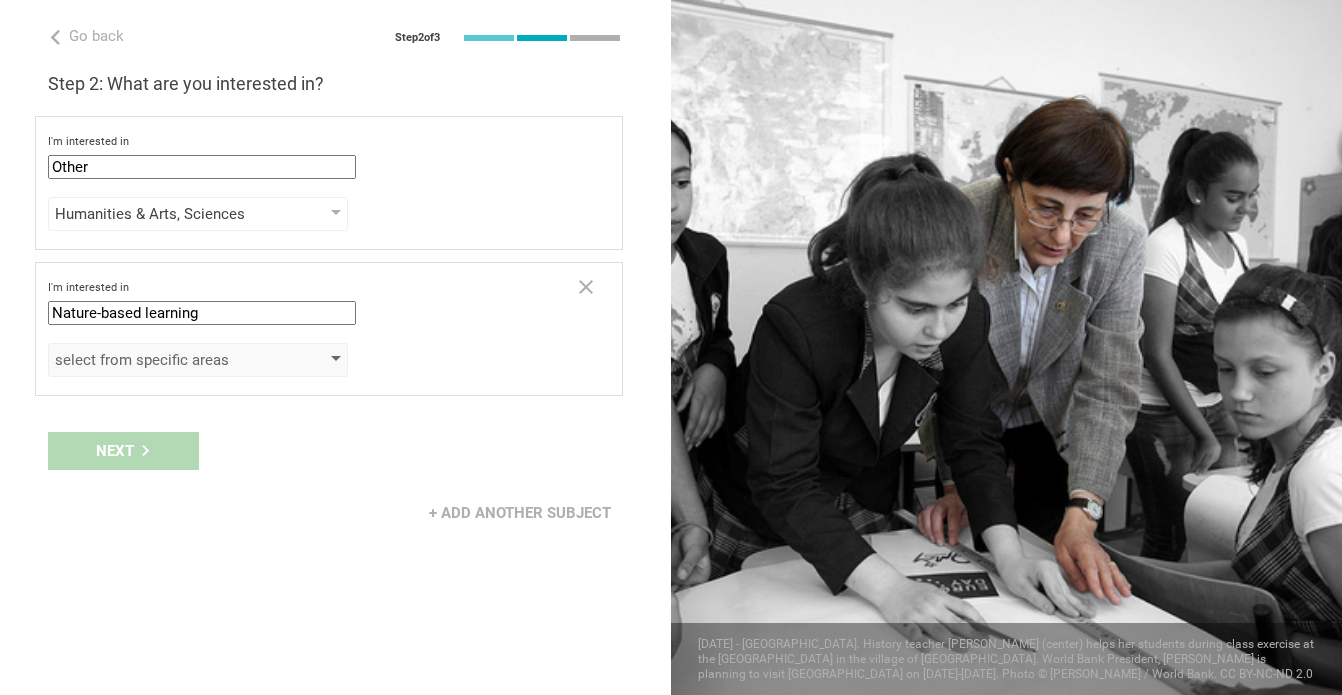 click on "select from specific areas" at bounding box center [198, 360] 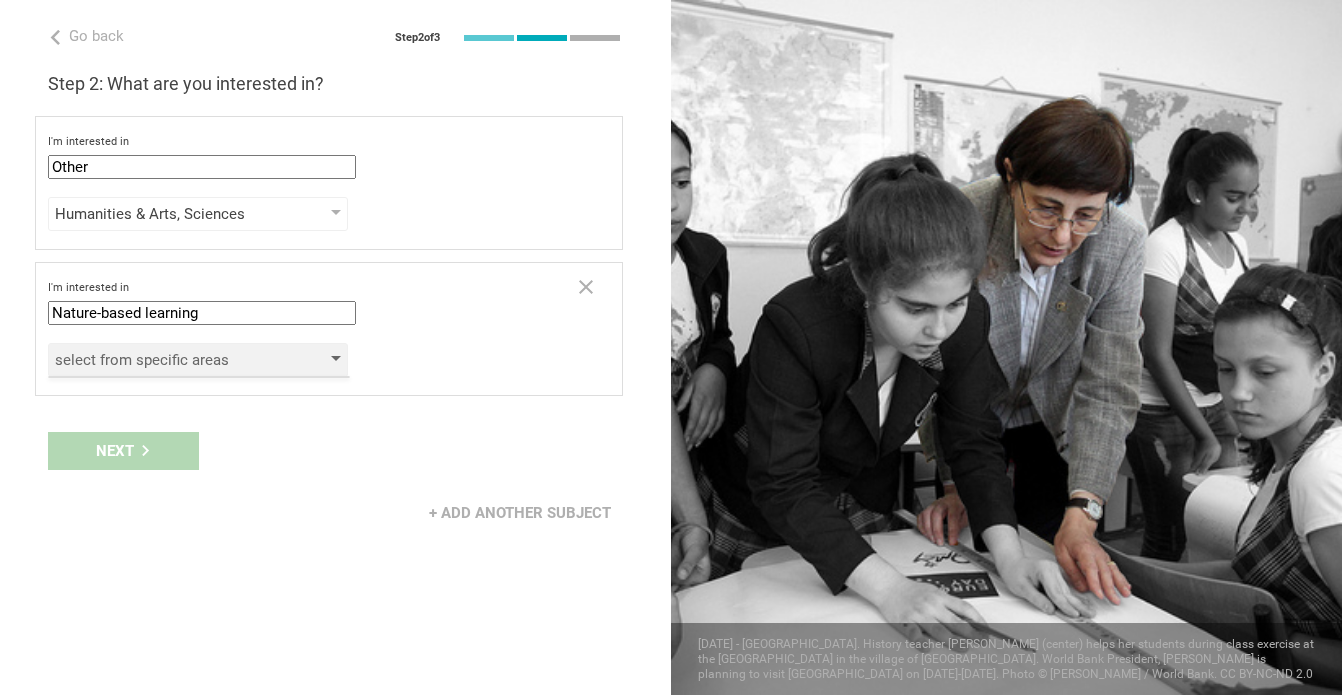 click at bounding box center (336, 360) 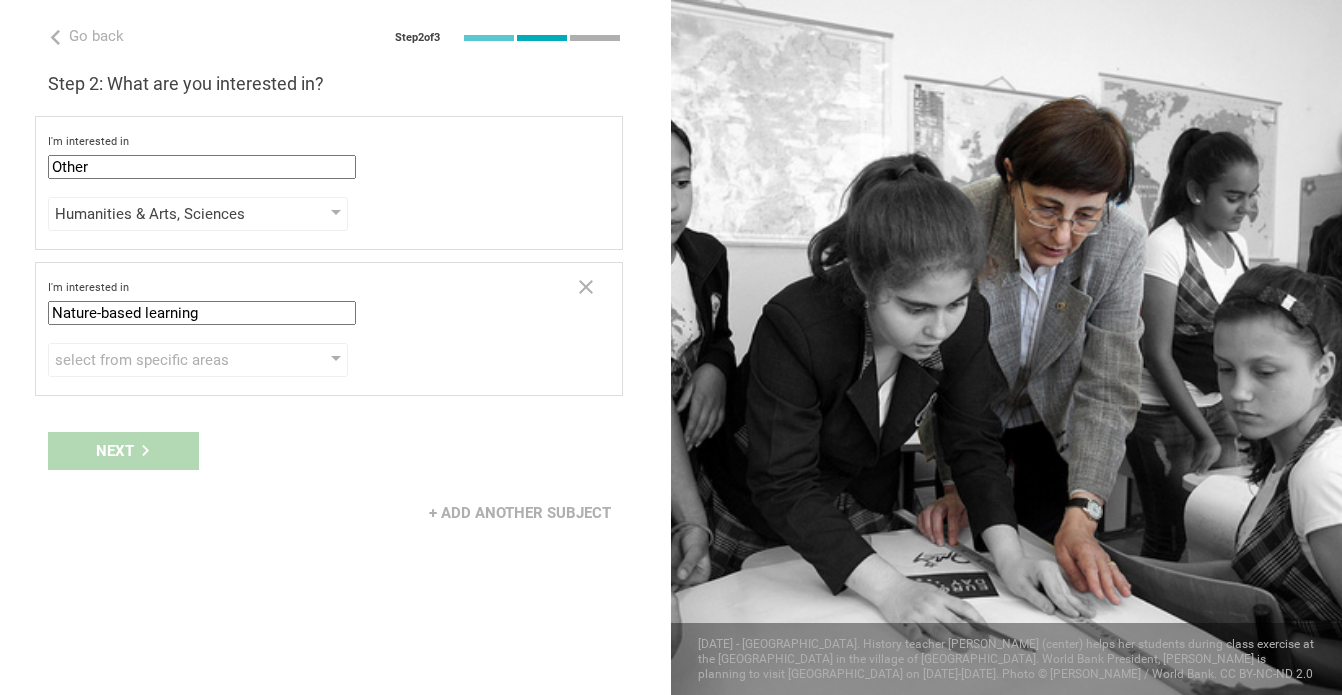 click on "Nature-based learning" at bounding box center (202, 313) 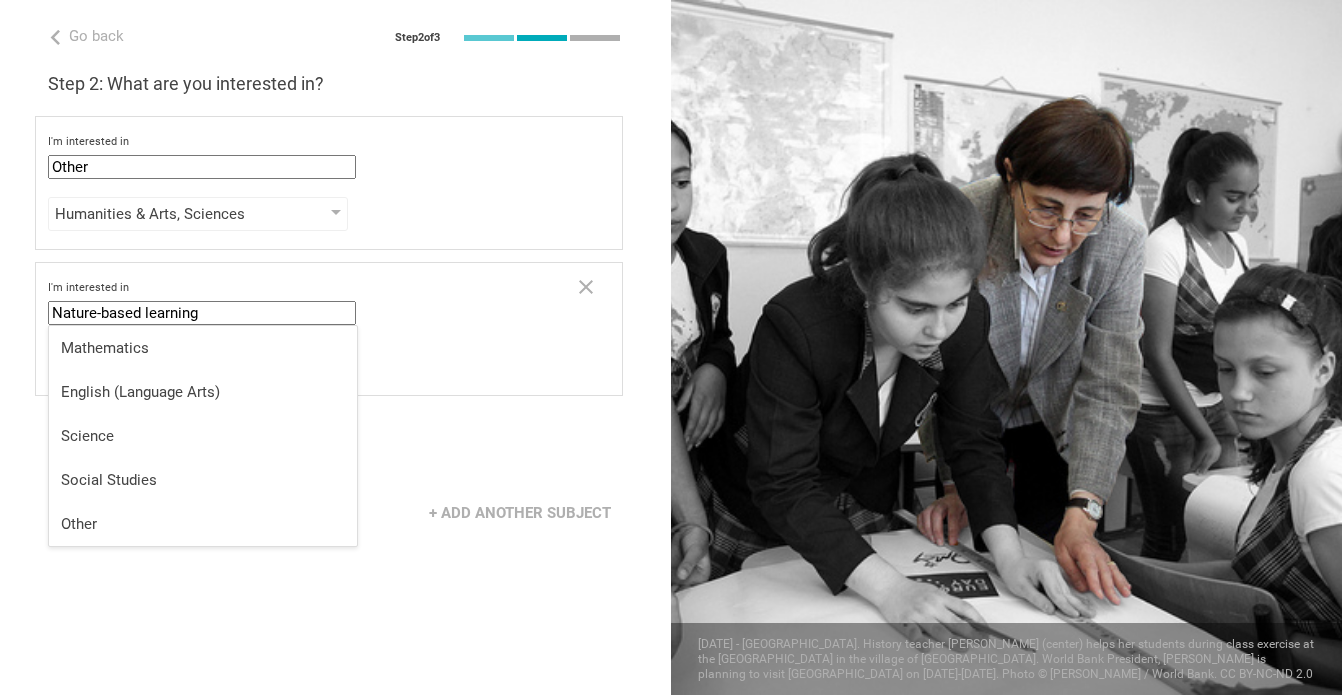 drag, startPoint x: 287, startPoint y: 320, endPoint x: 51, endPoint y: 313, distance: 236.10379 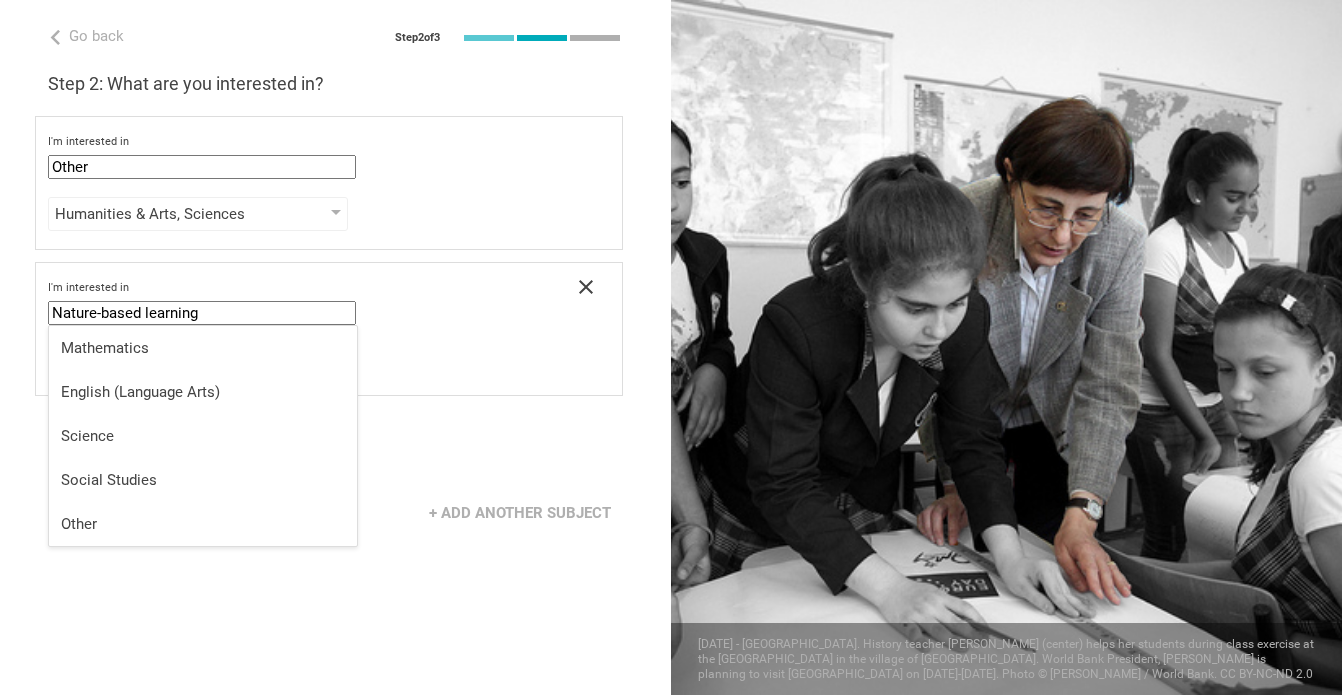 click 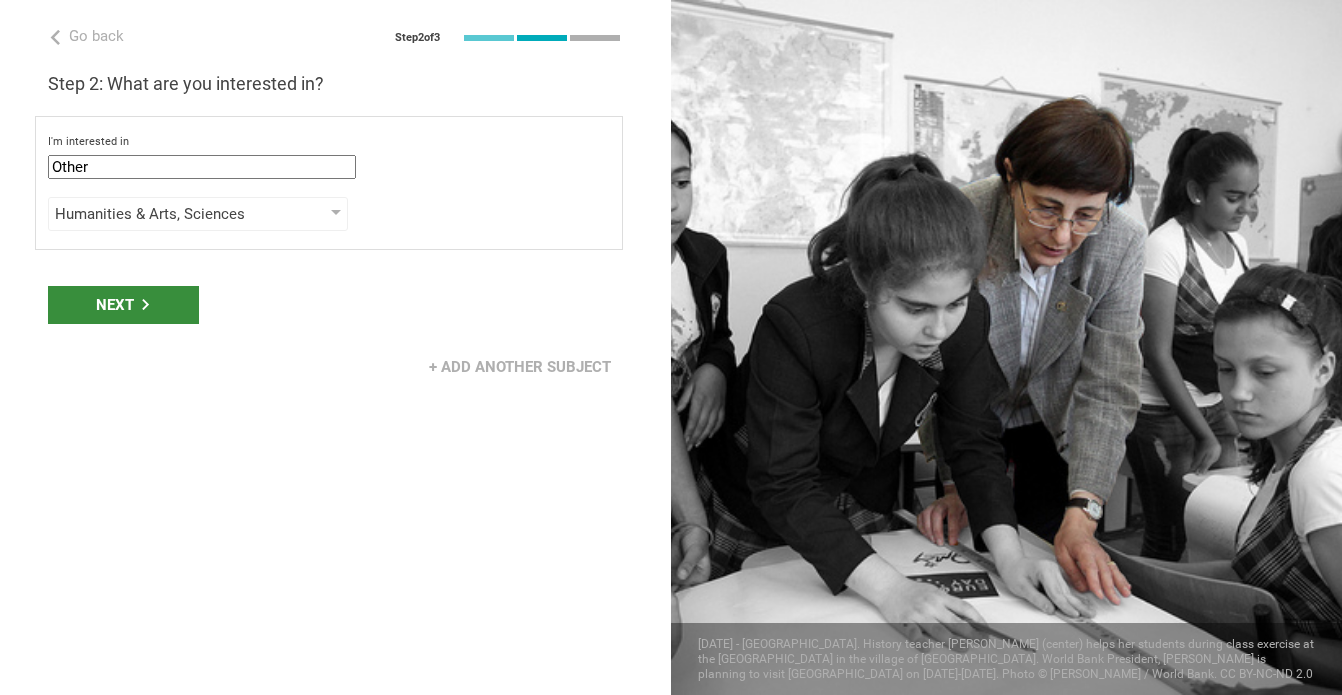 click on "Next" at bounding box center [123, 305] 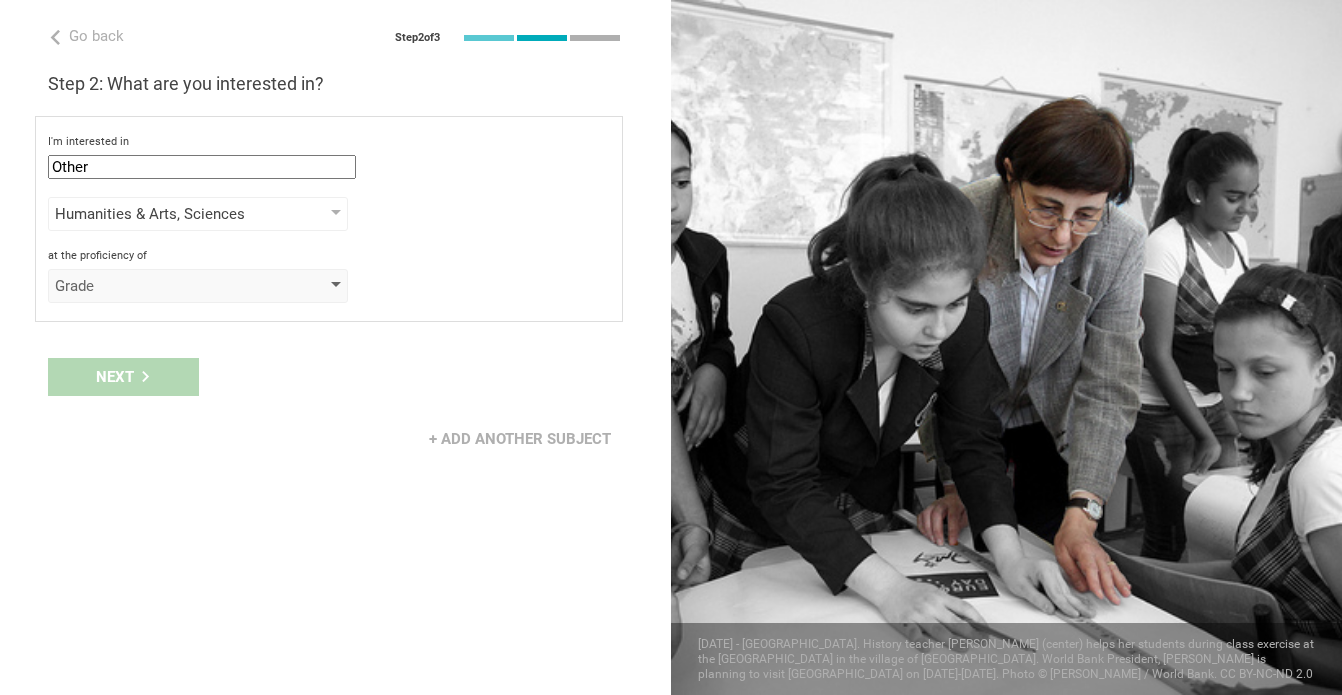 click on "Grade" at bounding box center [198, 286] 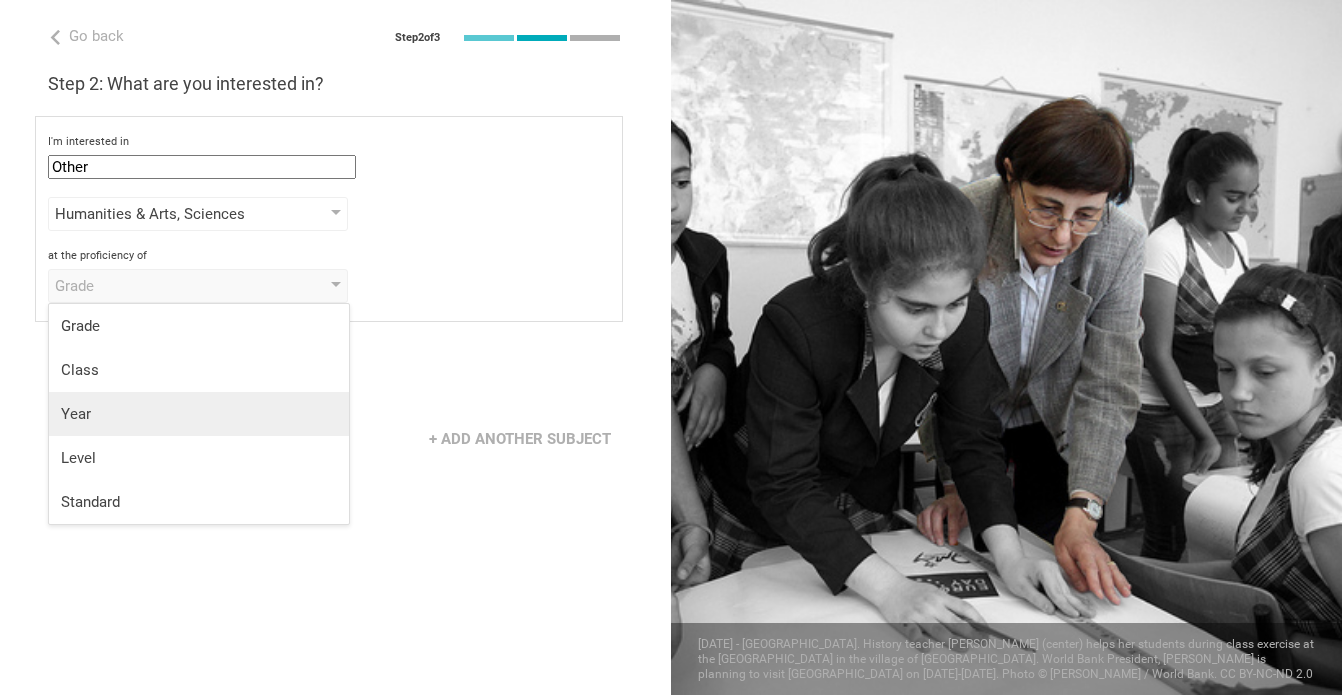 click on "Year" at bounding box center [199, 414] 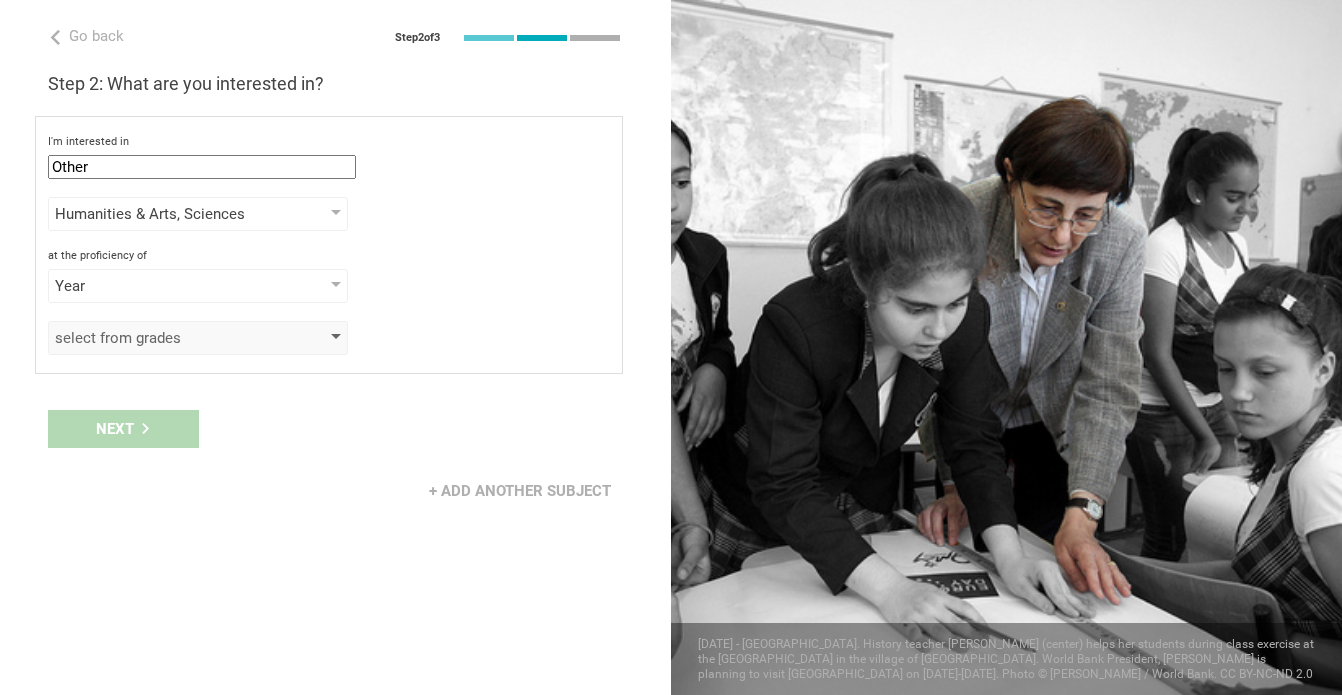 click on "select from grades" at bounding box center [169, 338] 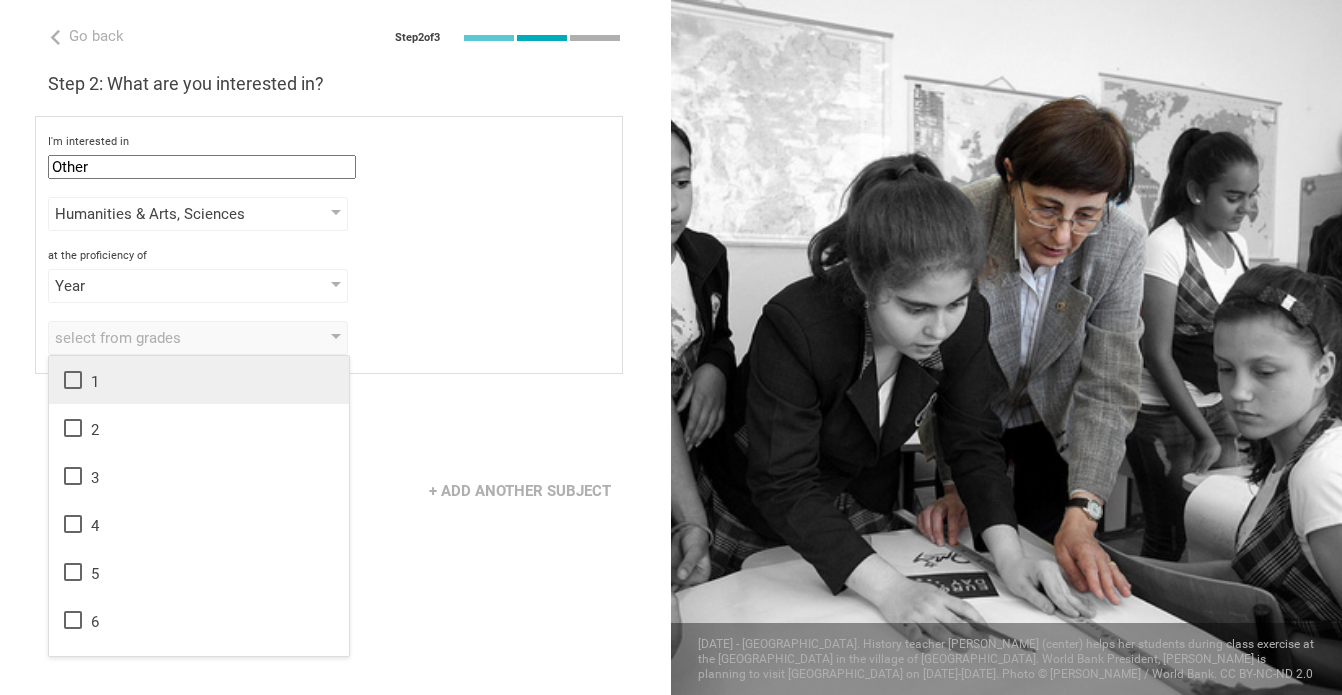click 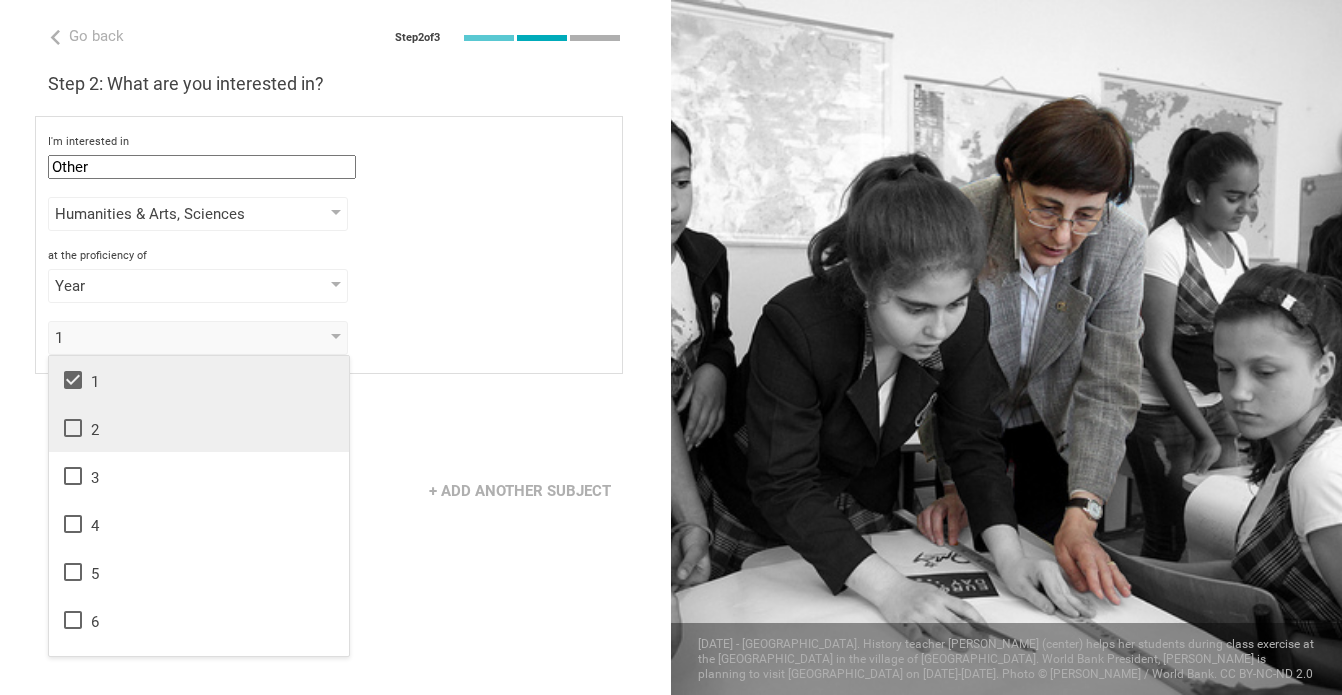 click 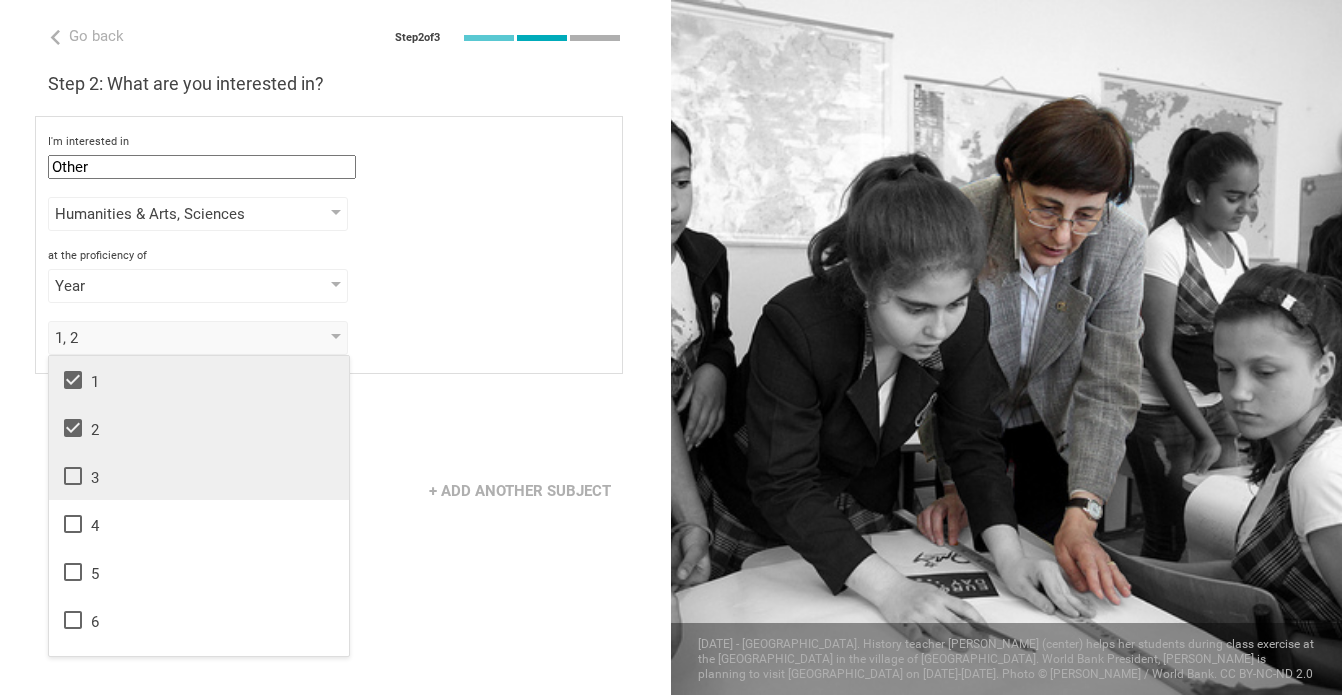click 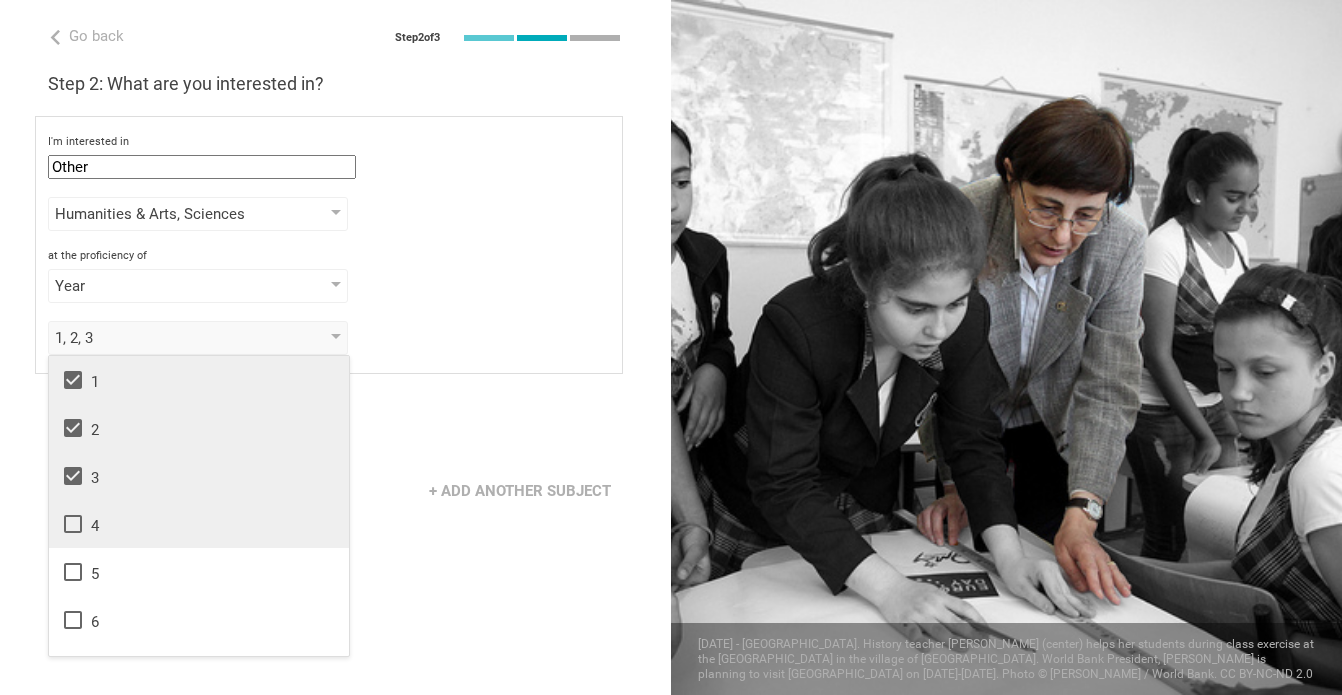 click on "4" at bounding box center [199, 524] 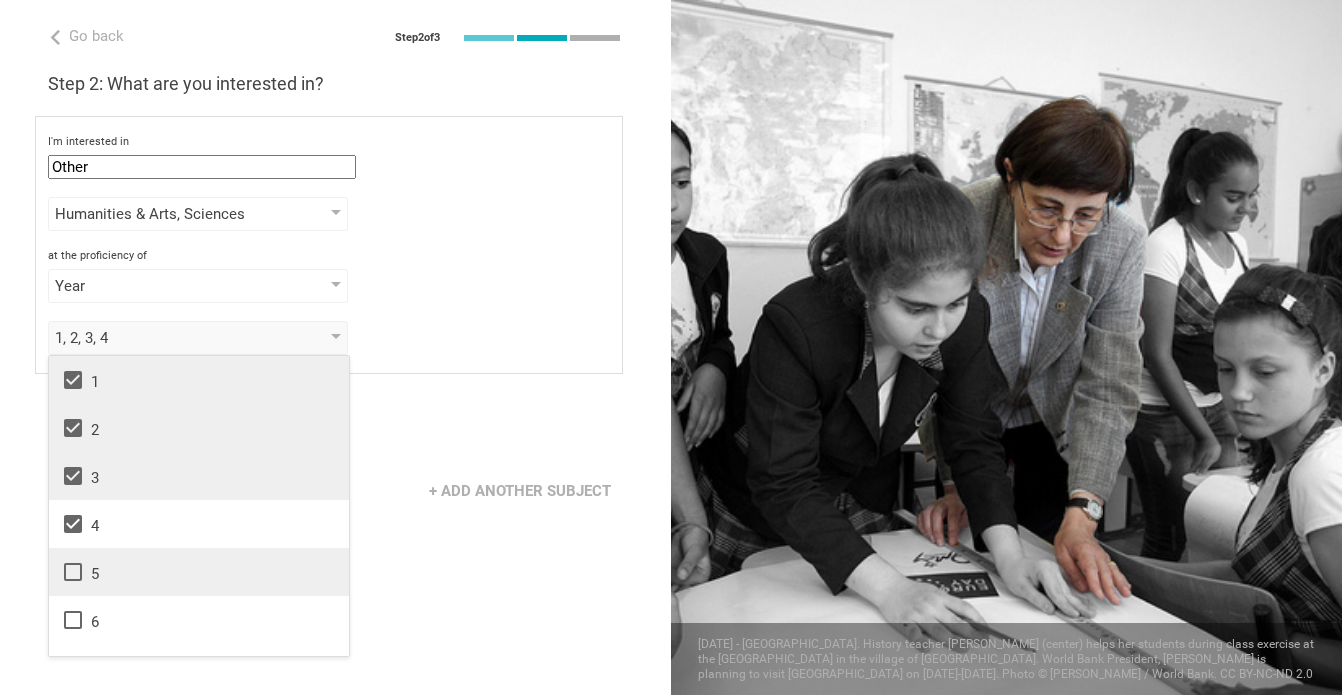 click 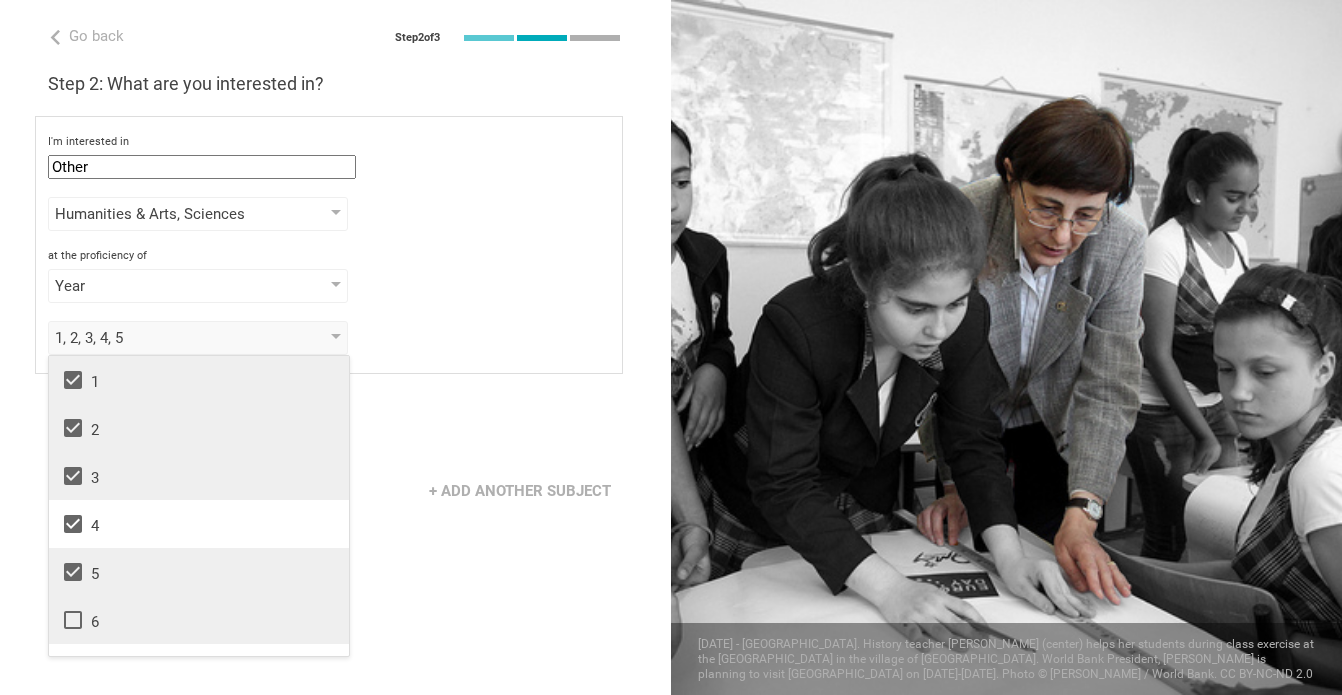 click on "6" at bounding box center (199, 620) 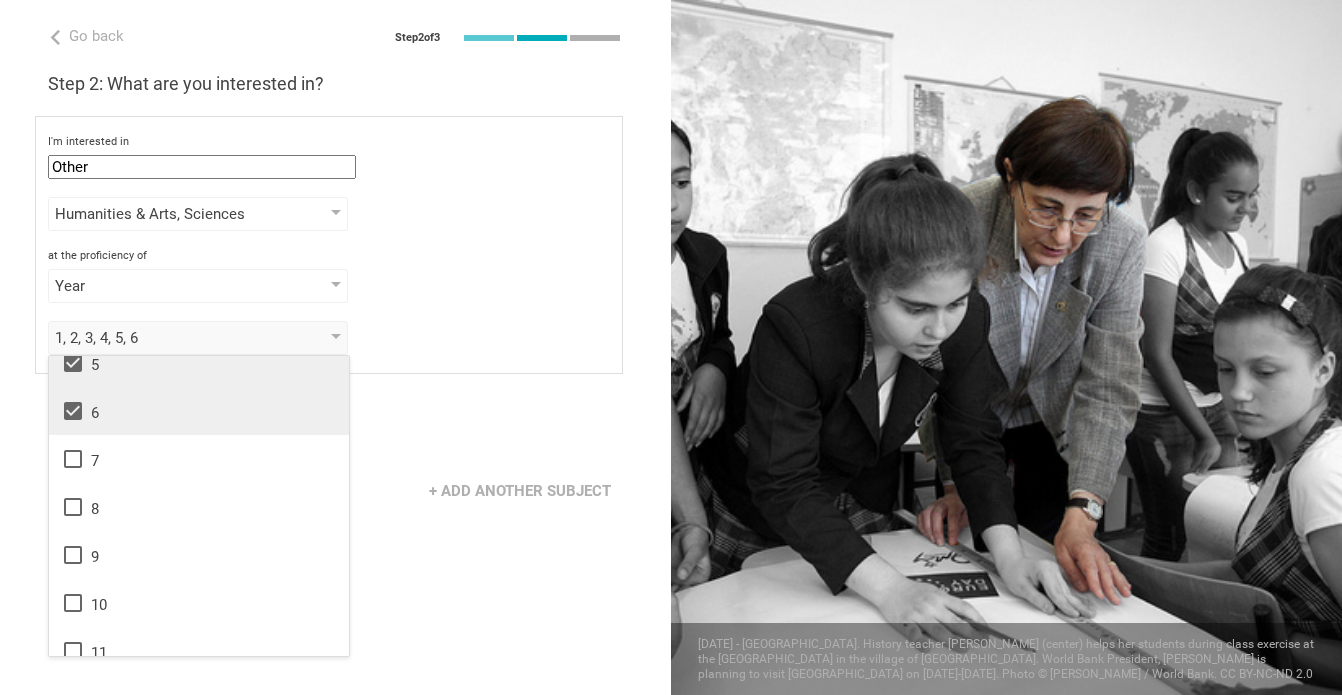 scroll, scrollTop: 0, scrollLeft: 0, axis: both 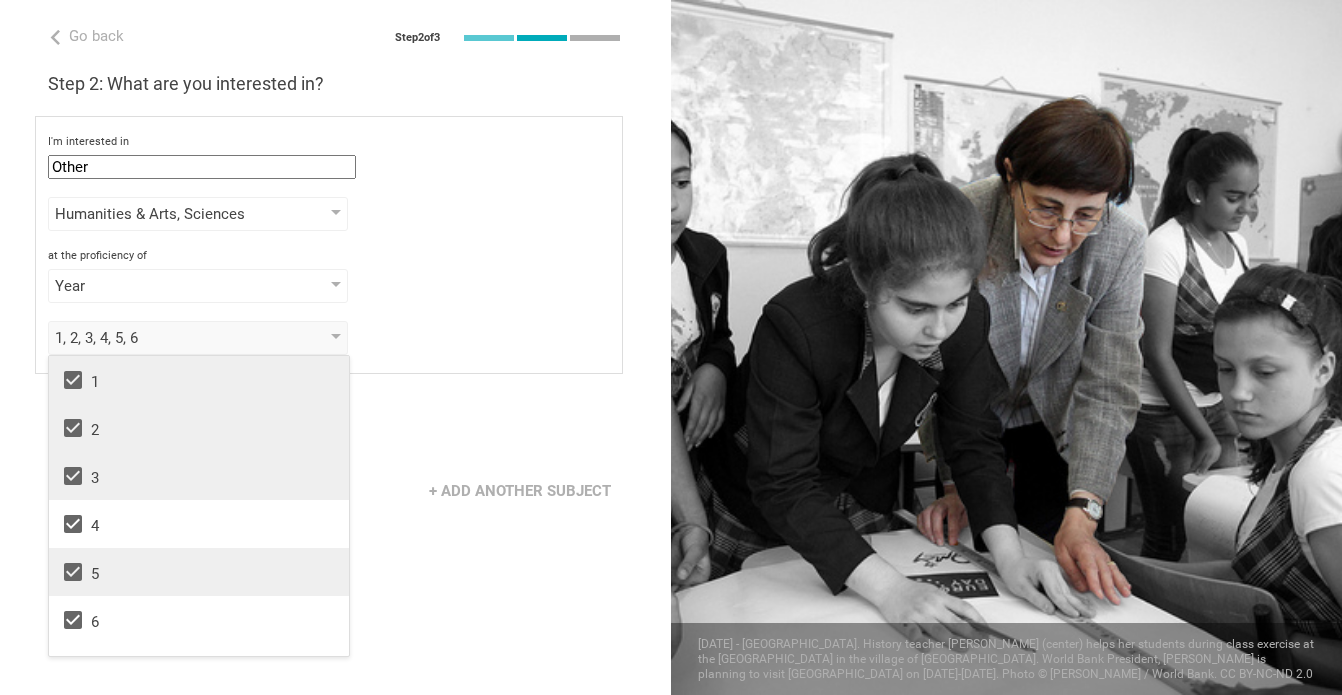 click on "Next" at bounding box center [335, 429] 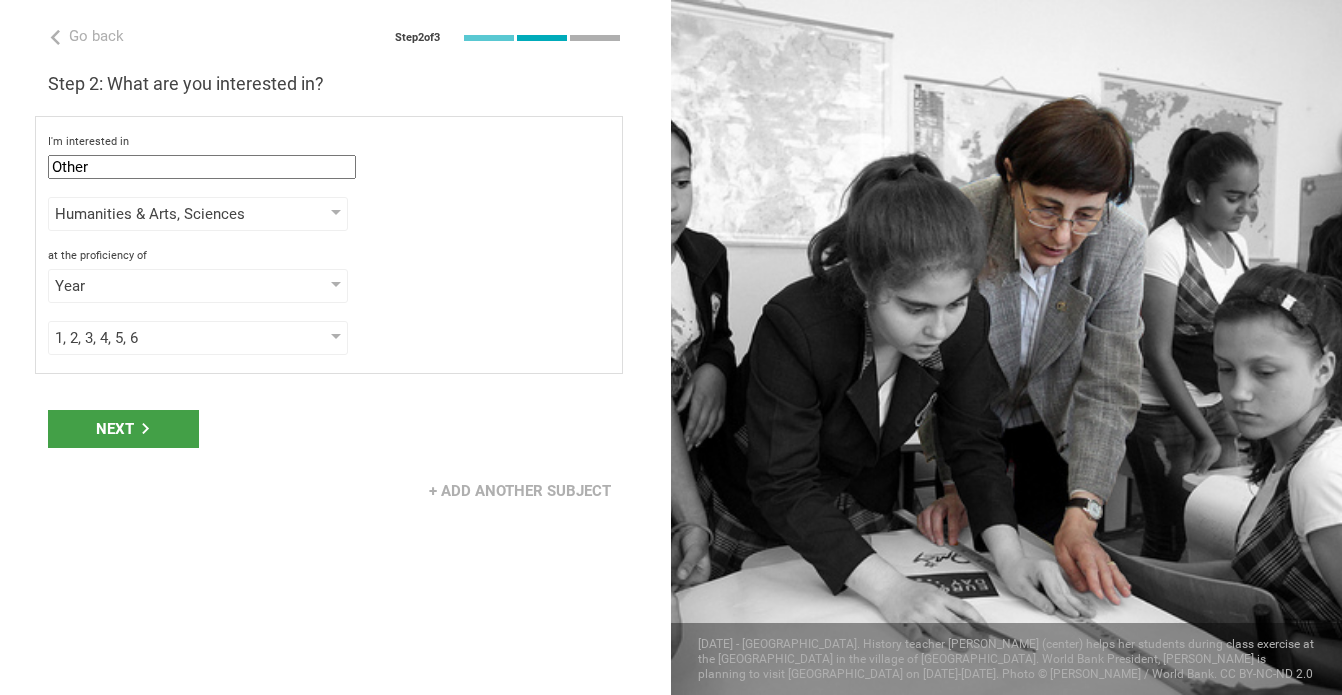 click on "Next" at bounding box center [335, 429] 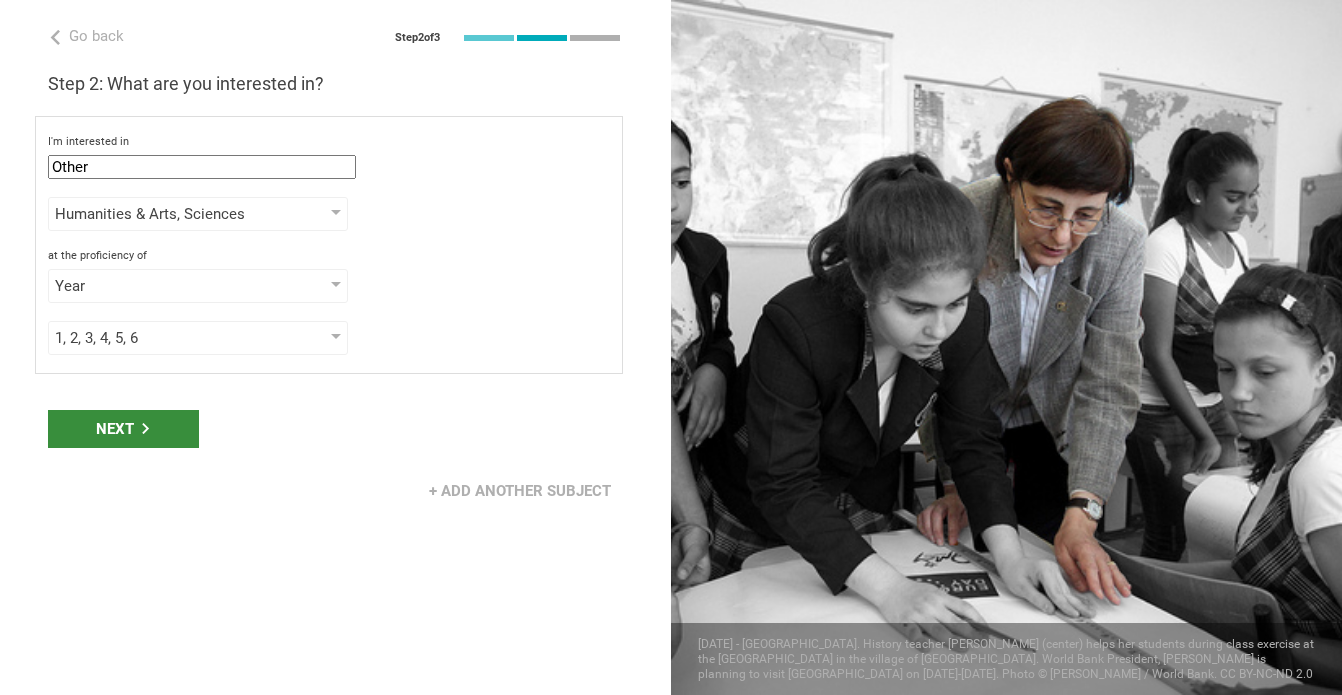 click on "Next" at bounding box center (123, 429) 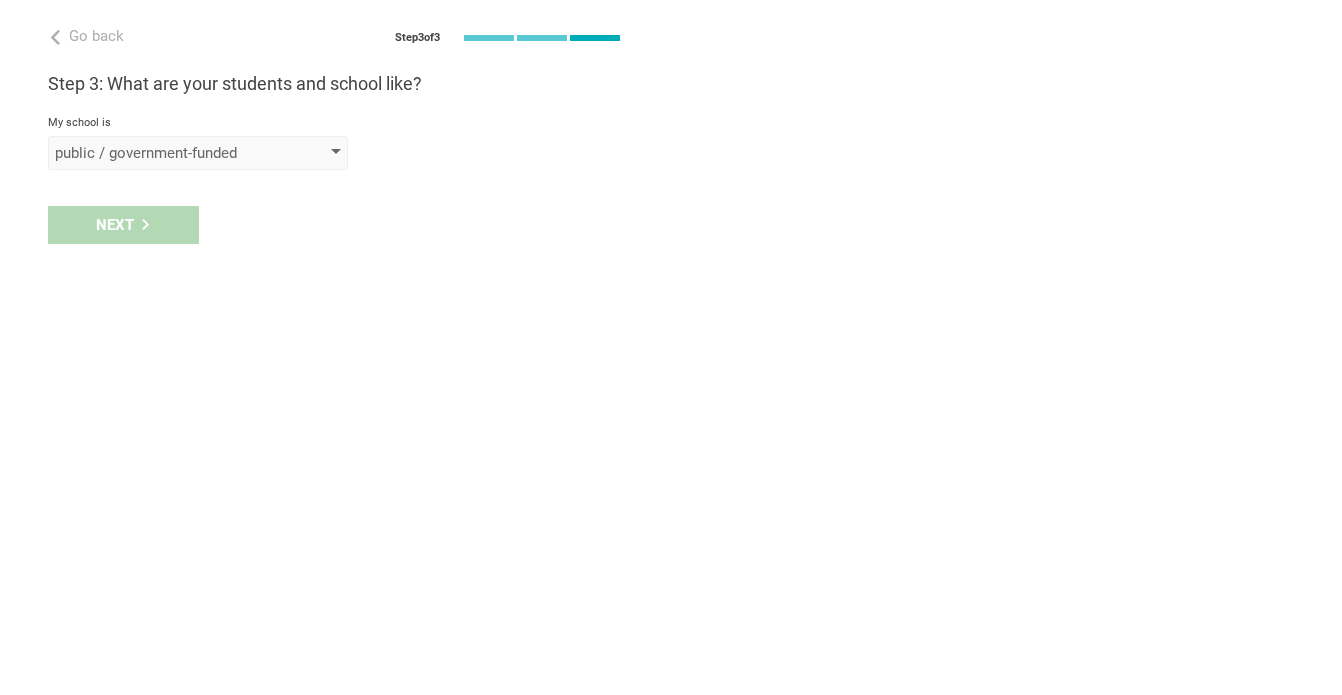 click on "public / government-funded" at bounding box center (169, 153) 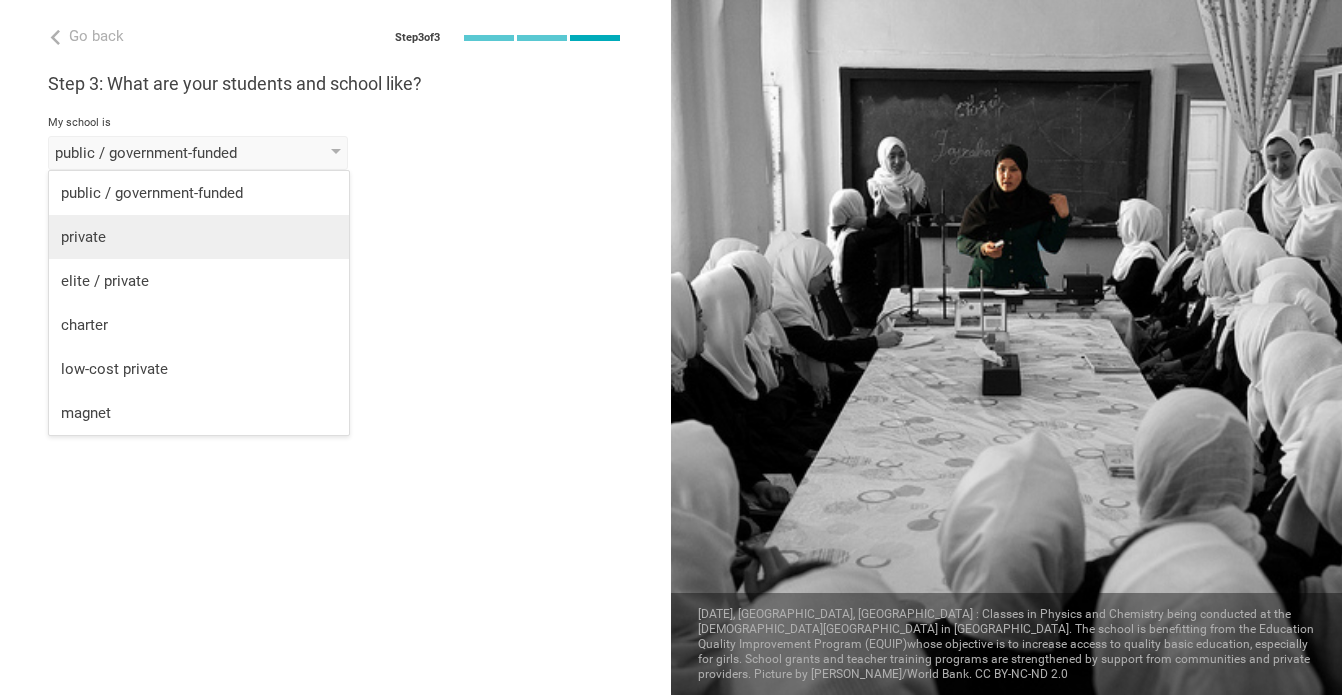 click on "private" at bounding box center (199, 237) 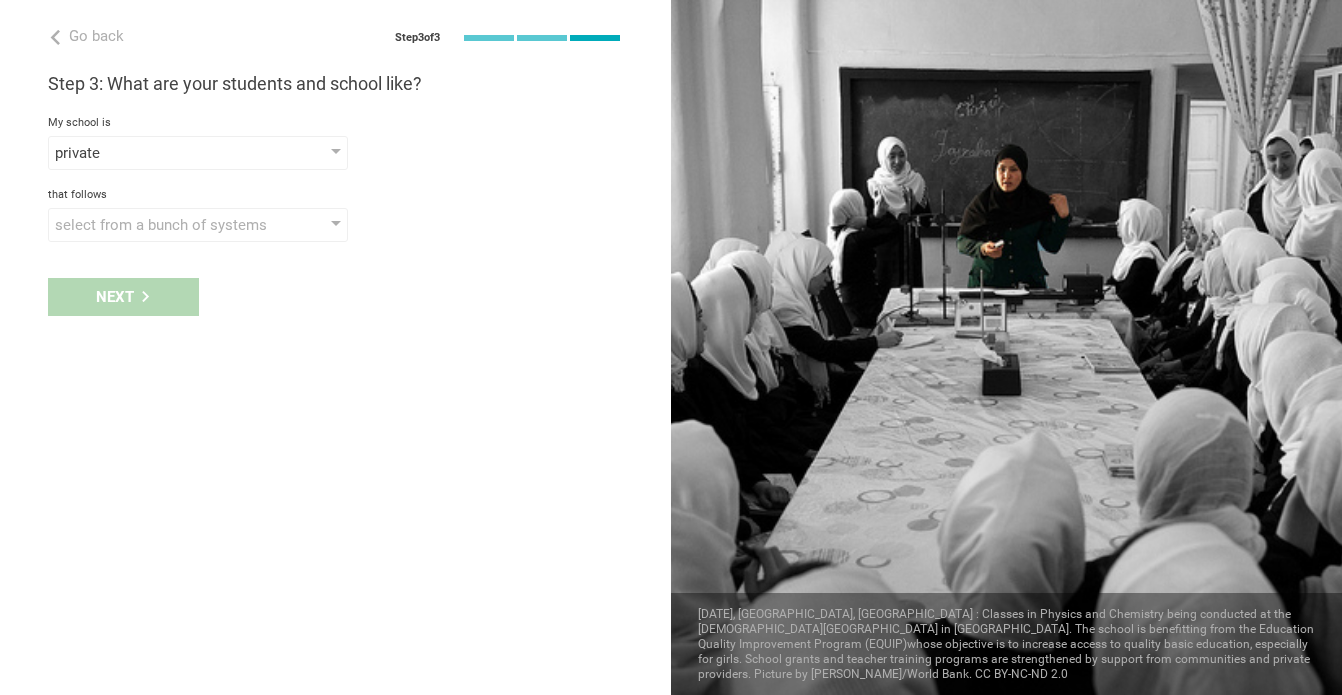 click on "Go back Step  3  of  3 Welcome, Ashley! You are almost all set. Just answer a few simple questions to help us get to know you better and personalize your experience. Step 1: How would you describe yourself? I am a... Curriculum writer / Instructional designer Teacher Professor / Lecturer Instructional Coach Vice Principal or Principal Curriculum writer / Instructional designer School / district Administrator EdTech maker / enthusiast at the school school district college university program institute company organization Wasatch Nature School in Salt Lake City, Utah Step 2: What are you interested in? I'm interested in Other Mathematics English (Language Arts) Science Social Studies Other Humanities & Arts, Sciences Humanities & Arts Languages Sciences Physical Education Technology Life & career skills Other technical skills at the proficiency of Year Grade Class Year Level Standard 1, 2, 3, 4, 5, 6 1 2 3 4 5 6 7 8 9 10 11 12 13 Step 3: What are your students and school like? My school is private private PARCC" at bounding box center [335, 347] 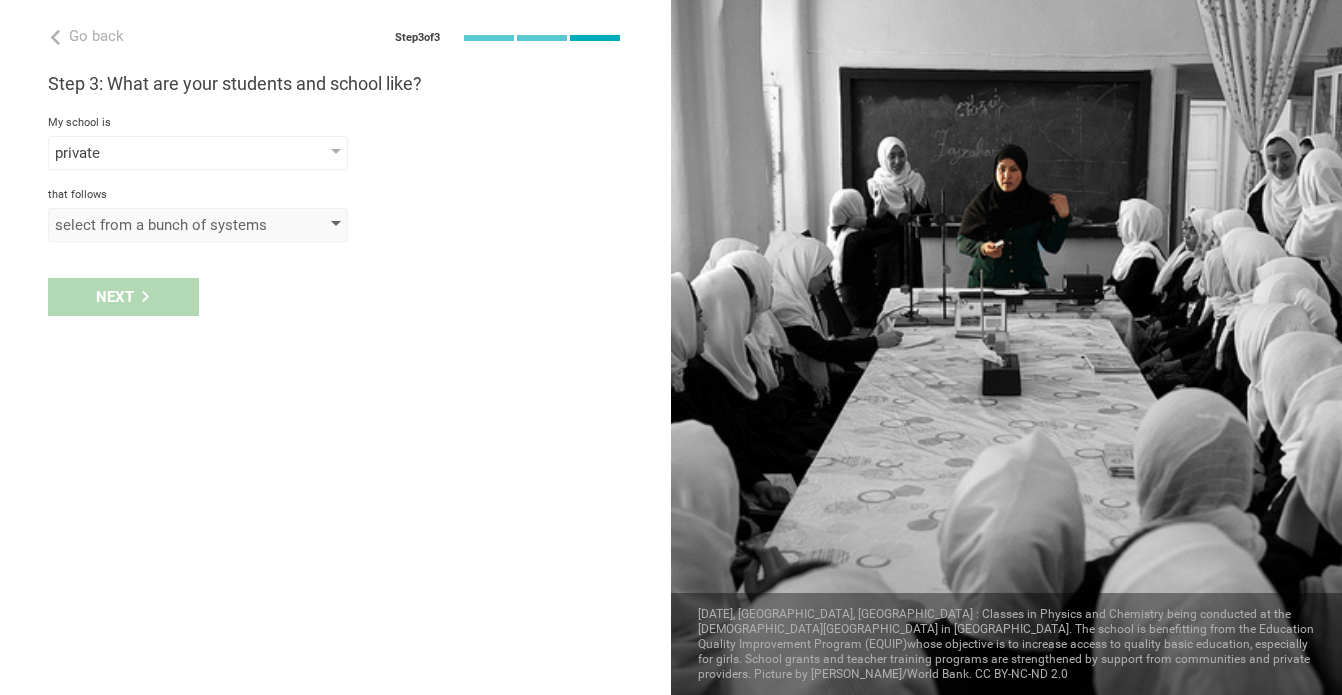 click on "select from a bunch of systems" at bounding box center [198, 225] 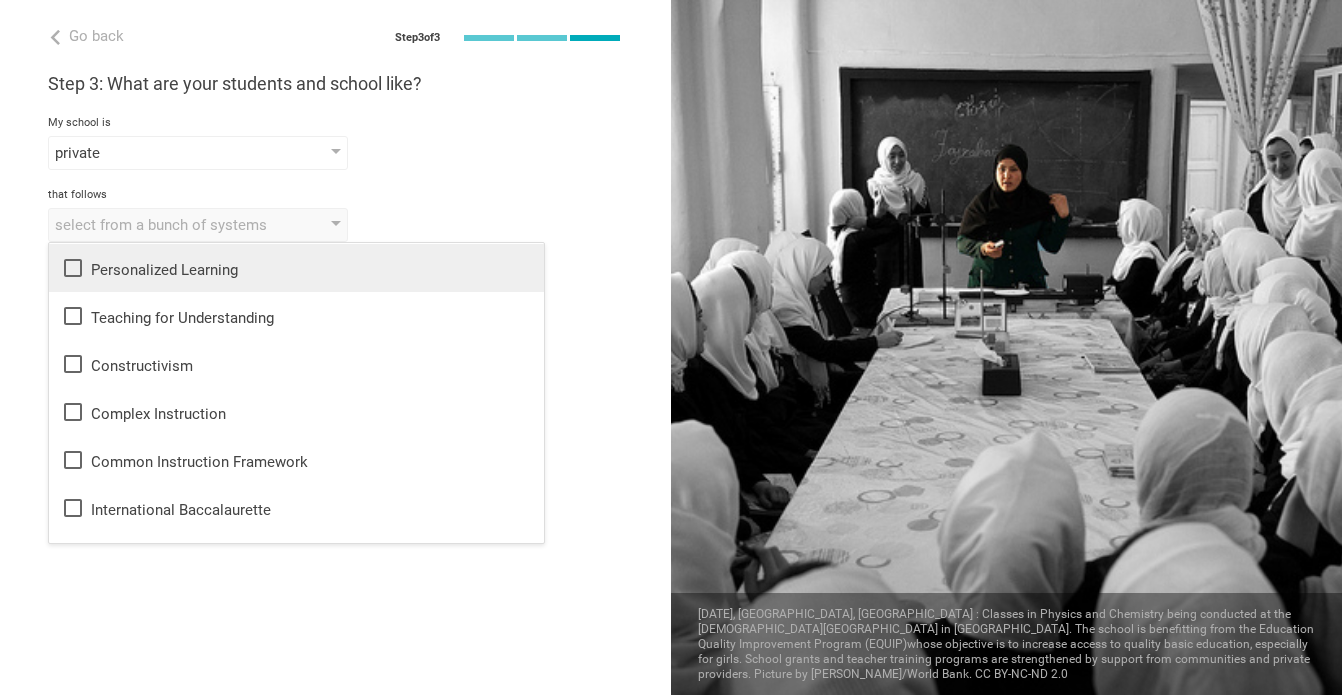 scroll, scrollTop: 672, scrollLeft: 0, axis: vertical 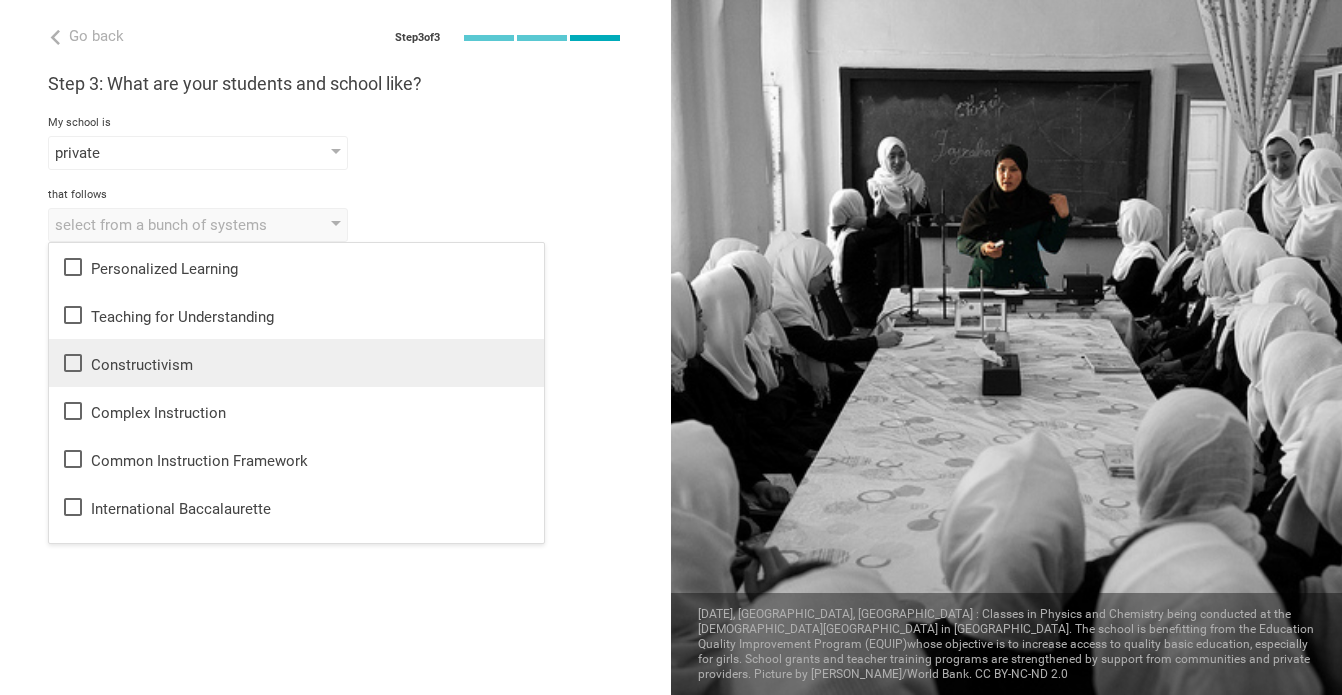click 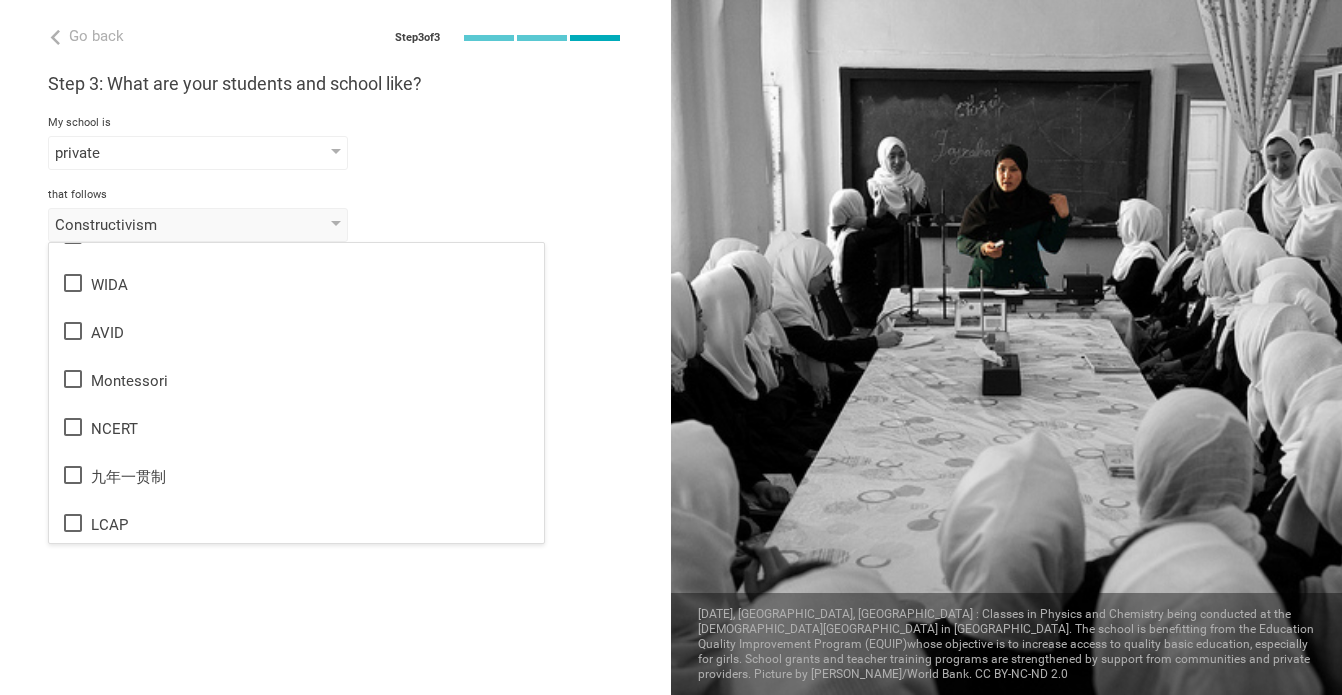 scroll, scrollTop: 1188, scrollLeft: 0, axis: vertical 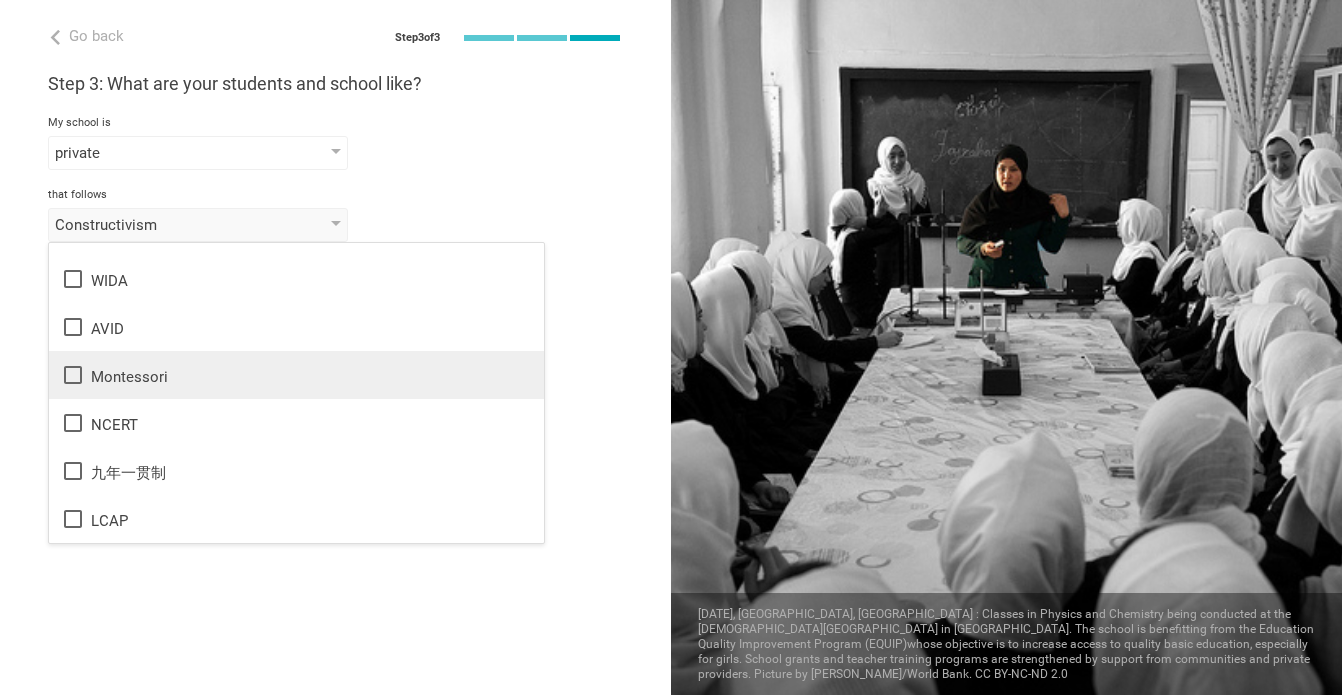 click 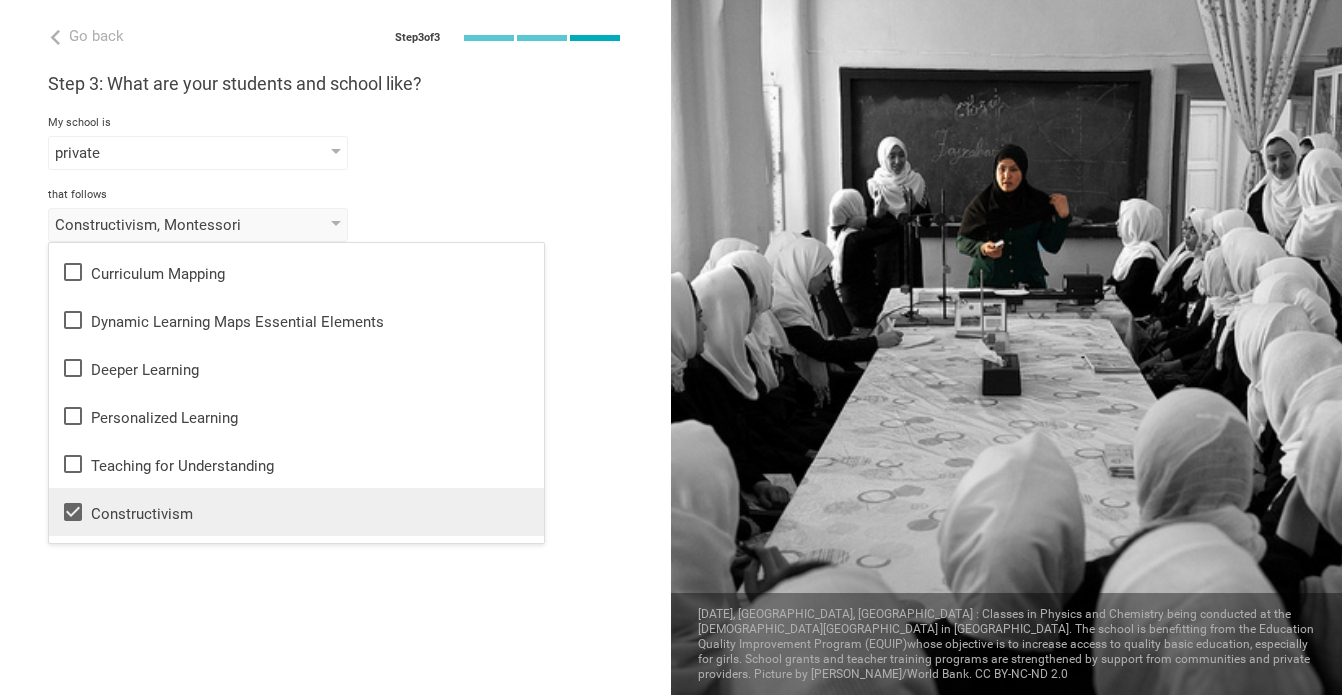 scroll, scrollTop: 522, scrollLeft: 0, axis: vertical 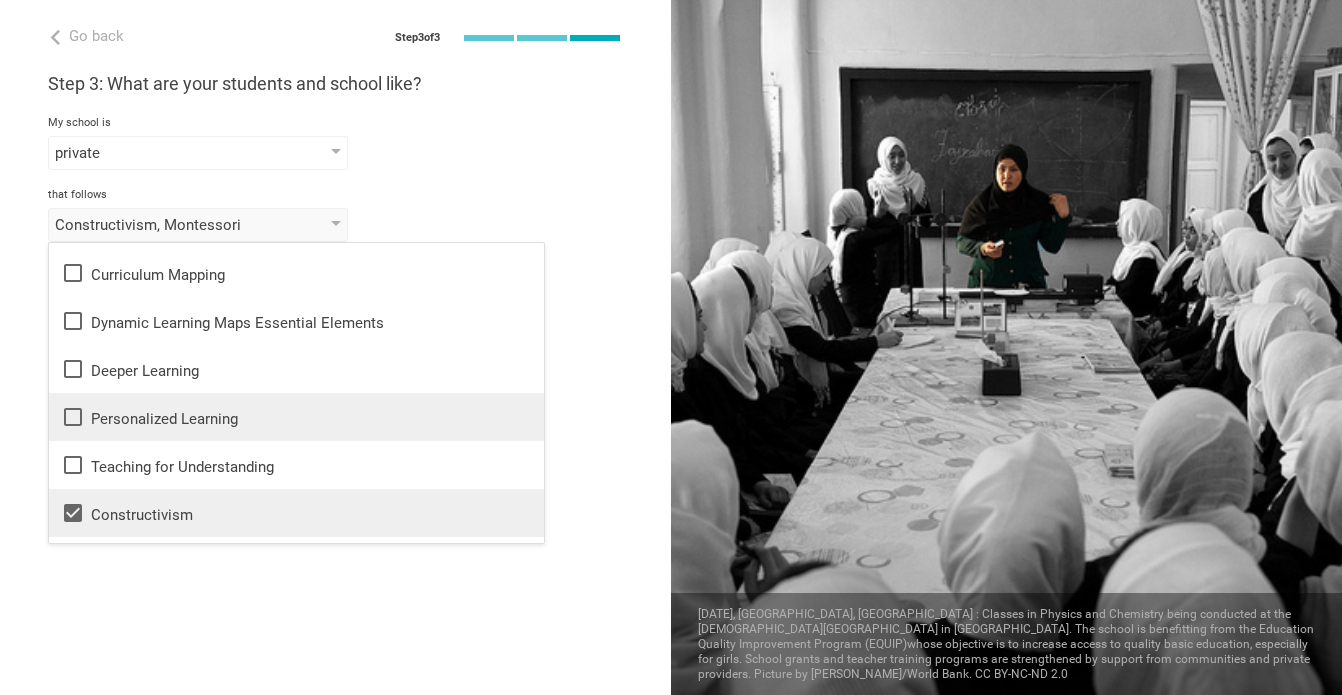 click 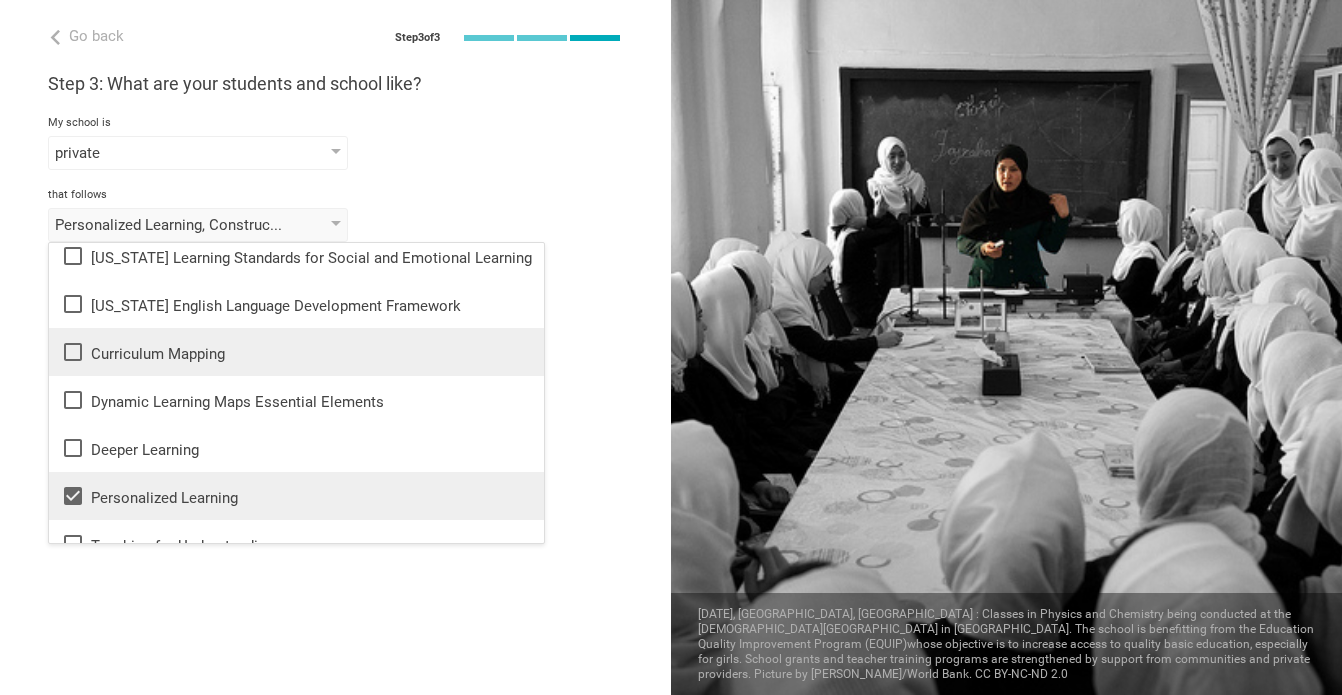 scroll, scrollTop: 444, scrollLeft: 0, axis: vertical 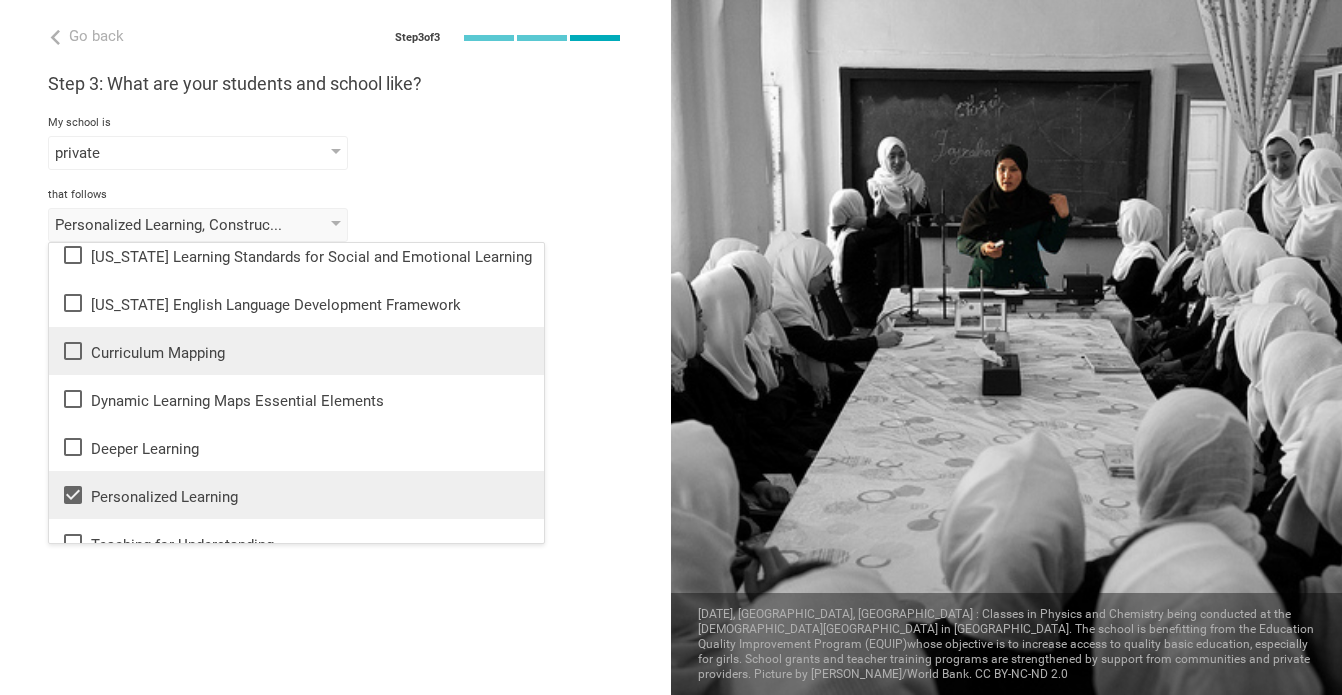click 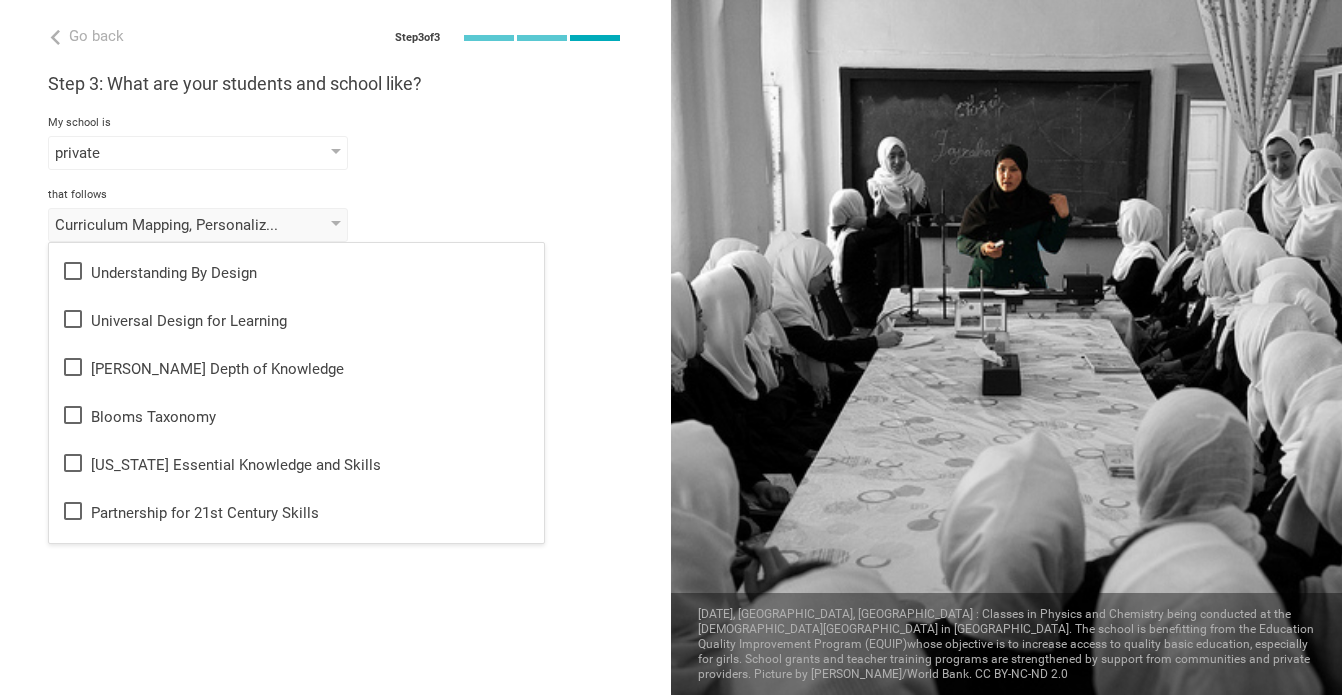 scroll, scrollTop: 140, scrollLeft: 0, axis: vertical 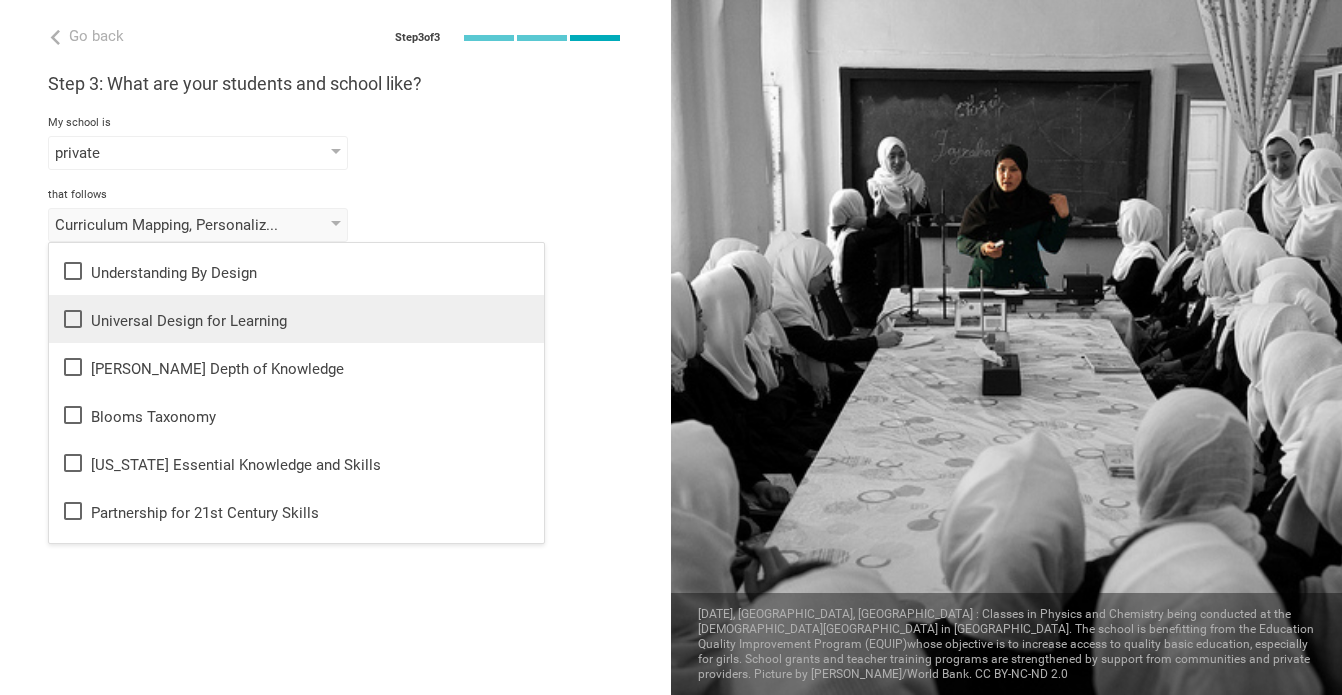 click 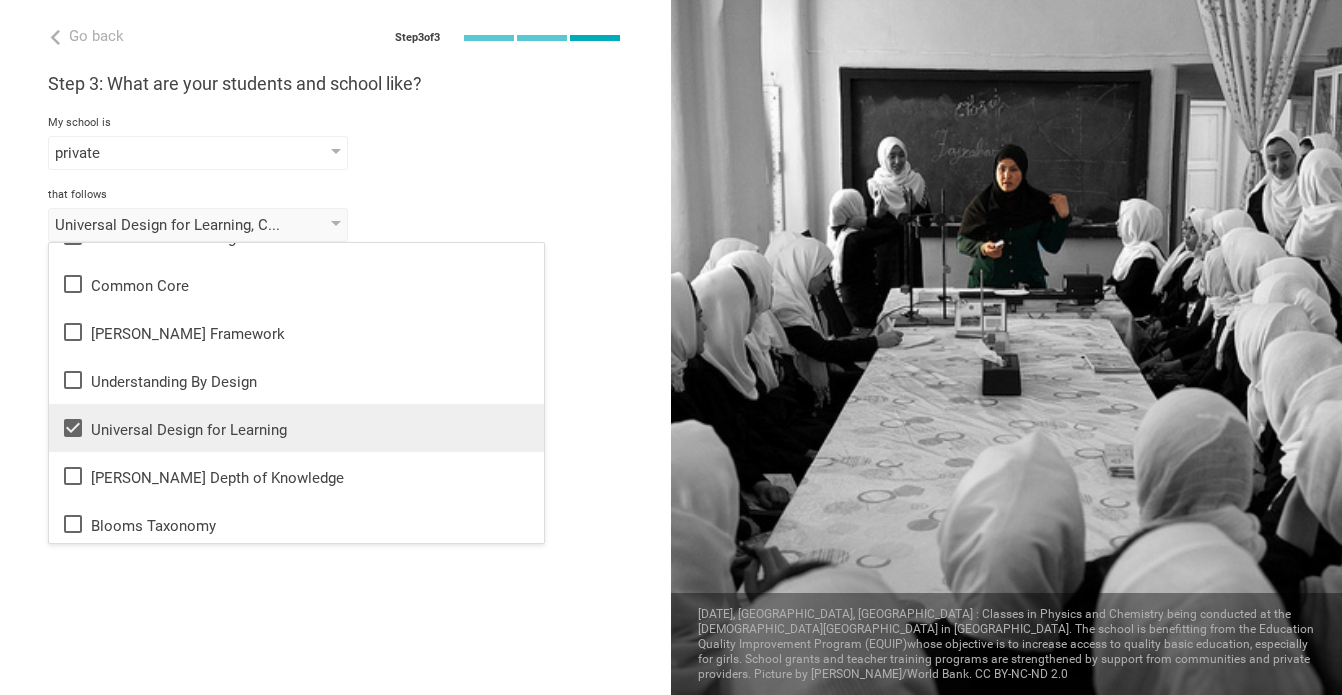 scroll, scrollTop: 0, scrollLeft: 0, axis: both 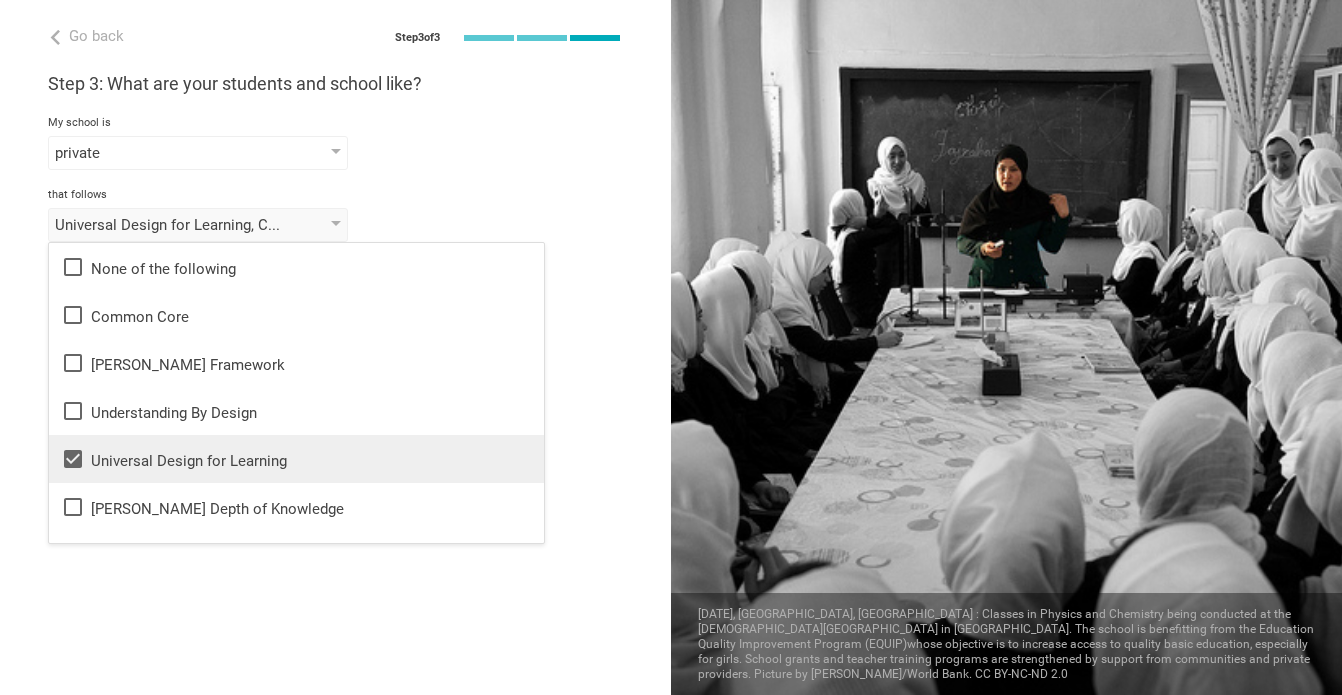click on "that follows Universal Design for Learning, Curriculum Mapping, Personalized Learning, Constructivism, Montessori None of the following Common Core Danielson Framework Understanding By Design Universal Design for Learning Webb's Depth of Knowledge Blooms Taxonomy Texas Essential Knowledge and Skills Partnership for 21st Century Skills Illinois Learning Standards for Social and Emotional Learning California English Language Development Framework Curriculum Mapping Dynamic Learning Maps Essential Elements Deeper Learning Personalized Learning Teaching for Understanding Constructivism Complex Instruction Common Instruction Framework International Baccalaurette Blending Learning Advanced Placement AdvancED PARCC SBAC WIDA AVID Montessori NCERT 九年一贯制 LCAP" at bounding box center (335, 215) 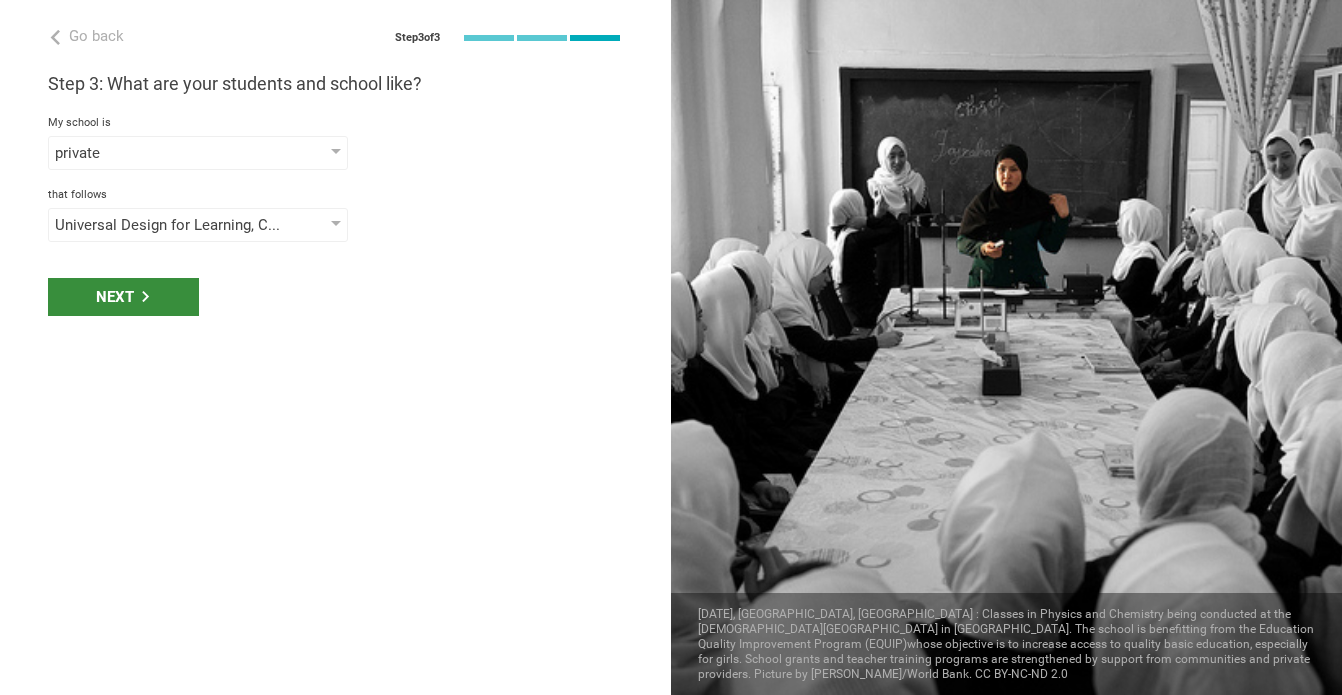 click 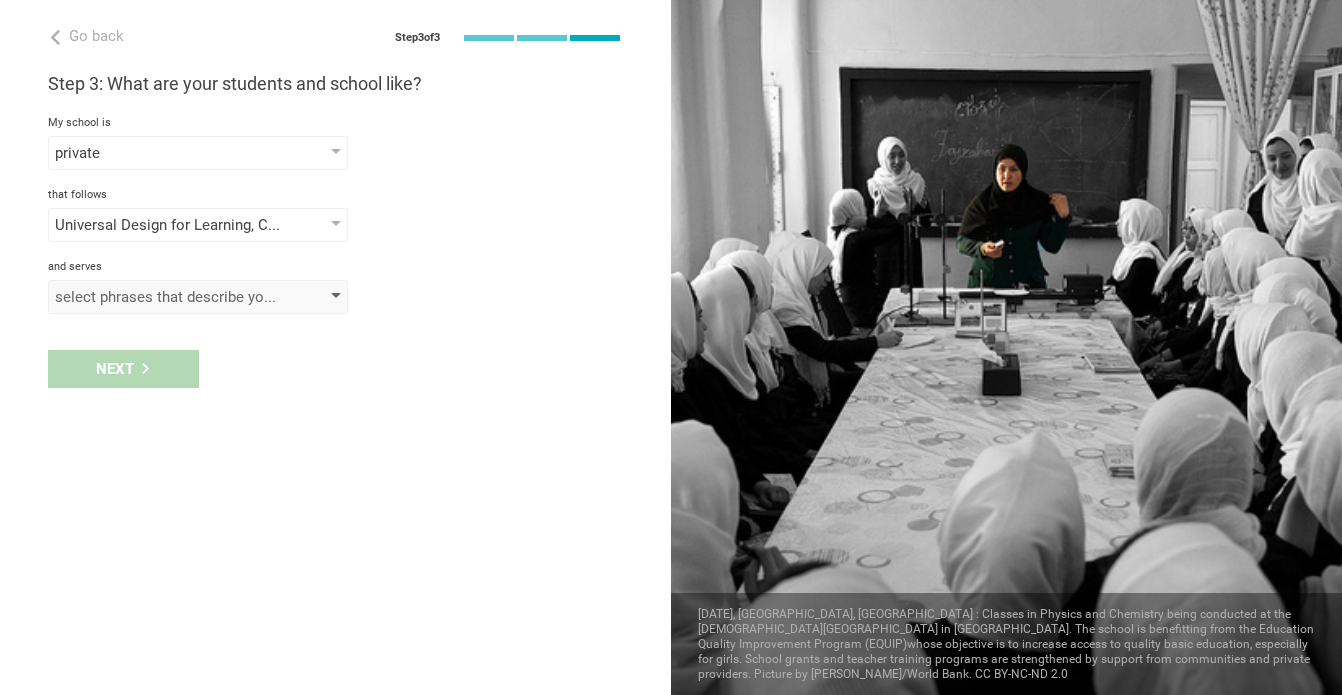 click on "select phrases that describe your student population" at bounding box center [169, 297] 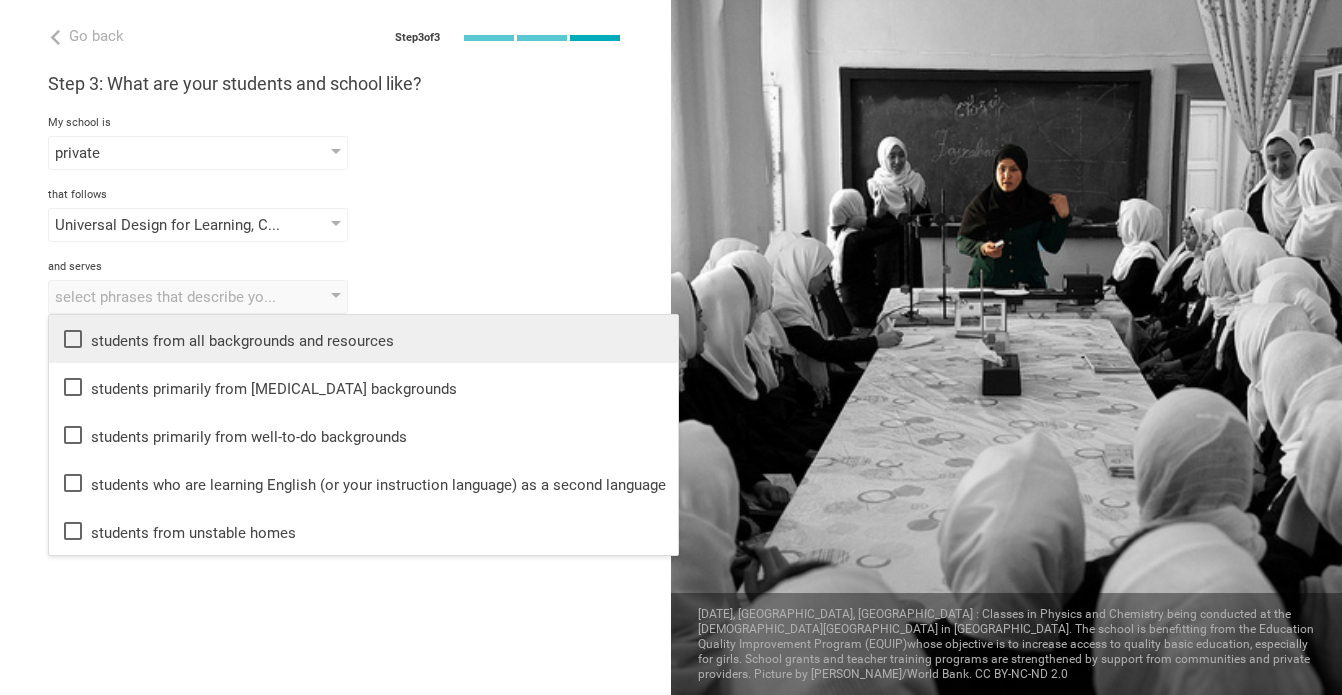 click on "students from all backgrounds and resources" at bounding box center (363, 339) 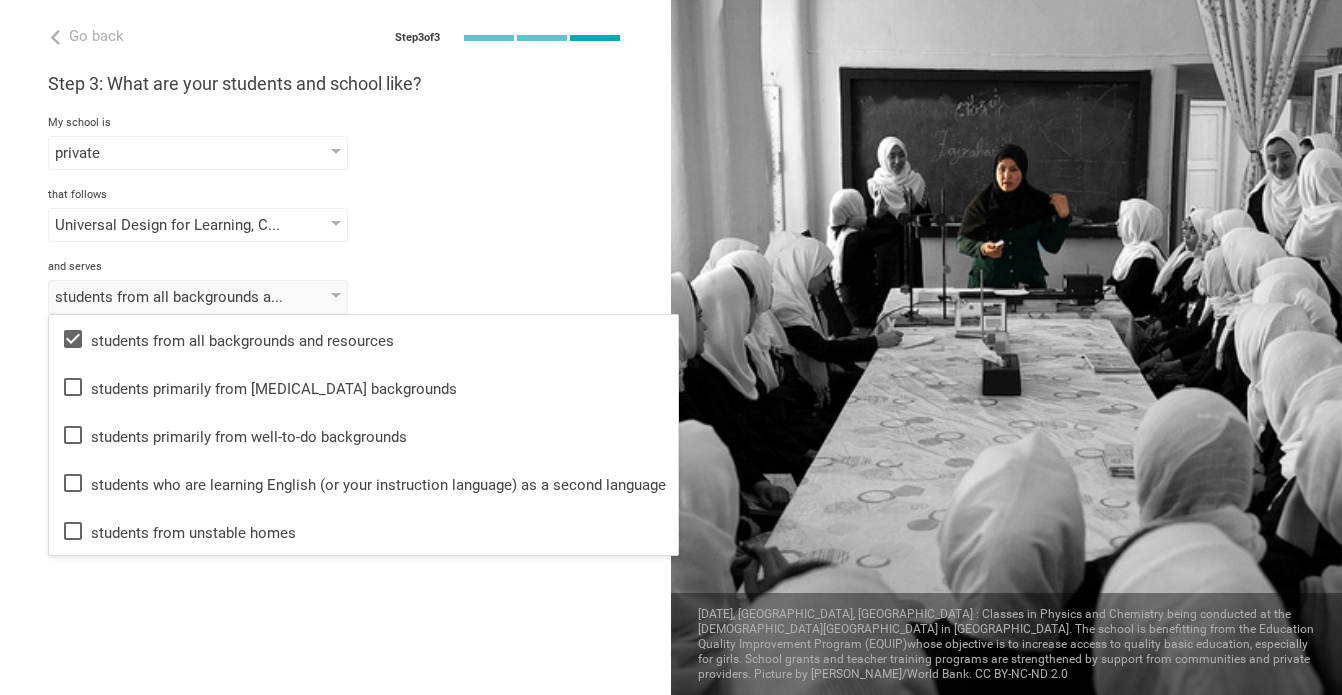 click on "Go back Step  3  of  3 Welcome, Ashley! You are almost all set. Just answer a few simple questions to help us get to know you better and personalize your experience. Step 1: How would you describe yourself? I am a... Curriculum writer / Instructional designer Teacher Professor / Lecturer Instructional Coach Vice Principal or Principal Curriculum writer / Instructional designer School / district Administrator EdTech maker / enthusiast at the school school district college university program institute company organization Wasatch Nature School in Salt Lake City, Utah Step 2: What are you interested in? I'm interested in Other Mathematics English (Language Arts) Science Social Studies Other Humanities & Arts, Sciences Humanities & Arts Languages Sciences Physical Education Technology Life & career skills Other technical skills at the proficiency of Year Grade Class Year Level Standard 1, 2, 3, 4, 5, 6 1 2 3 4 5 6 7 8 9 10 11 12 13 Step 3: What are your students and school like? My school is private private PARCC" at bounding box center [335, 347] 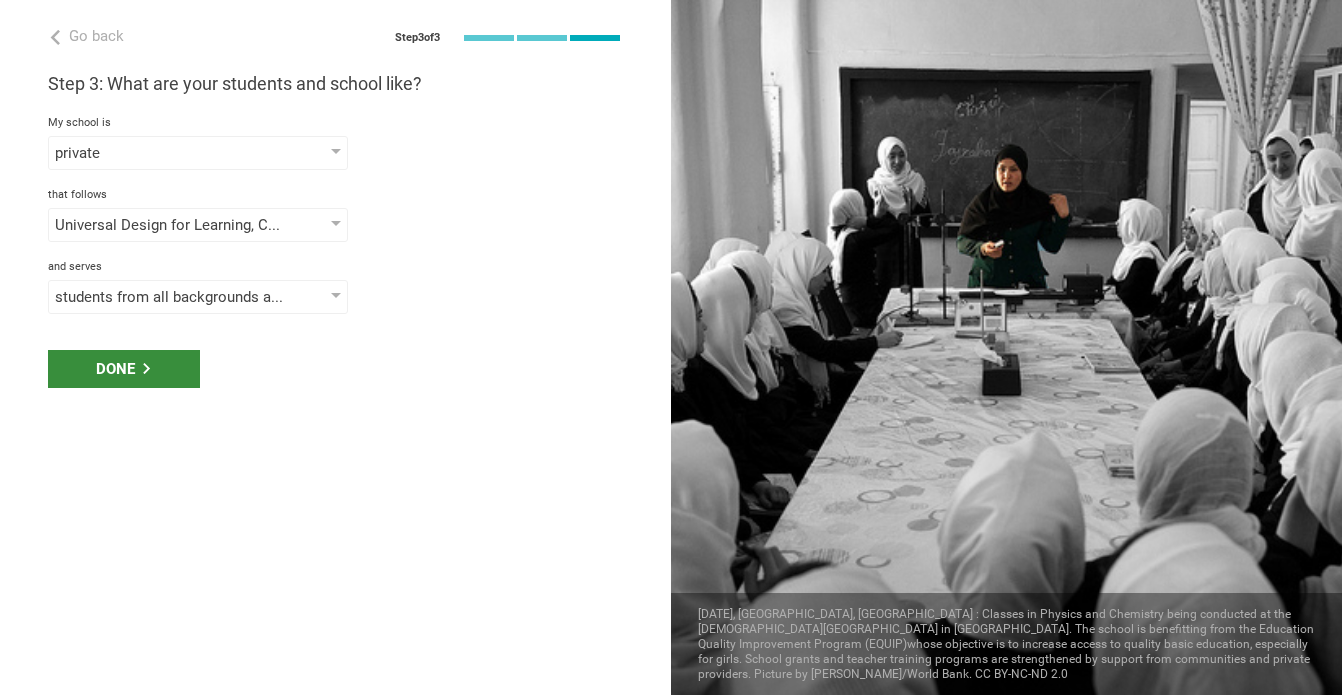 click on "Done" at bounding box center (124, 369) 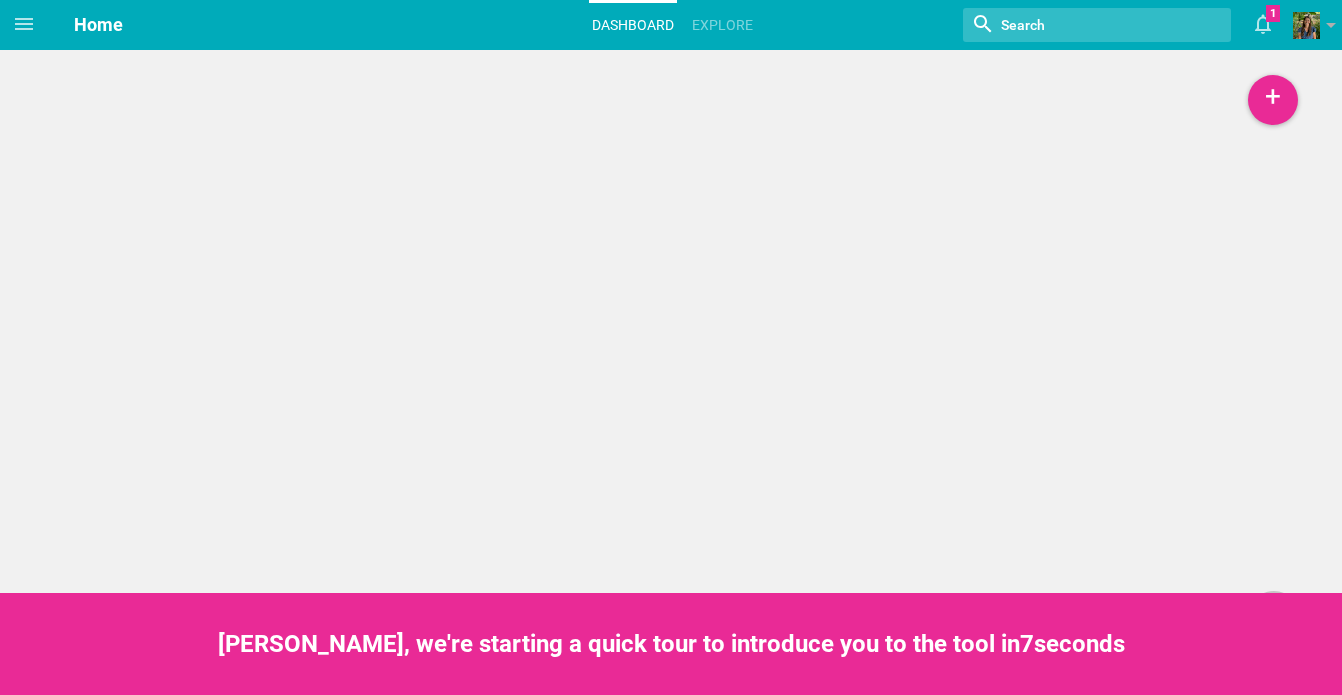 scroll, scrollTop: 0, scrollLeft: 0, axis: both 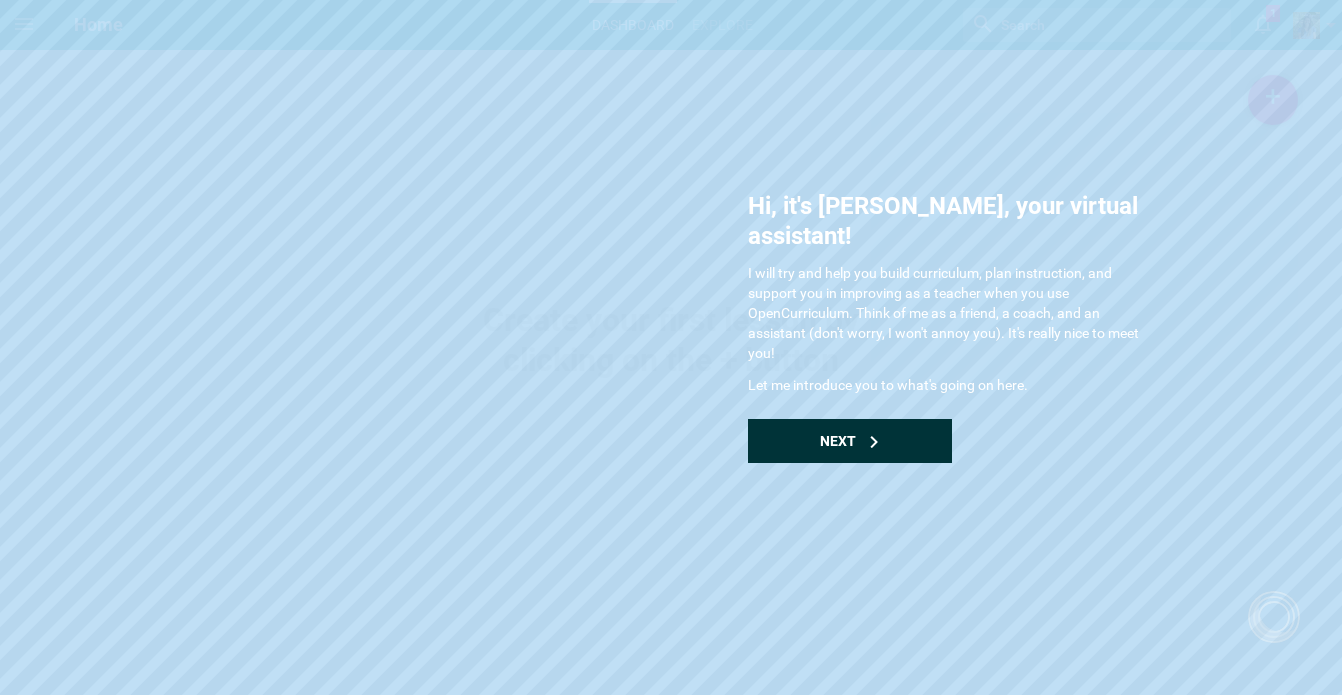 click on "Next" at bounding box center (838, 441) 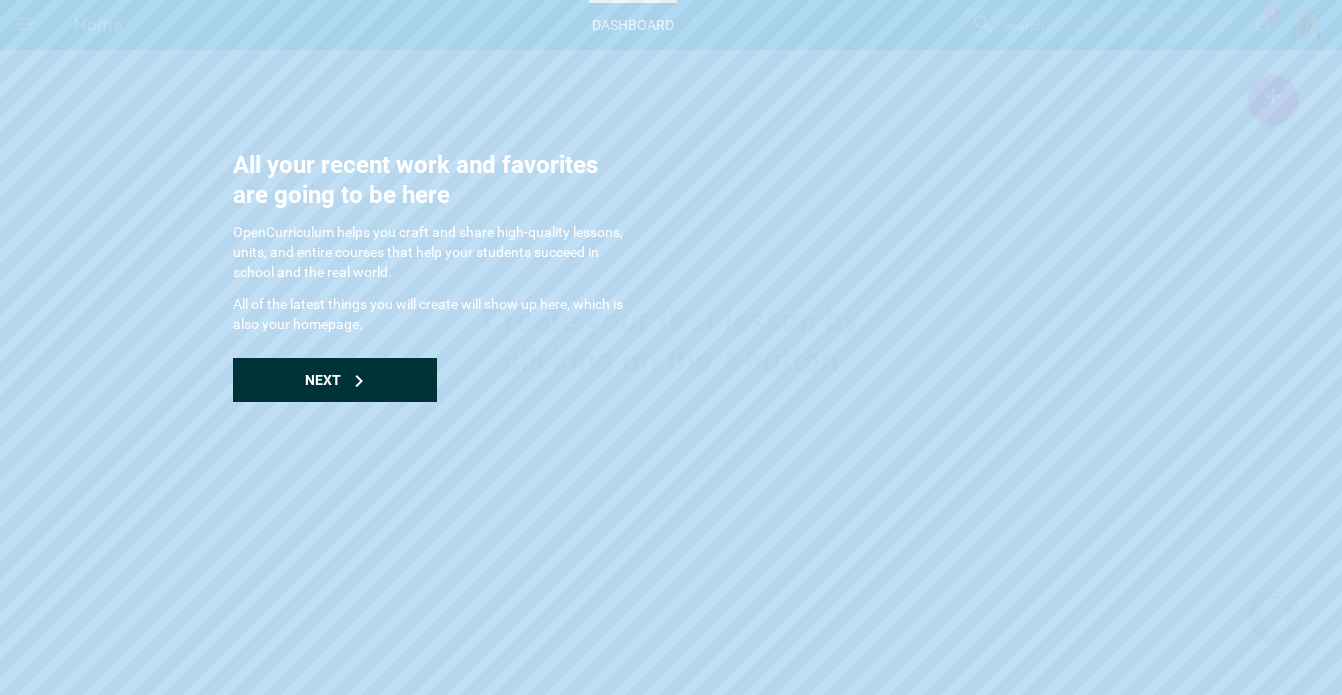 click on "Next" at bounding box center (335, 380) 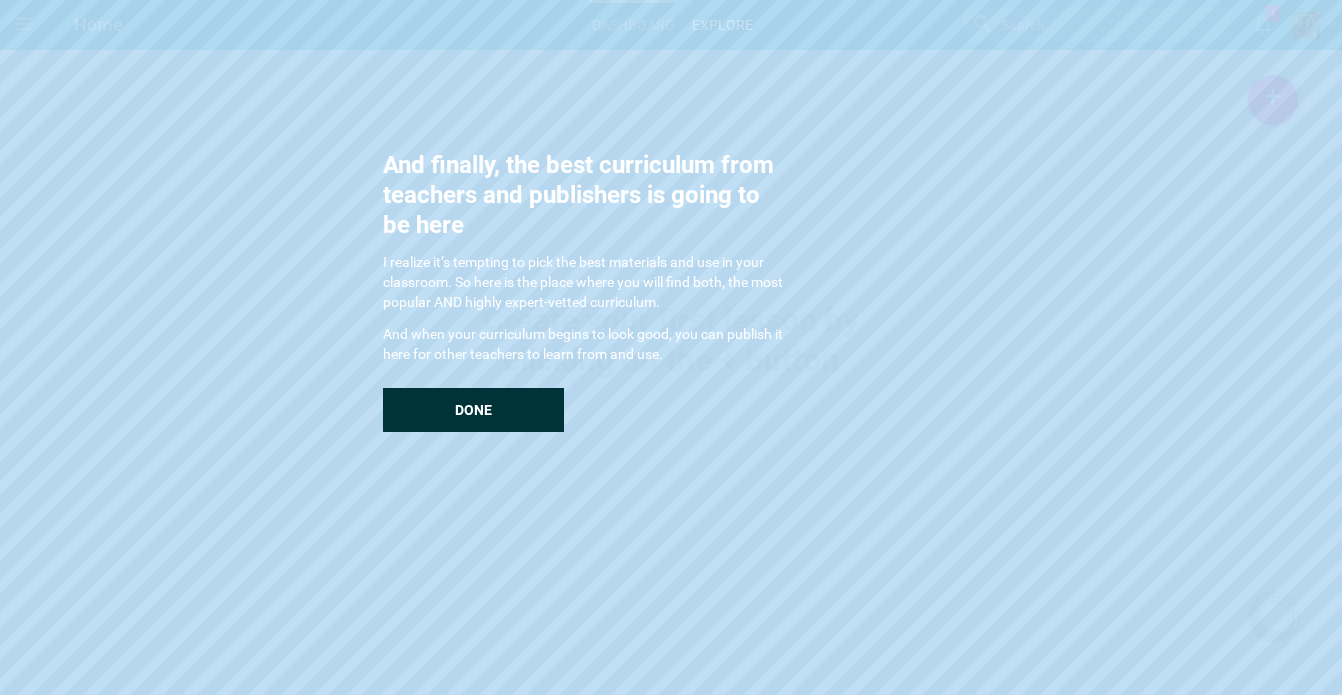 click on "Done" at bounding box center [473, 410] 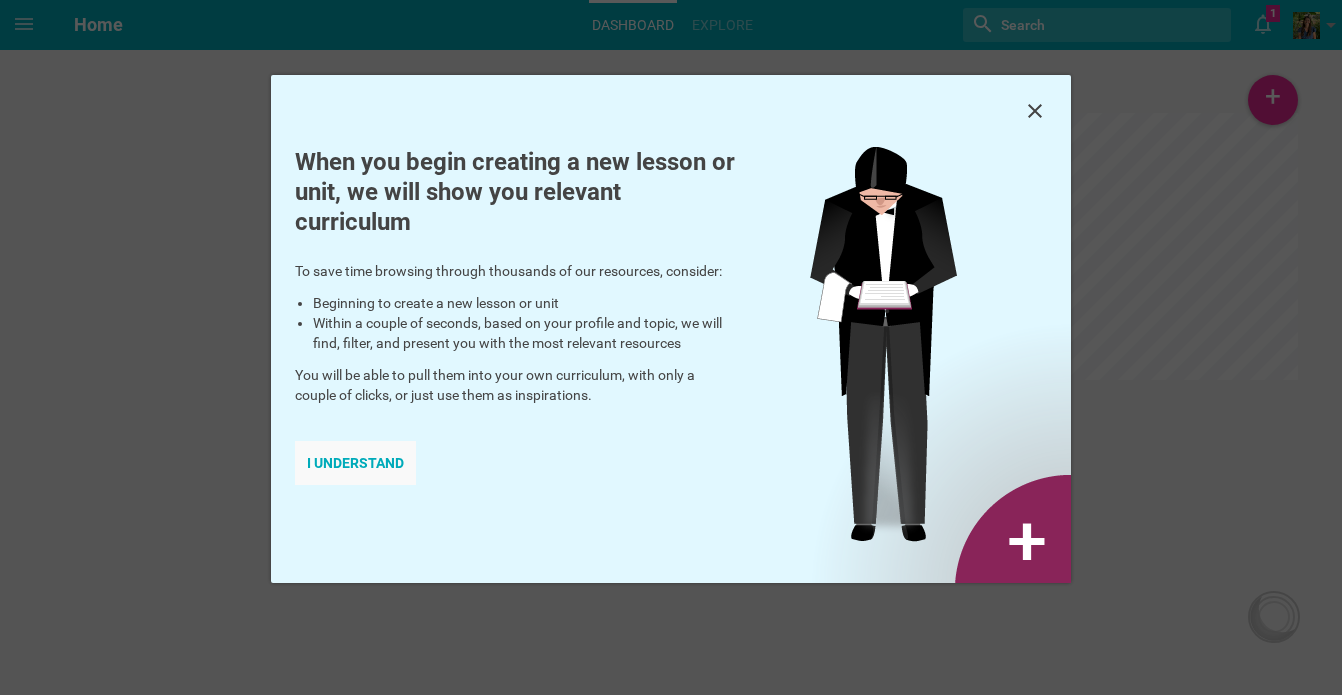 click on "I understand" at bounding box center [355, 463] 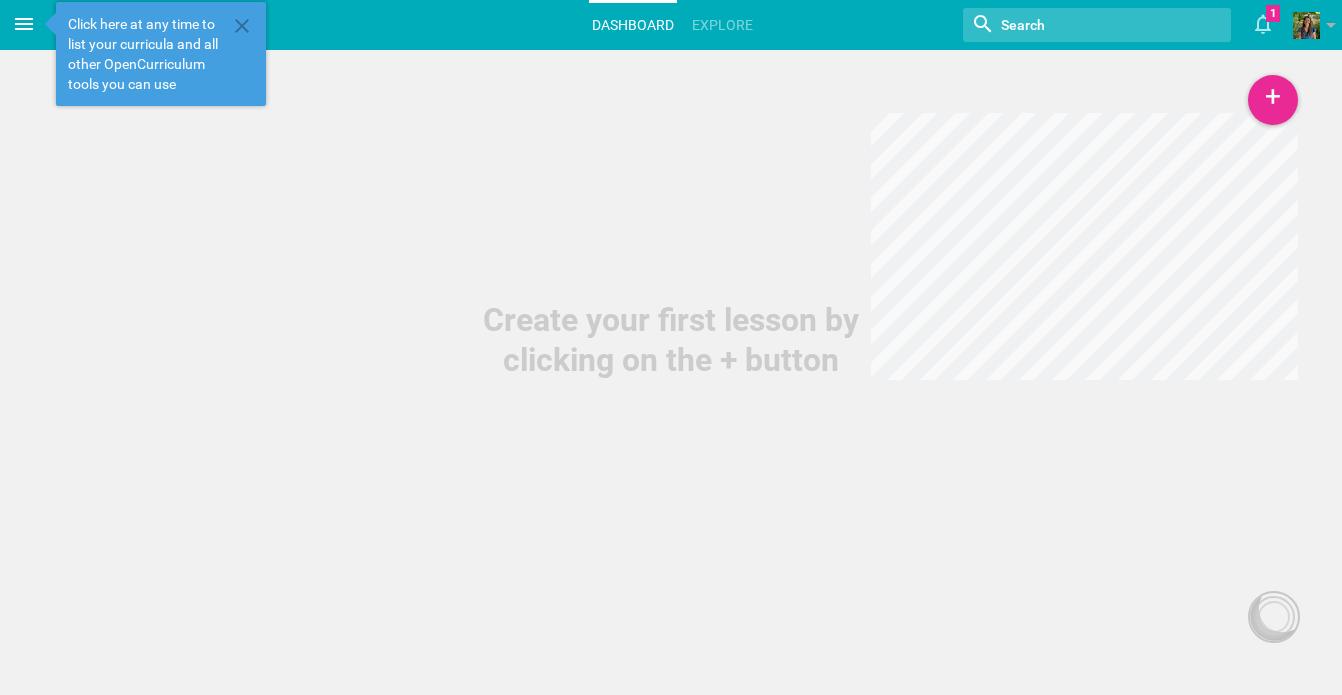 click at bounding box center [24, 24] 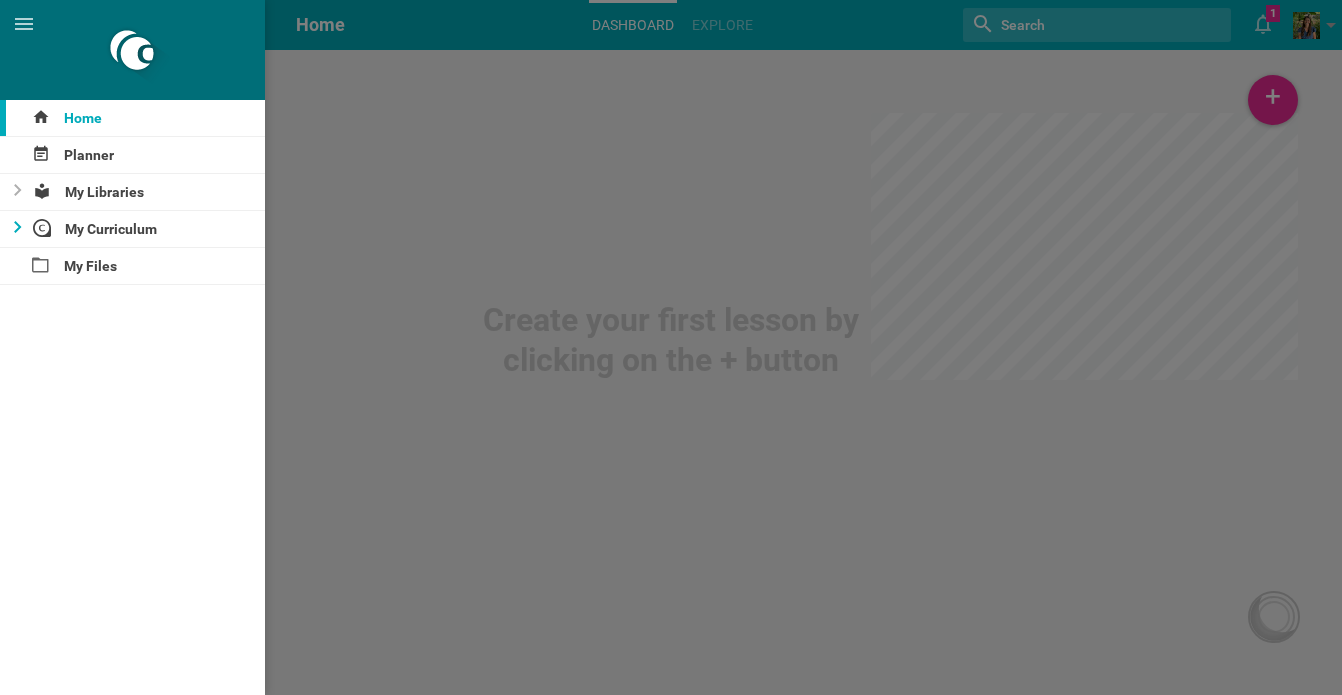 click 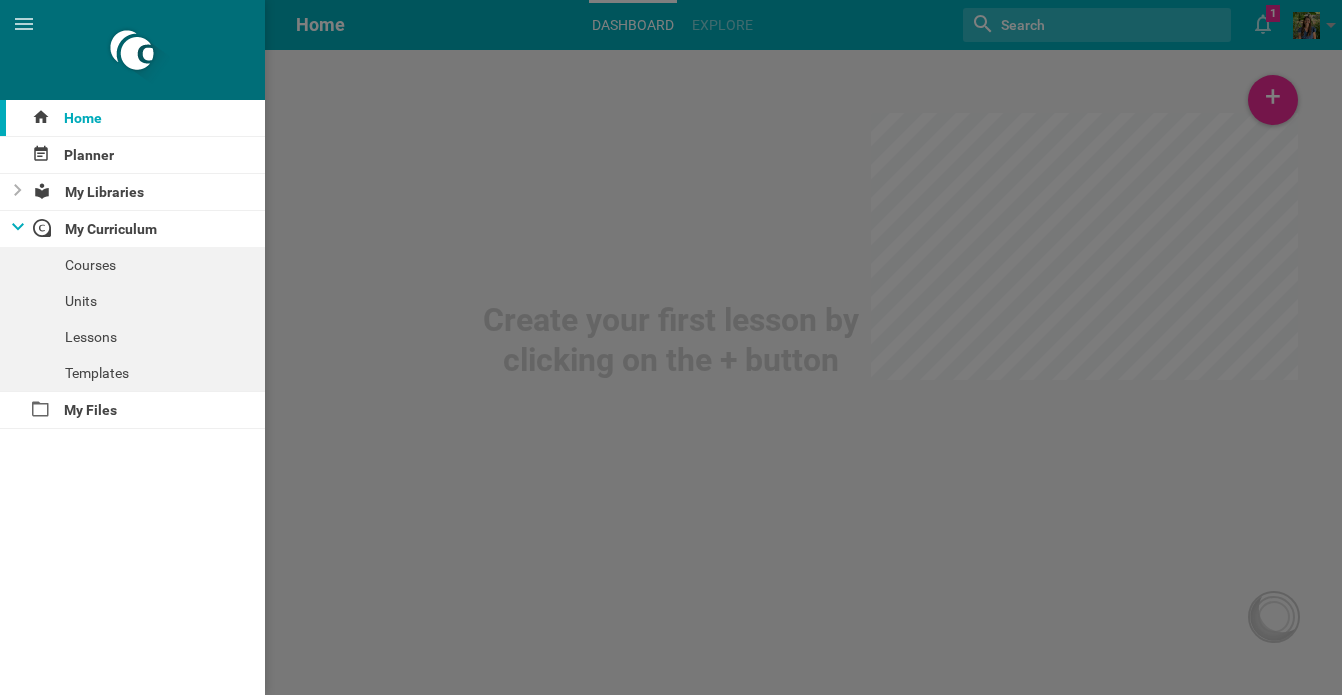 click 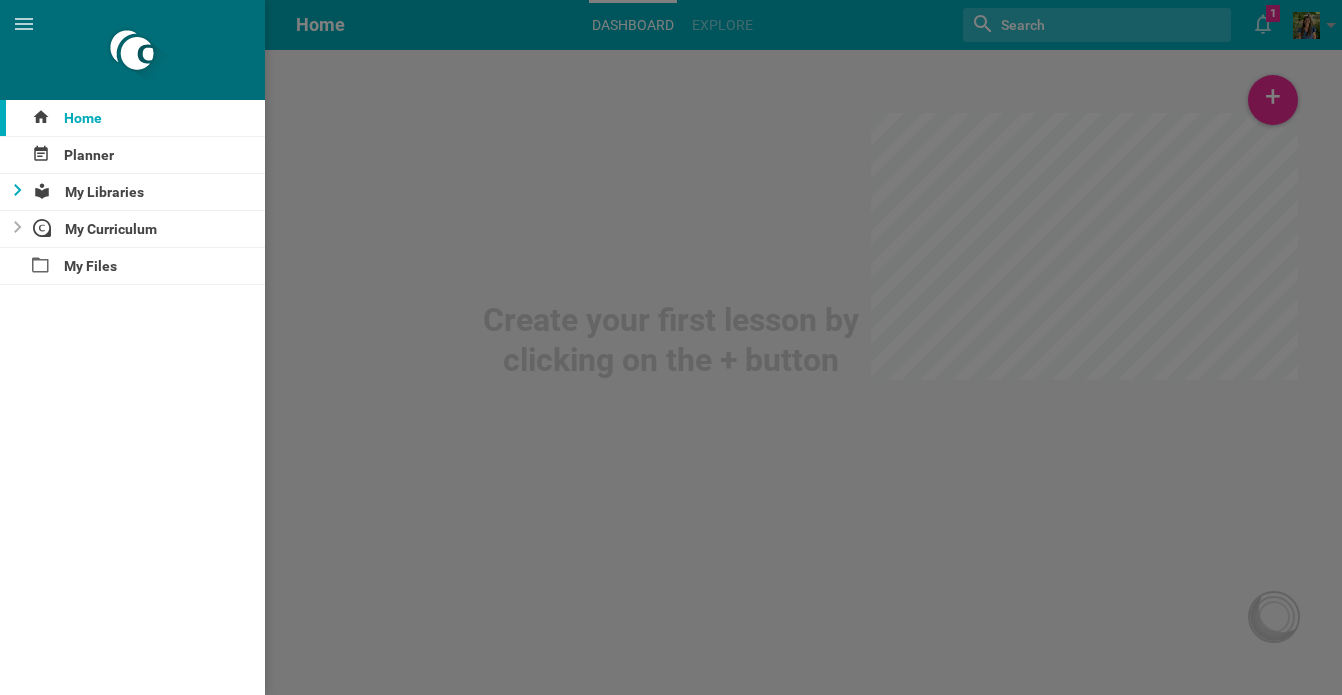 click at bounding box center (12, 192) 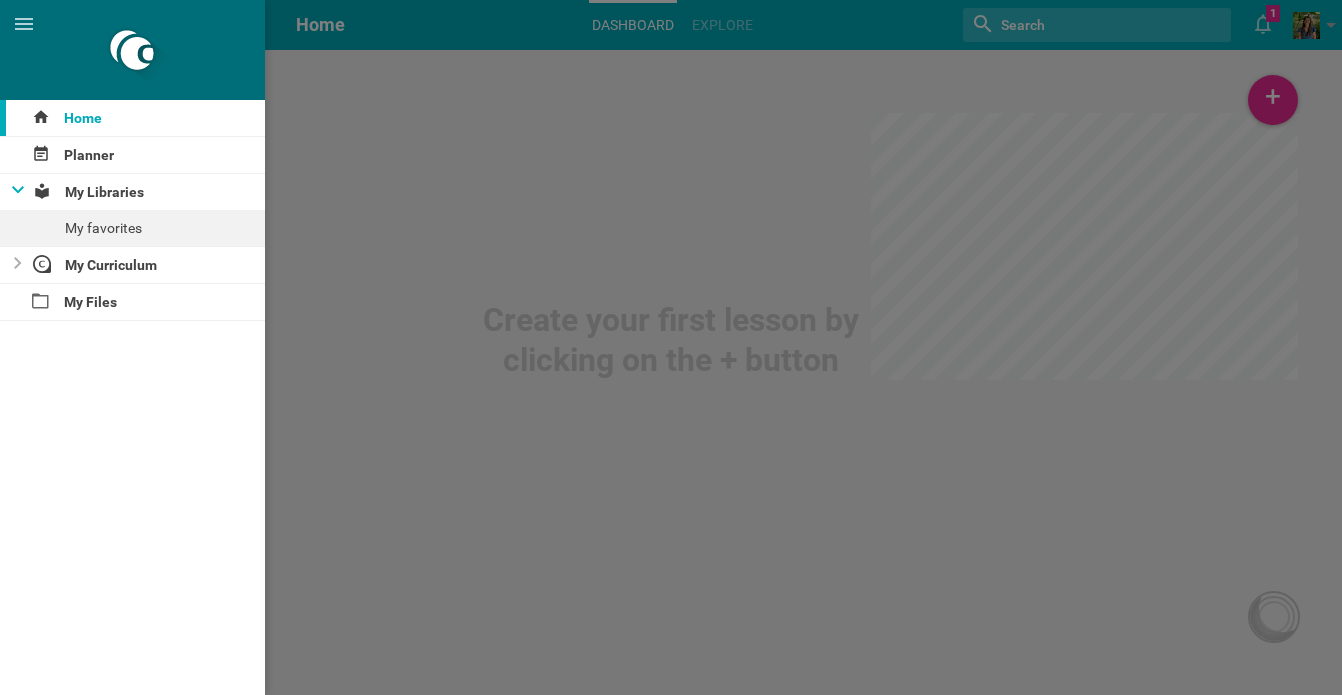 click 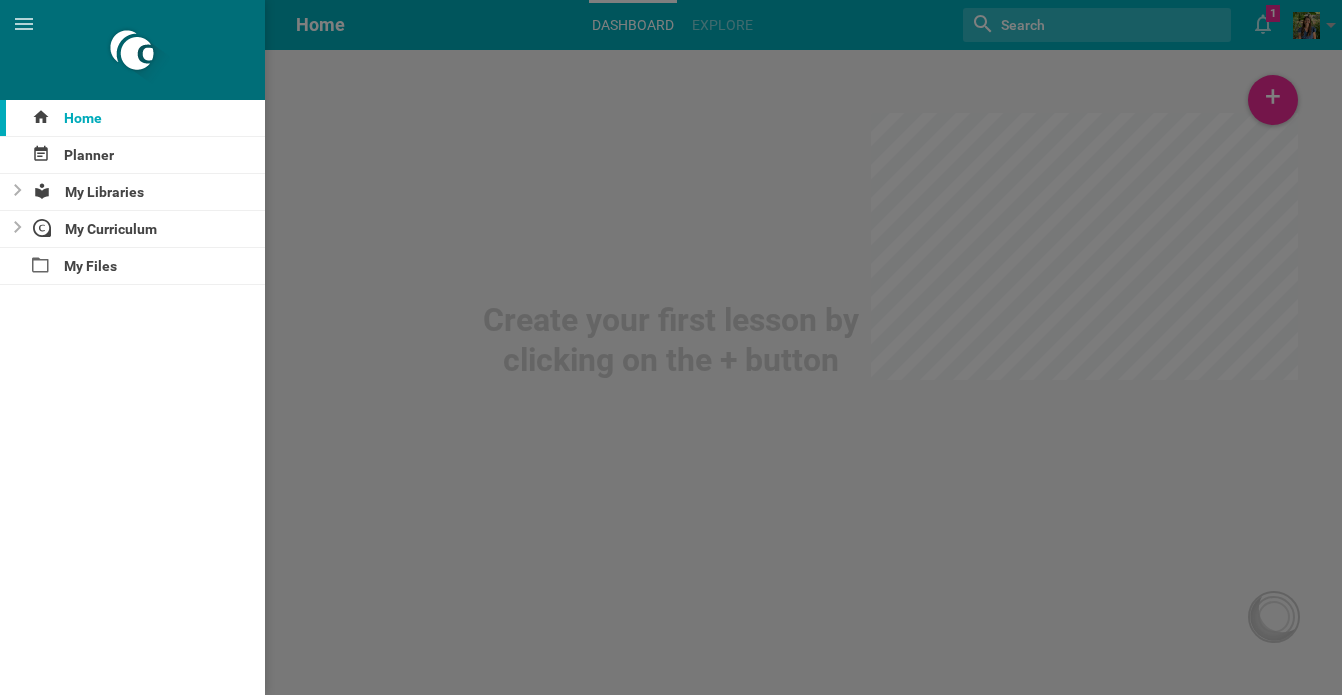 click at bounding box center [671, 347] 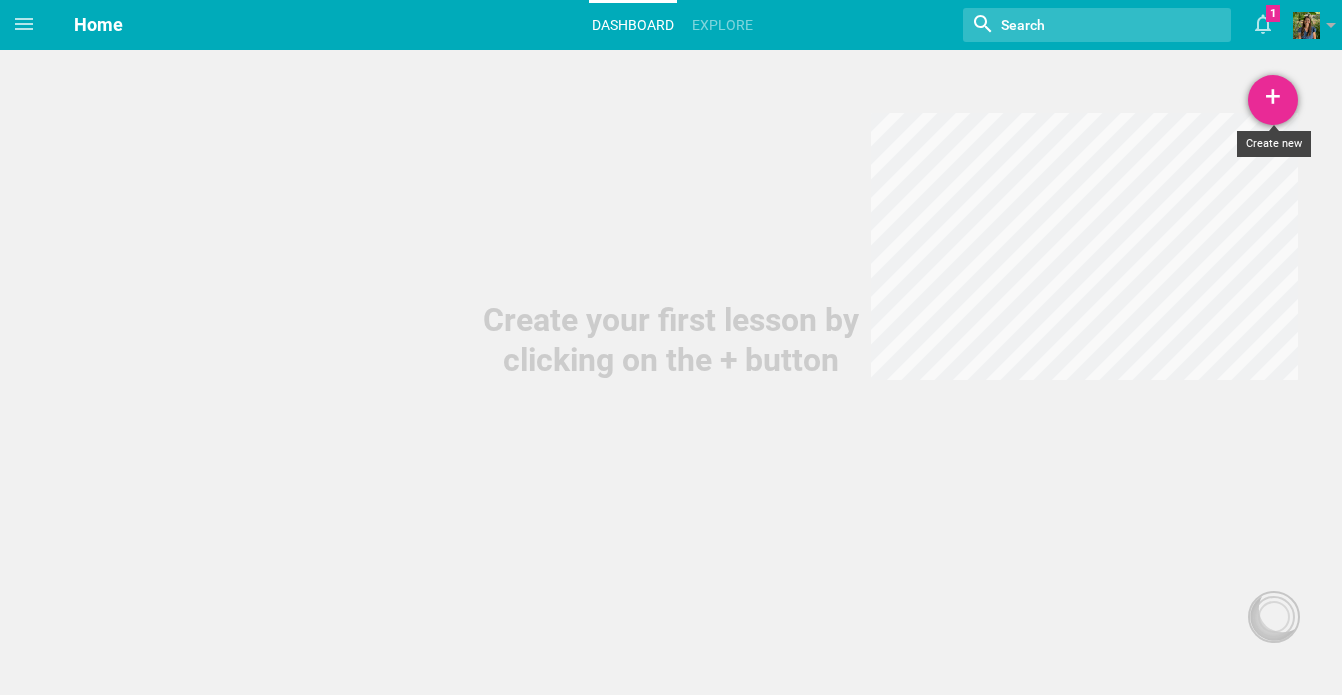 click on "+" at bounding box center (1273, 100) 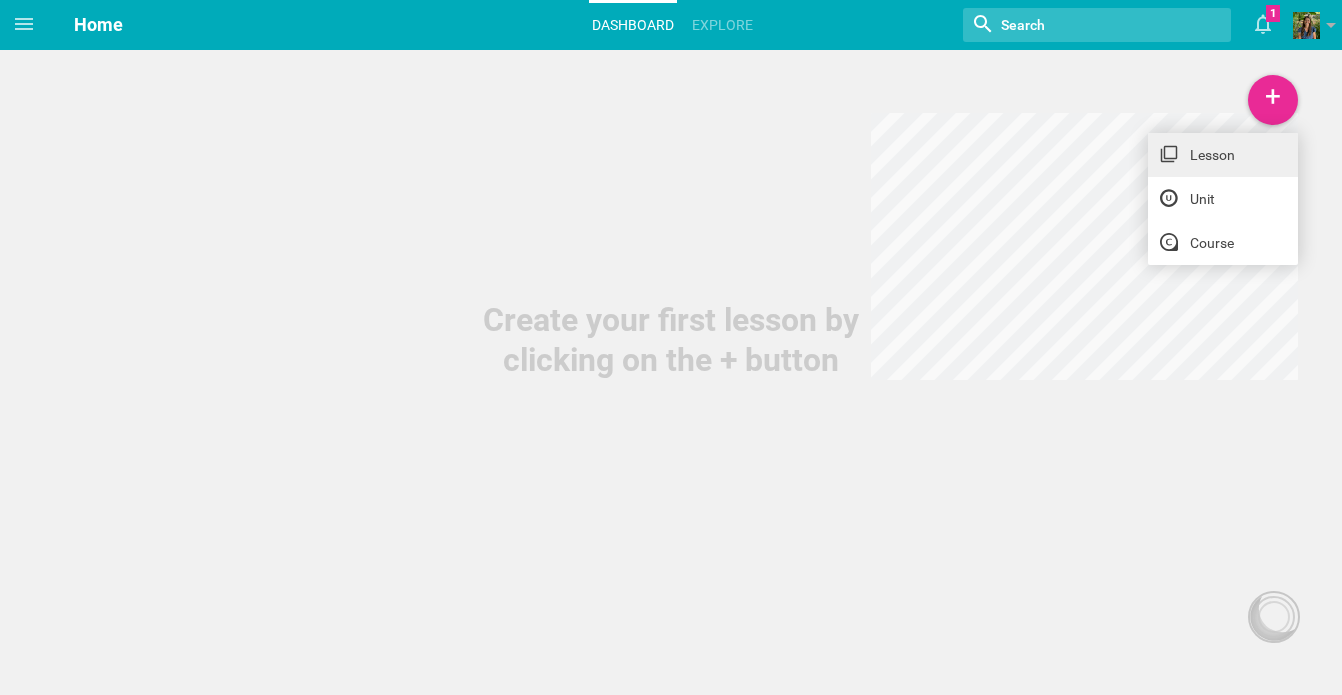 click on "Lesson" at bounding box center (1223, 155) 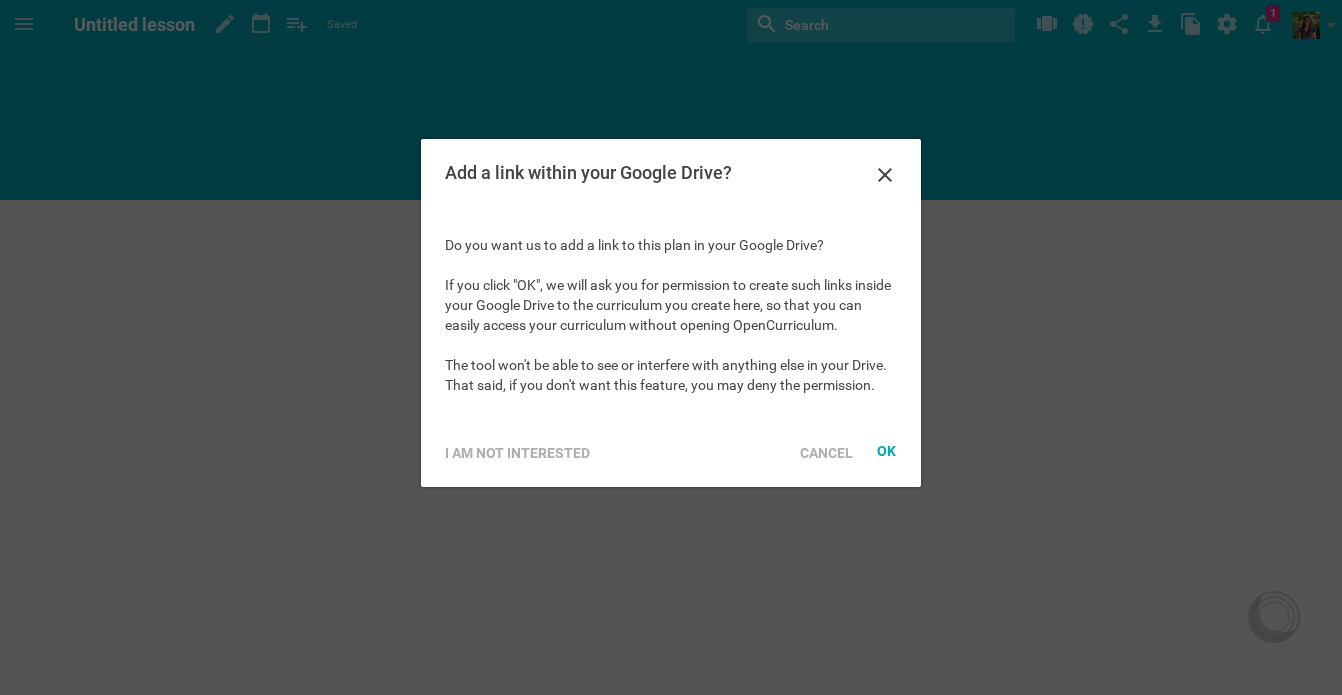 scroll, scrollTop: 0, scrollLeft: 0, axis: both 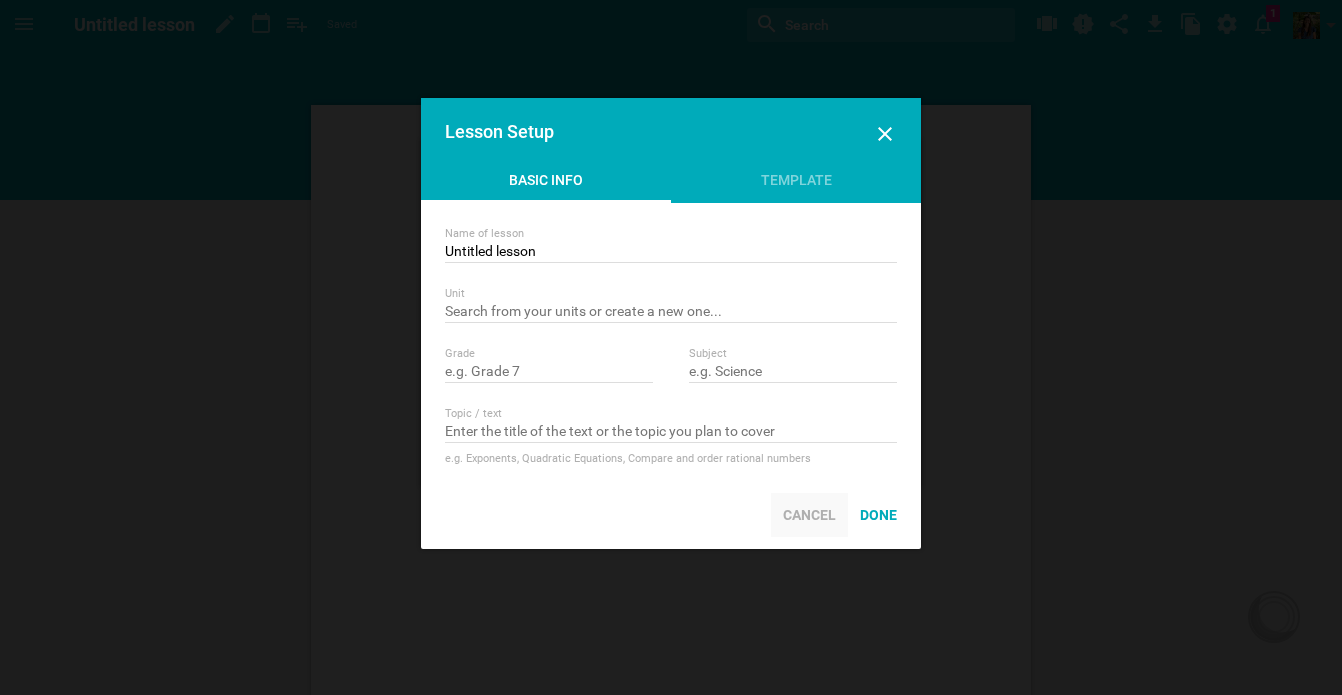 click on "Cancel" at bounding box center [809, 515] 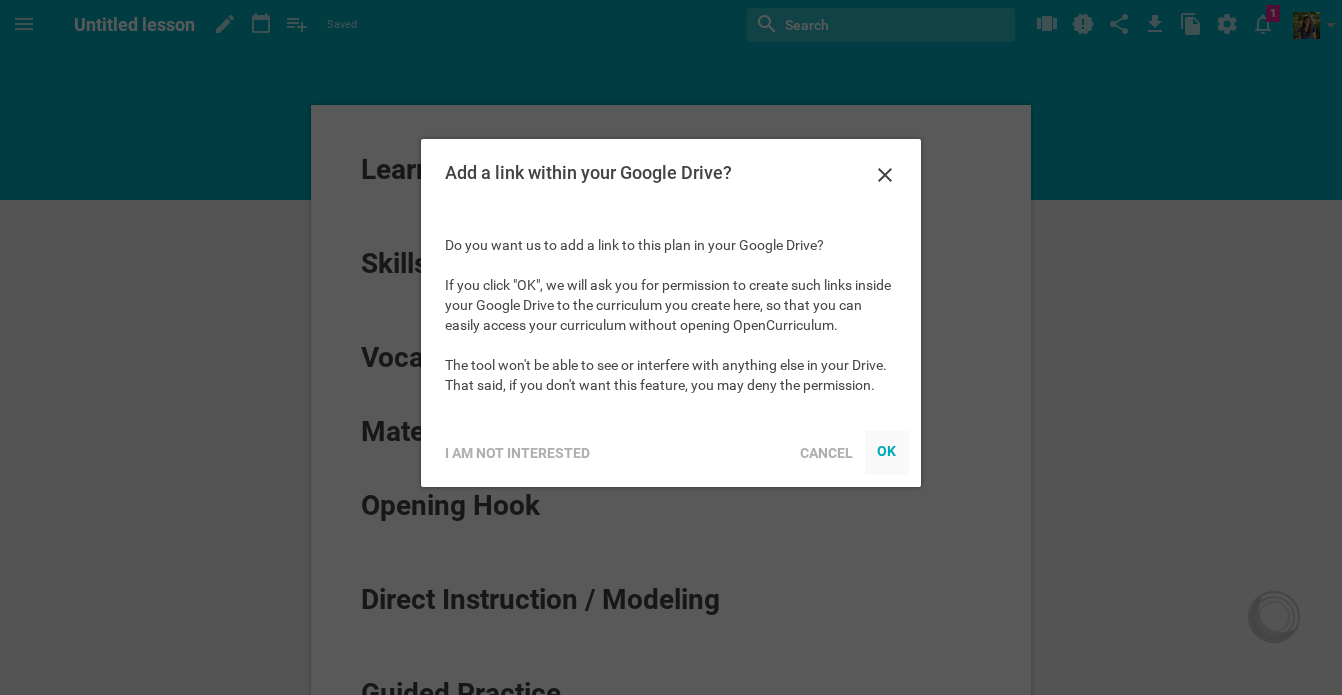 click on "OK" at bounding box center (887, 450) 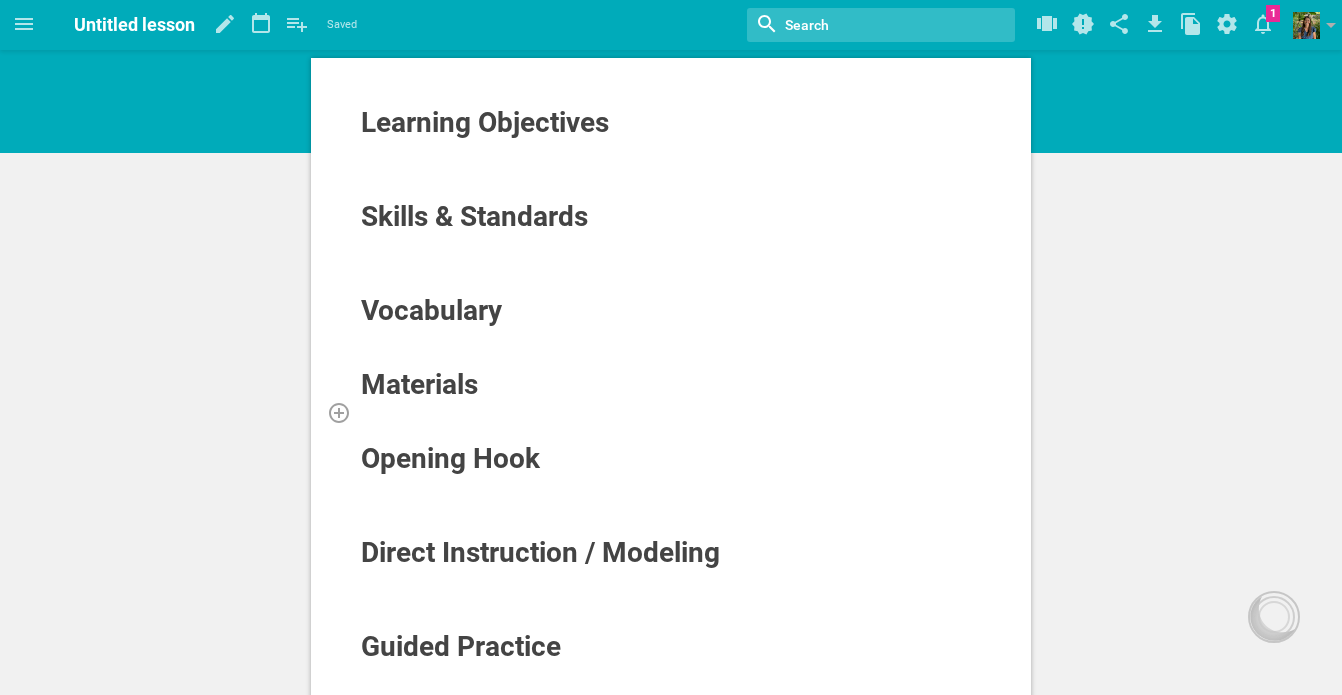 scroll, scrollTop: 0, scrollLeft: 0, axis: both 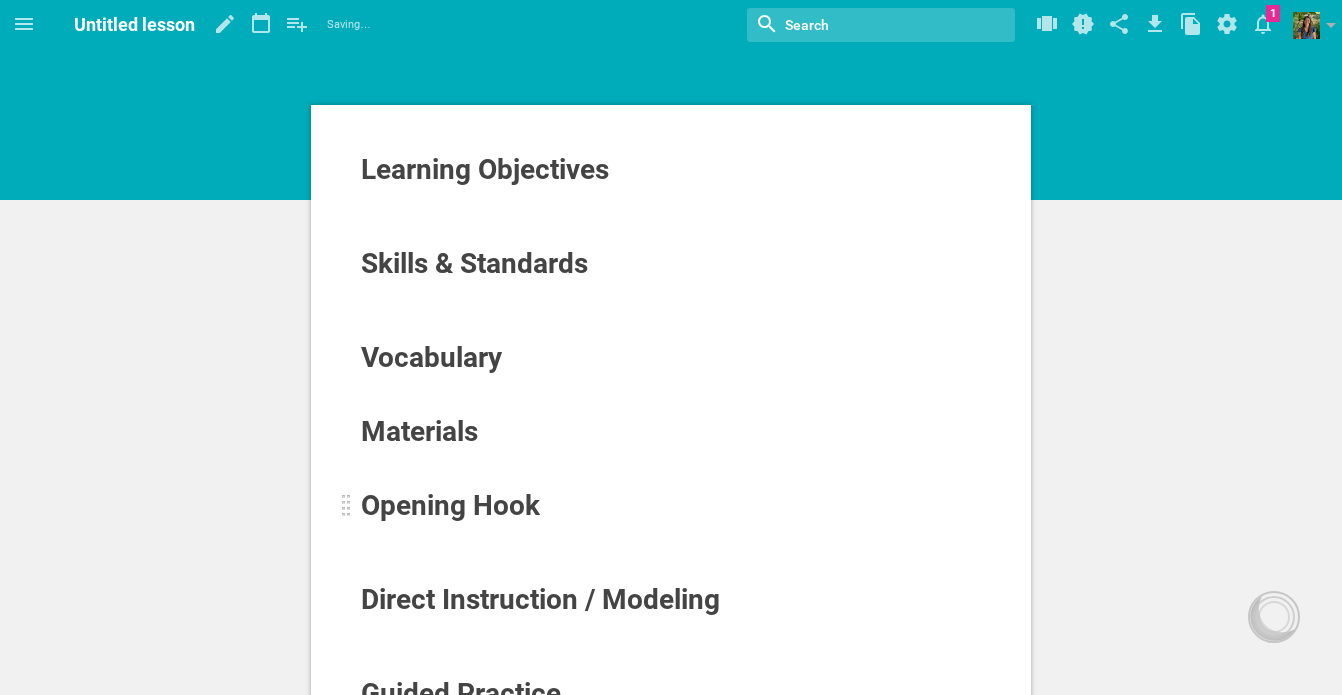 click on "Opening Hook" at bounding box center (450, 505) 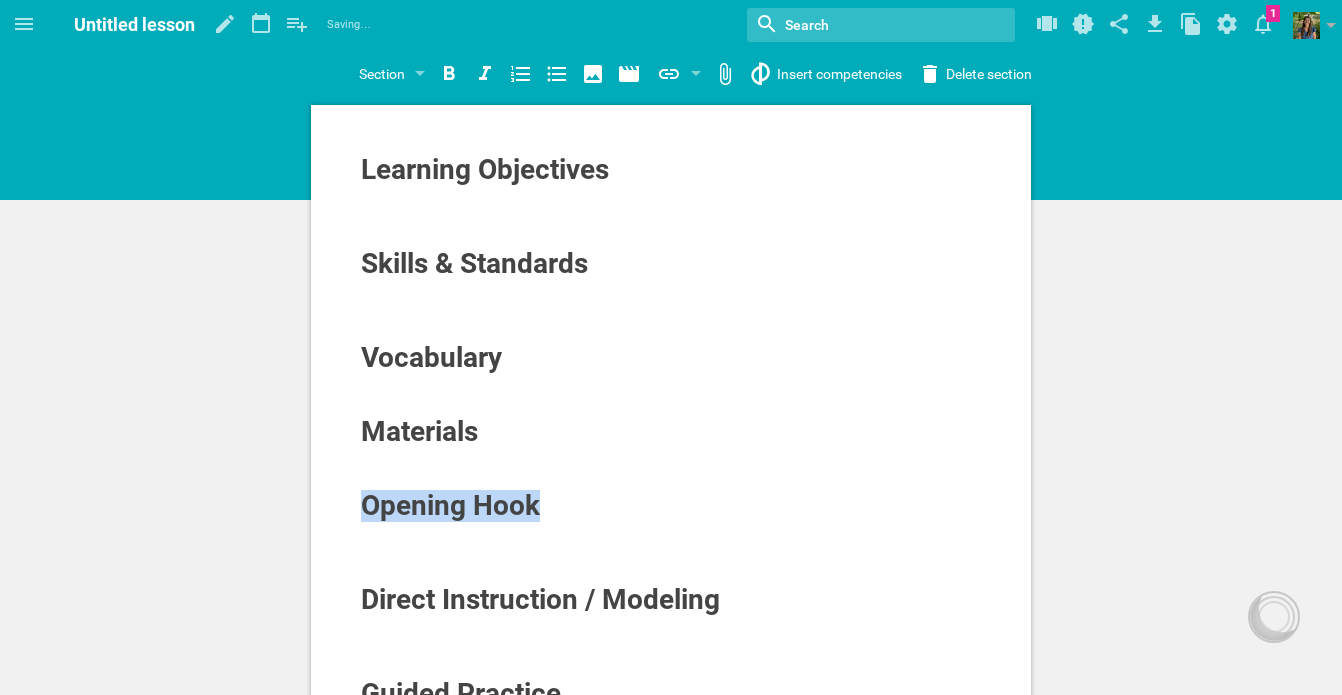 drag, startPoint x: 543, startPoint y: 509, endPoint x: 358, endPoint y: 502, distance: 185.13239 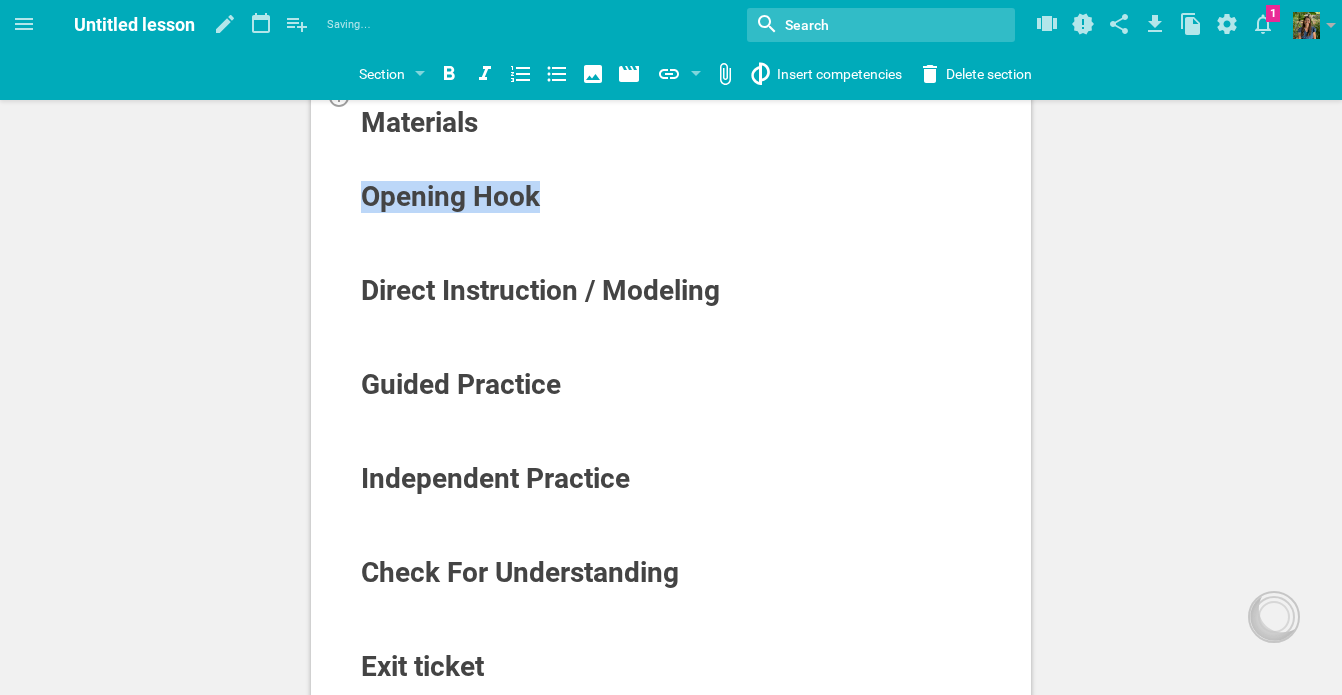 scroll, scrollTop: 535, scrollLeft: 0, axis: vertical 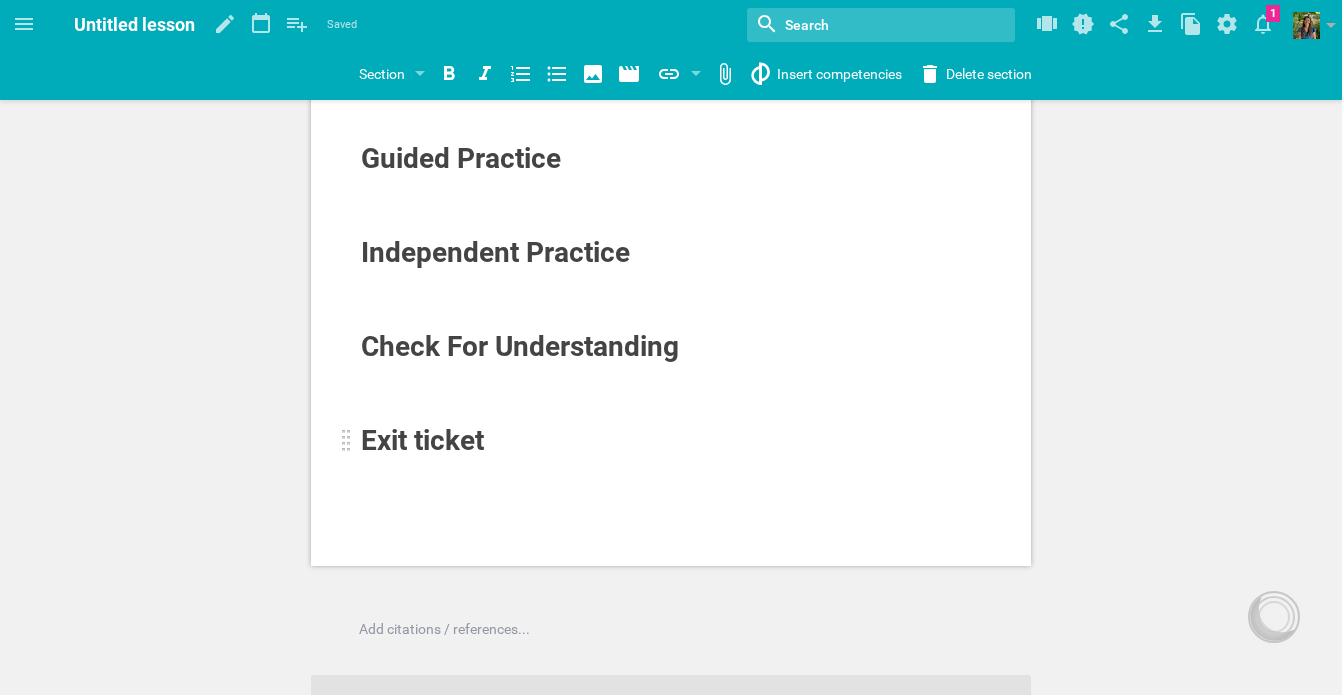 click on "Exit ticket" at bounding box center [422, 440] 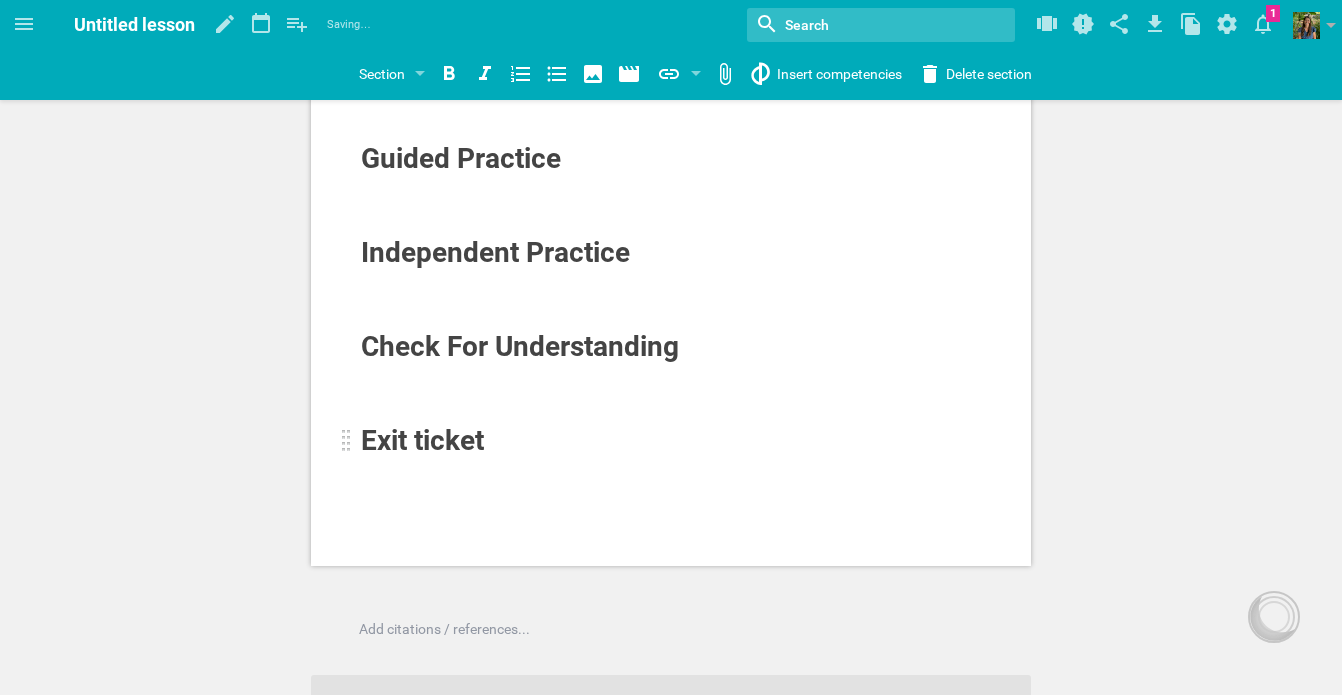 scroll, scrollTop: 0, scrollLeft: 0, axis: both 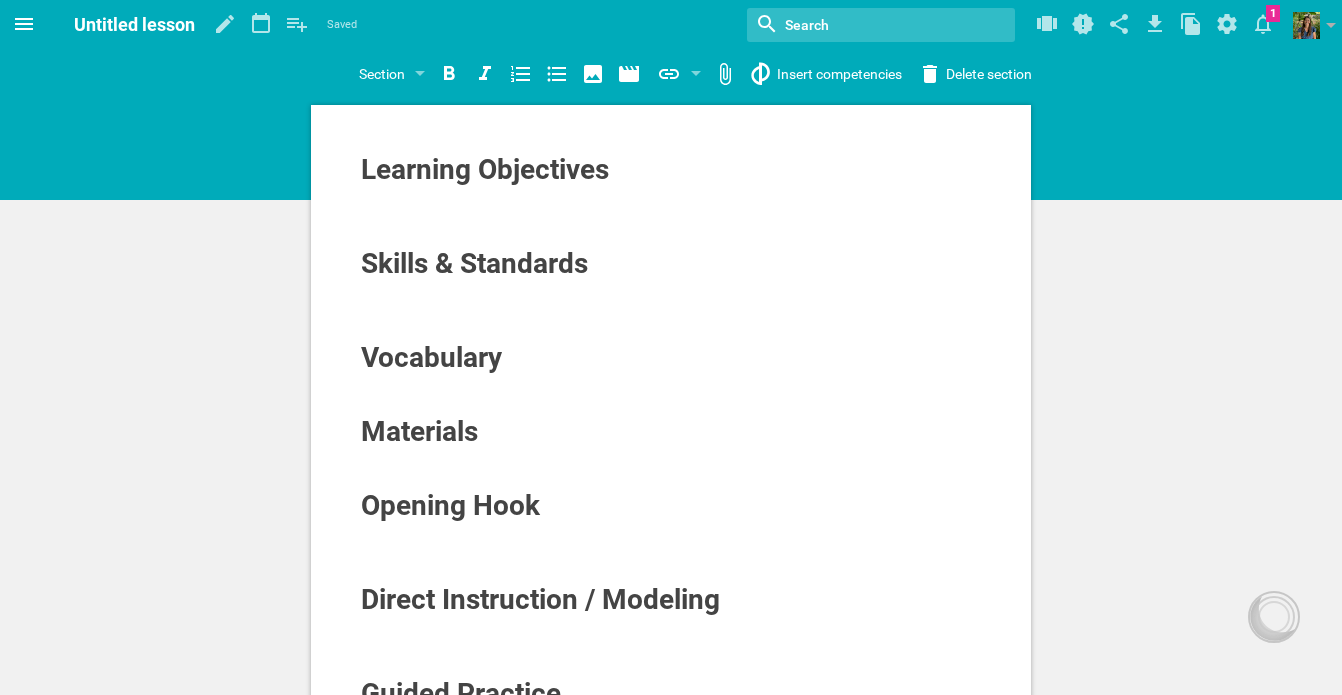 click 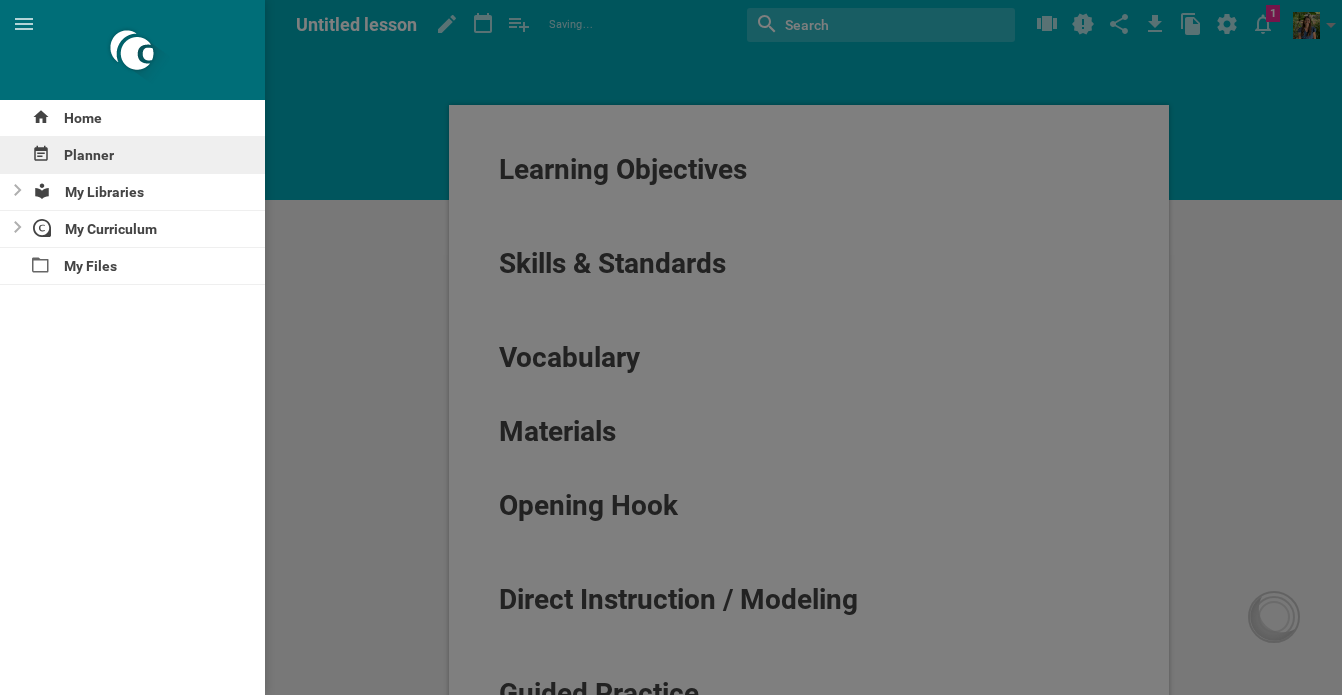 click on "Planner" at bounding box center (132, 155) 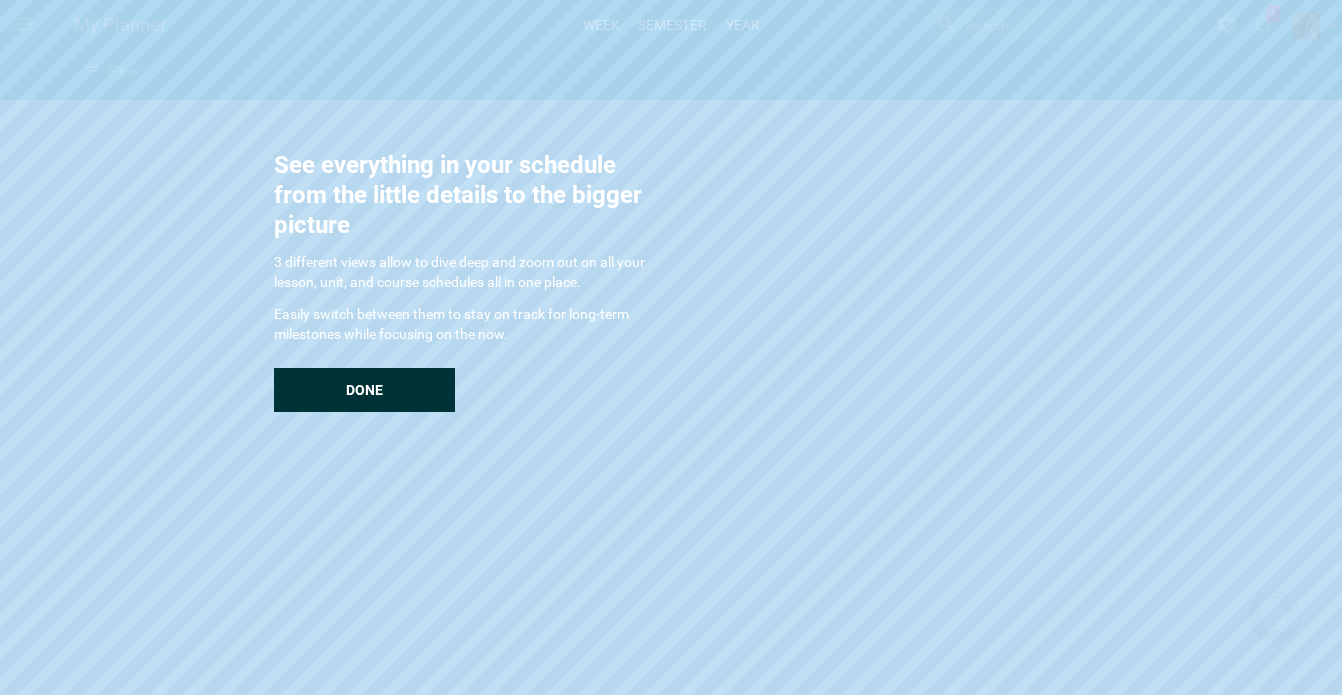 click on "Done" at bounding box center [364, 390] 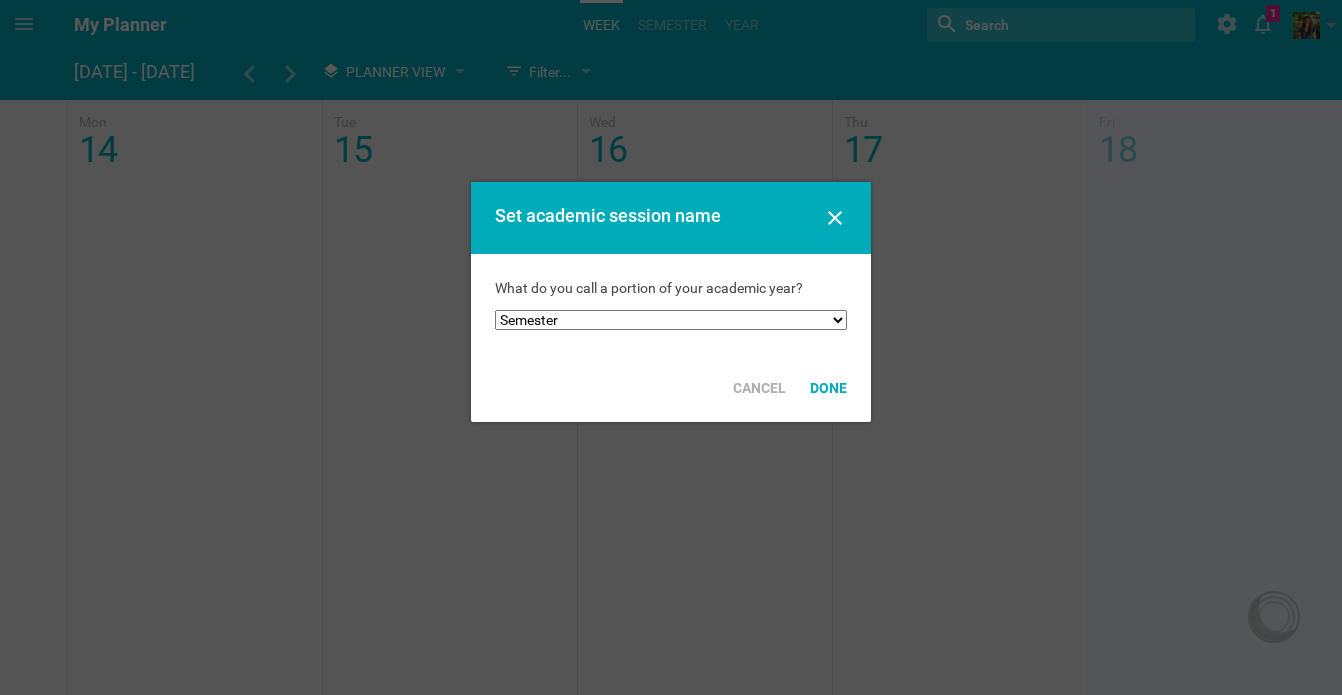 click at bounding box center [671, 347] 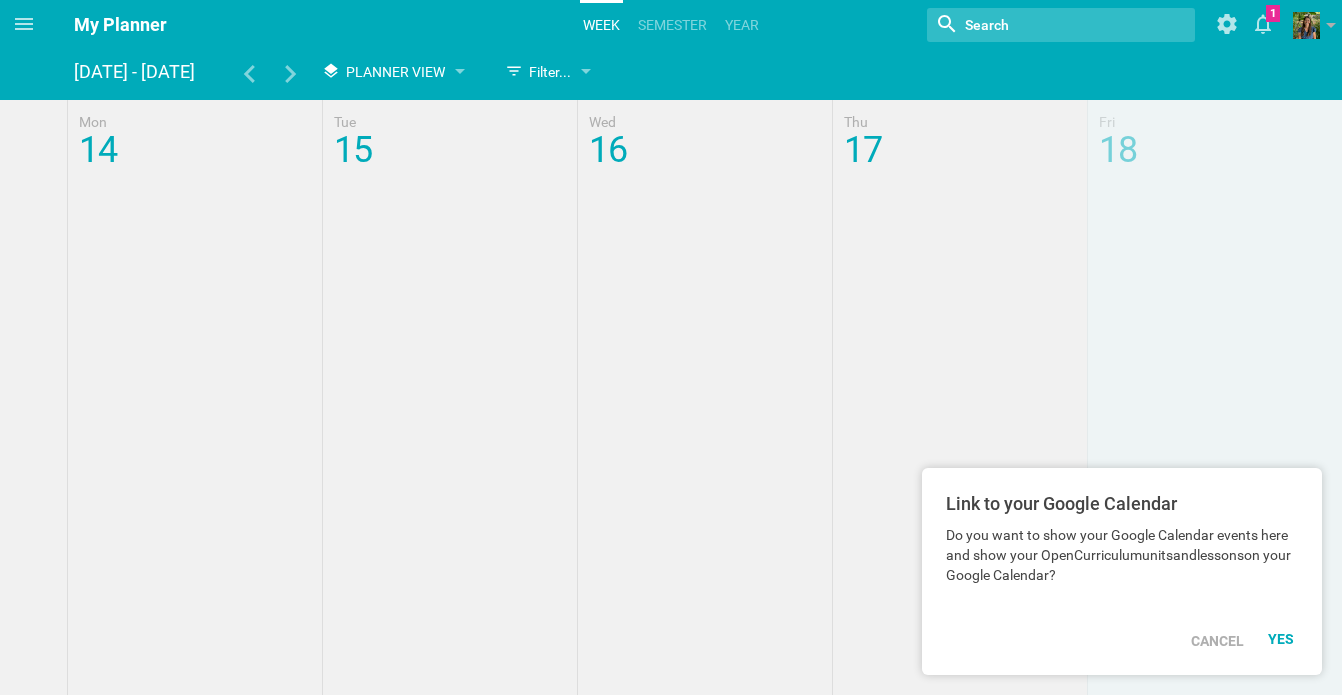scroll, scrollTop: 0, scrollLeft: 0, axis: both 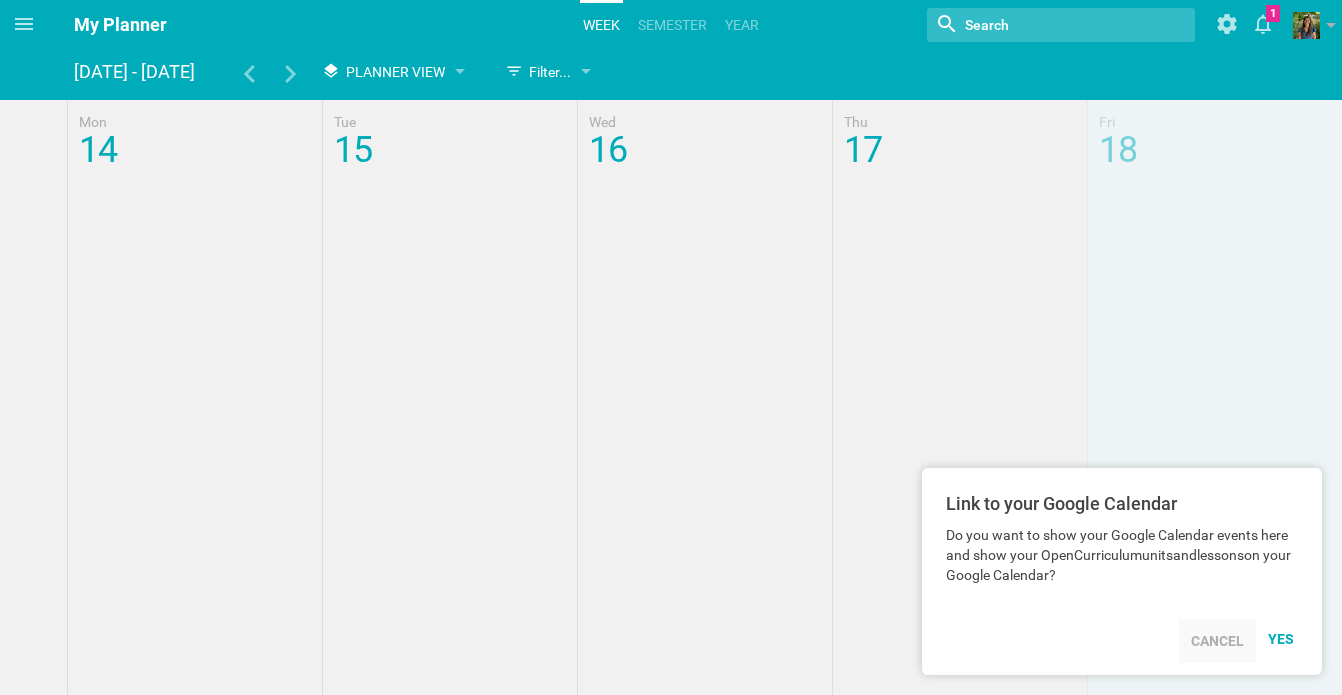 click on "Cancel" at bounding box center (1217, 641) 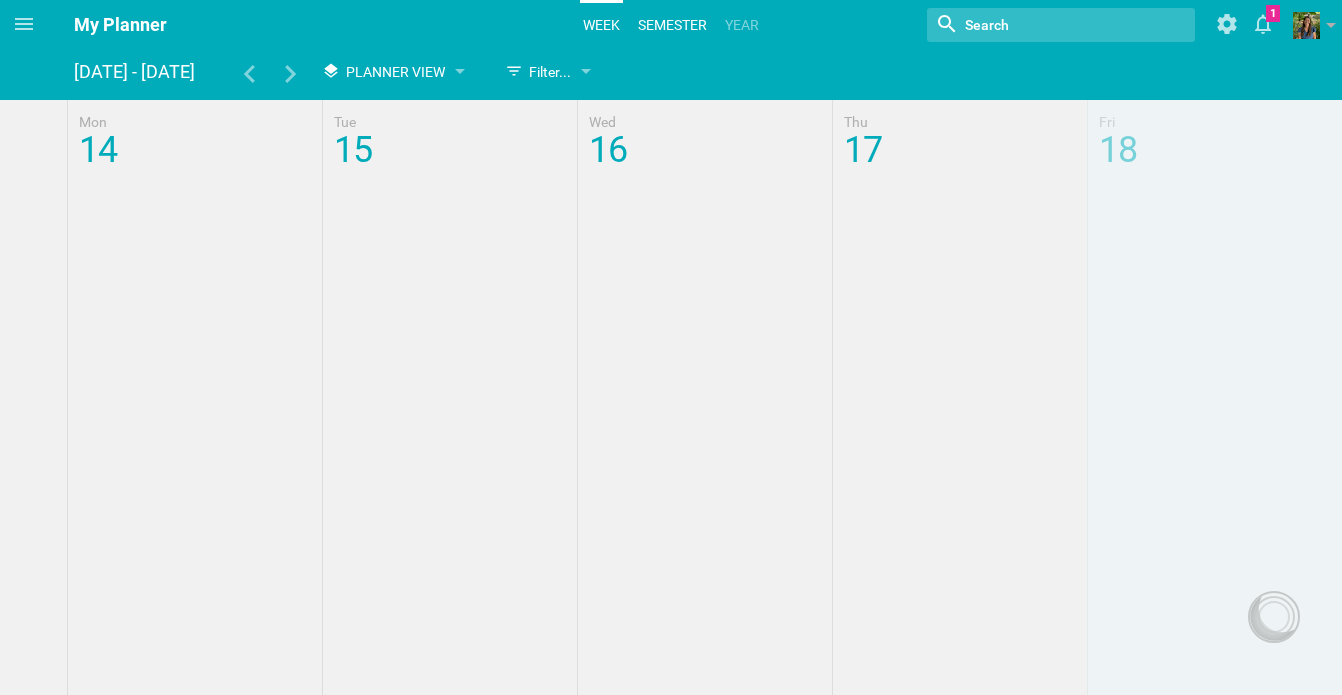 click on "Semester" at bounding box center [672, 25] 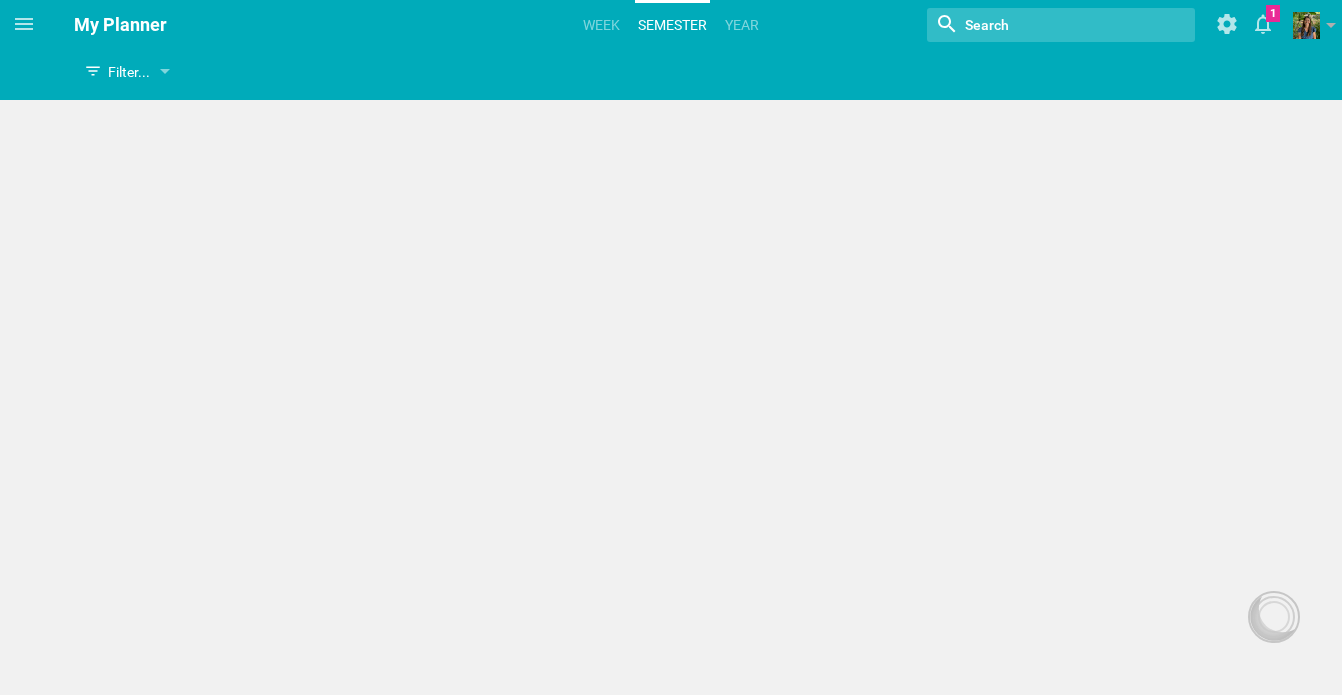scroll, scrollTop: 0, scrollLeft: 0, axis: both 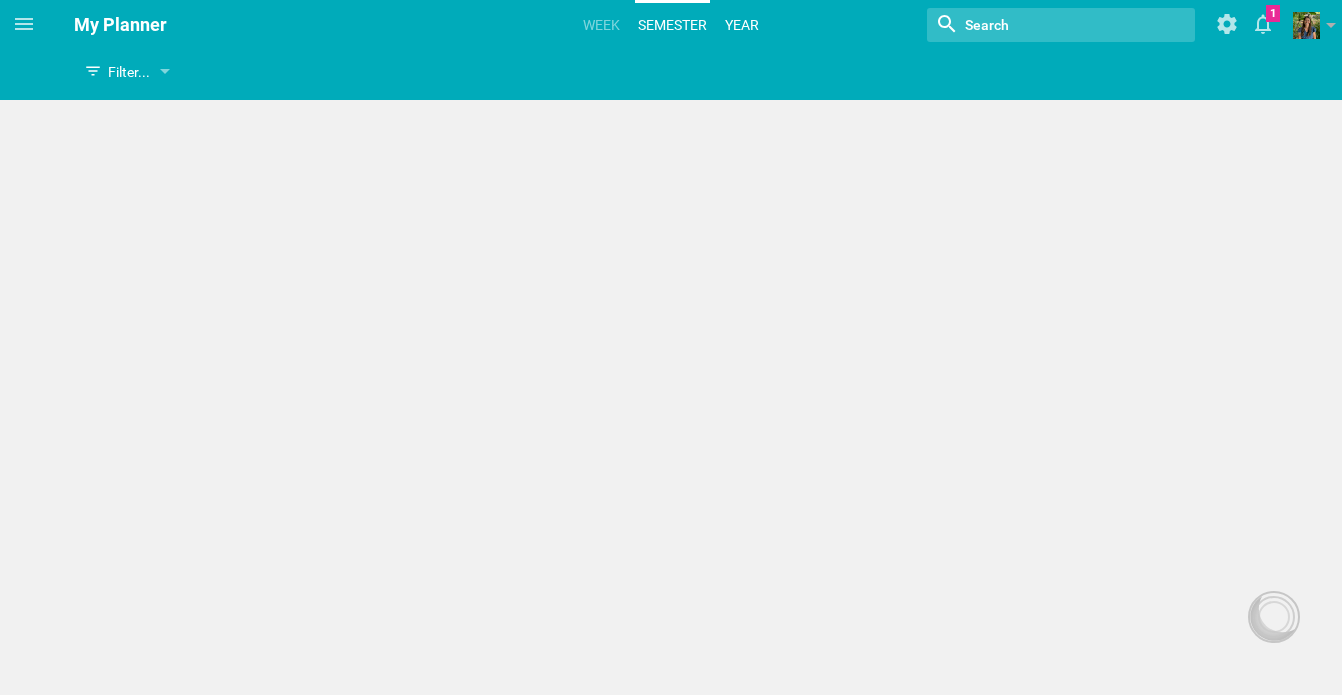 click on "Year" at bounding box center (742, 25) 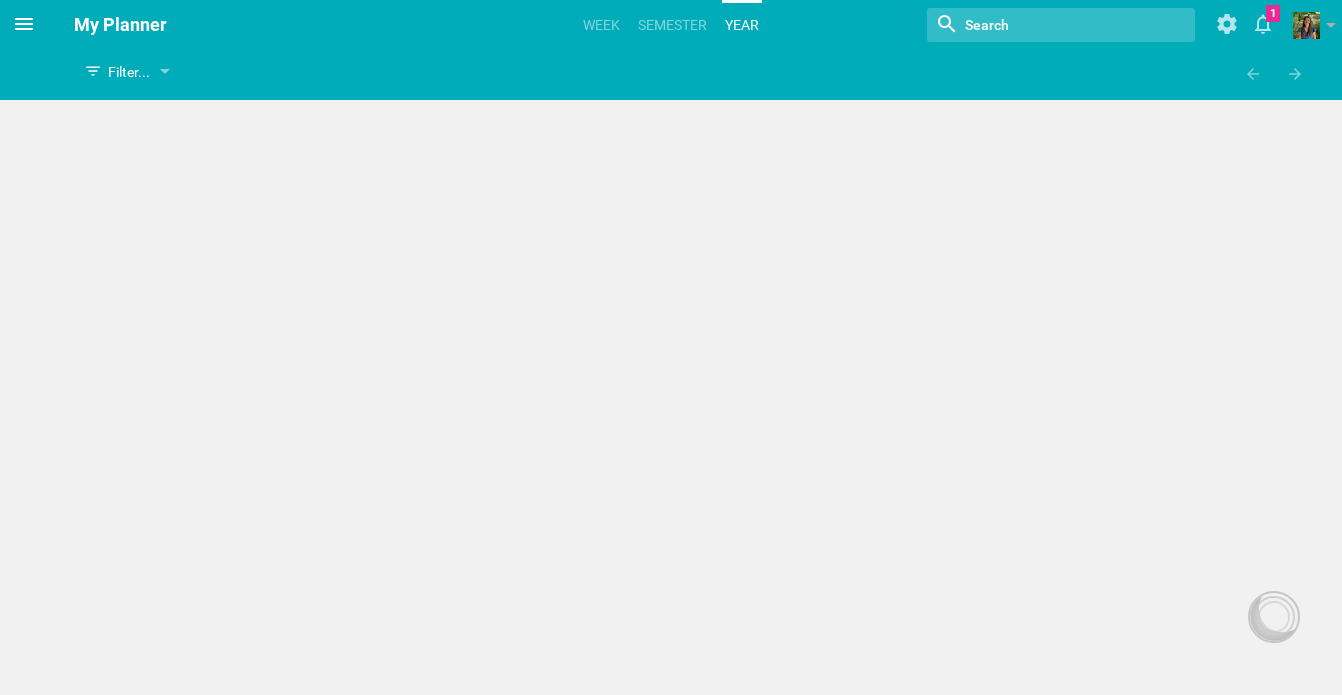 click 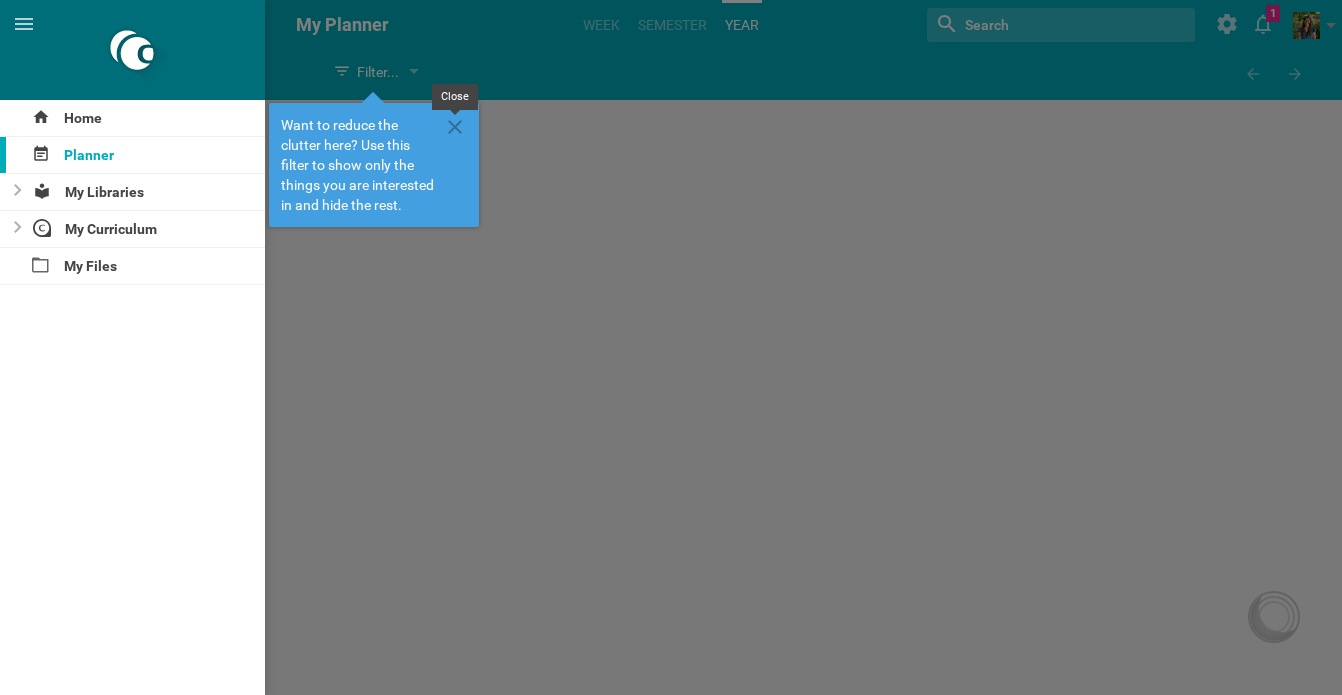 click 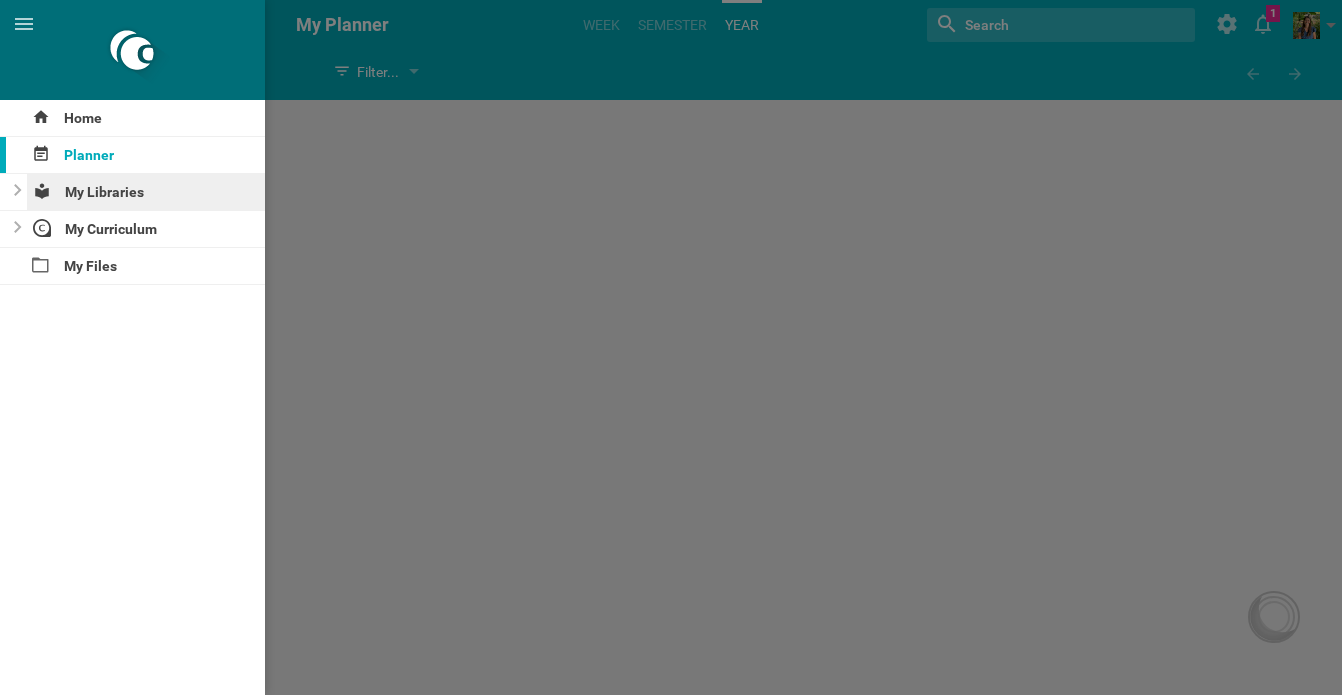 click on "My Libraries" at bounding box center [146, 192] 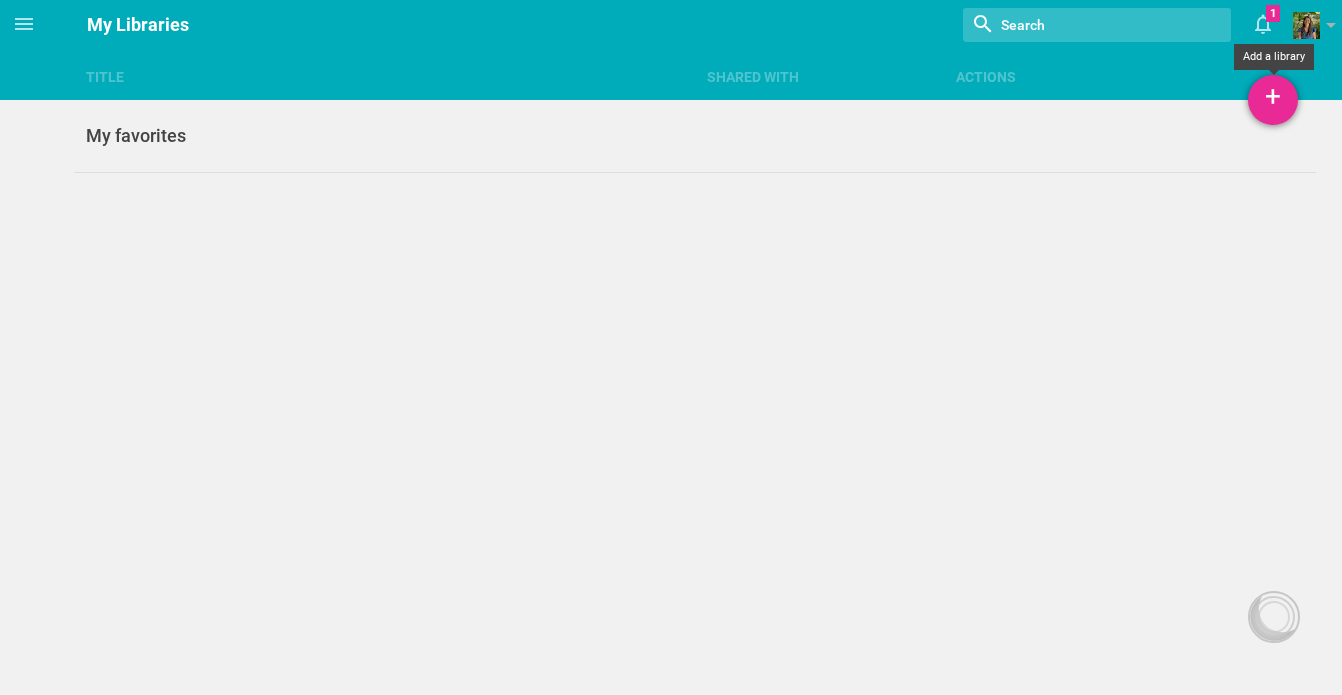 click on "+" at bounding box center (1273, 100) 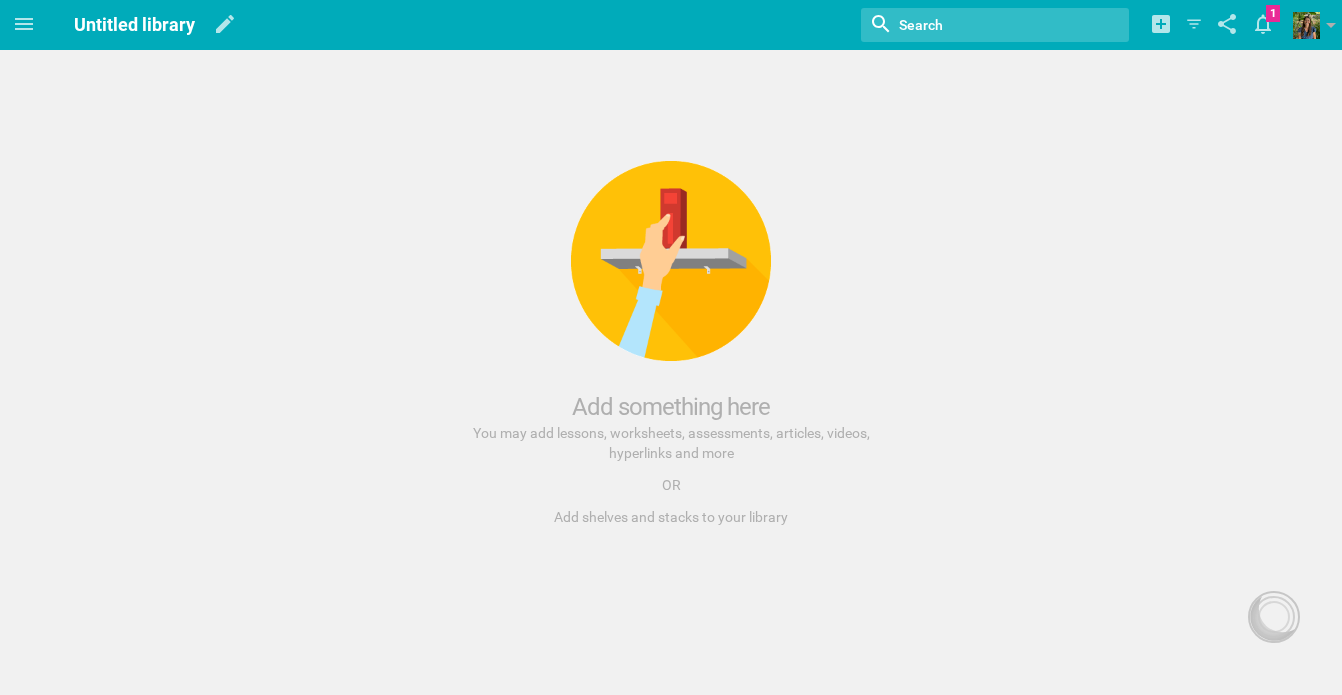 click on "Add something here You may add lessons, worksheets, assessments, articles, videos, hyperlinks and more OR Add shelves and stacks to your library" at bounding box center [671, 344] 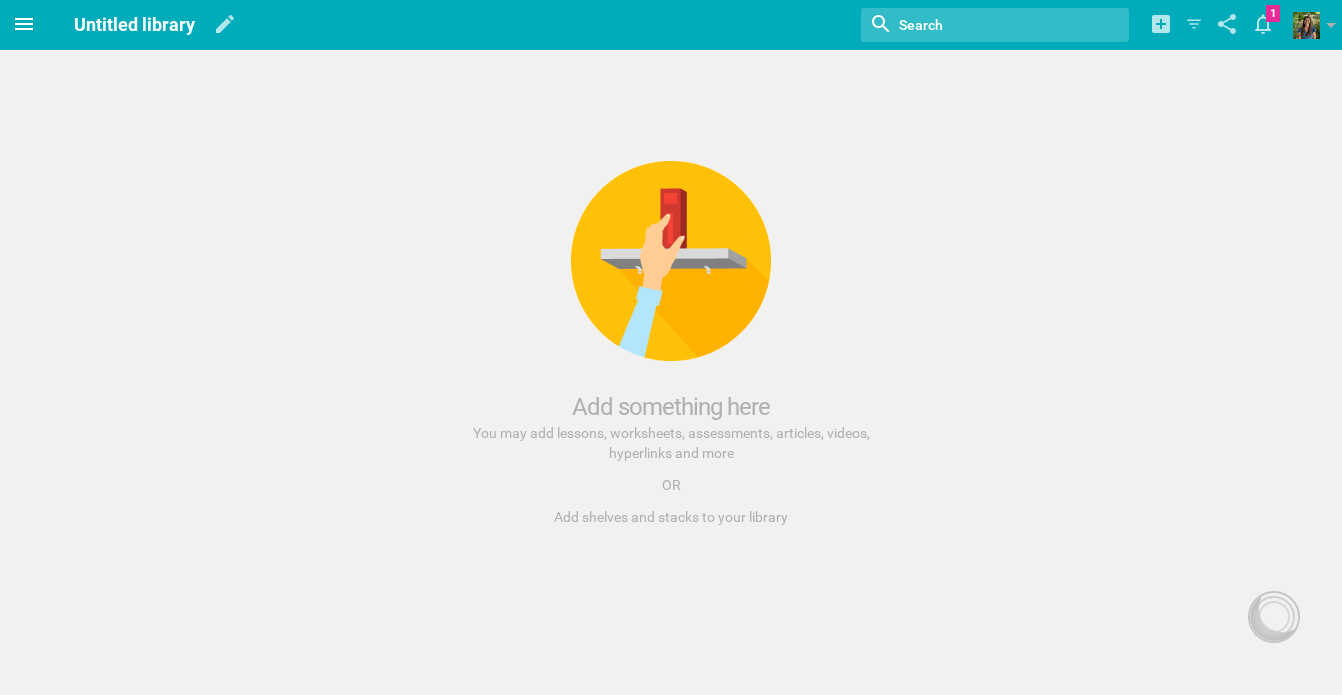 click 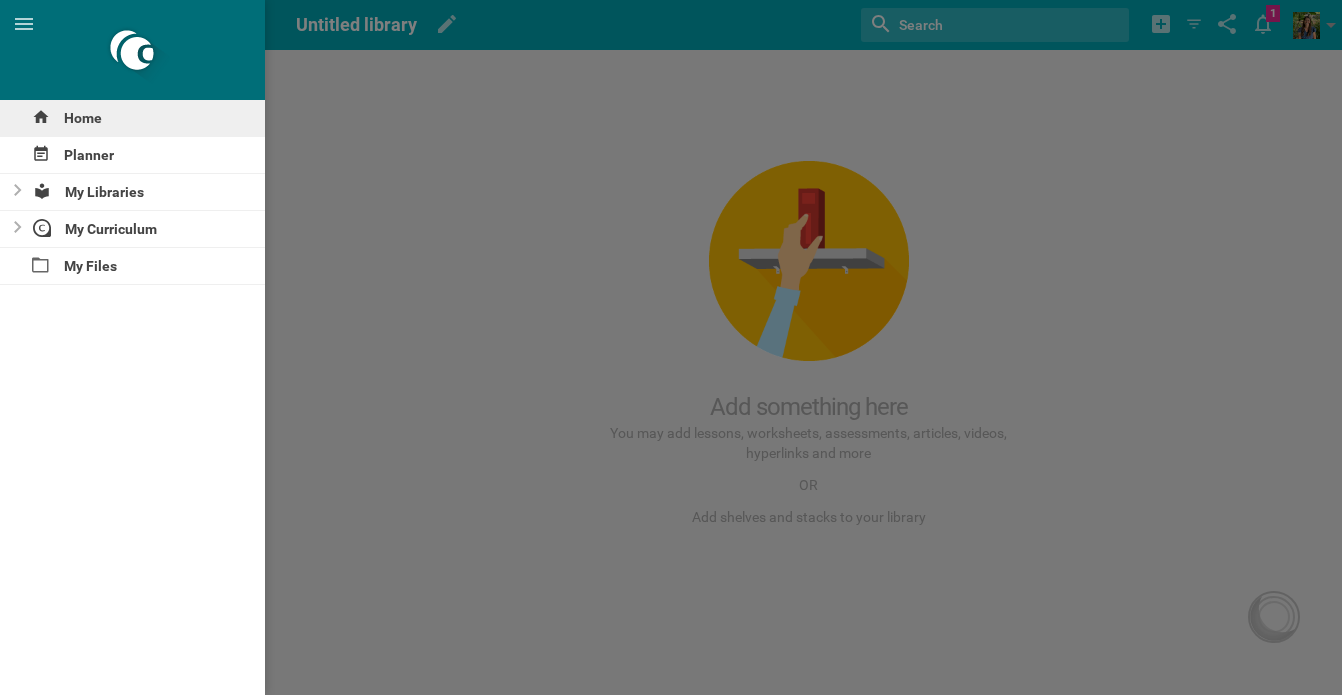click on "Home" at bounding box center (132, 118) 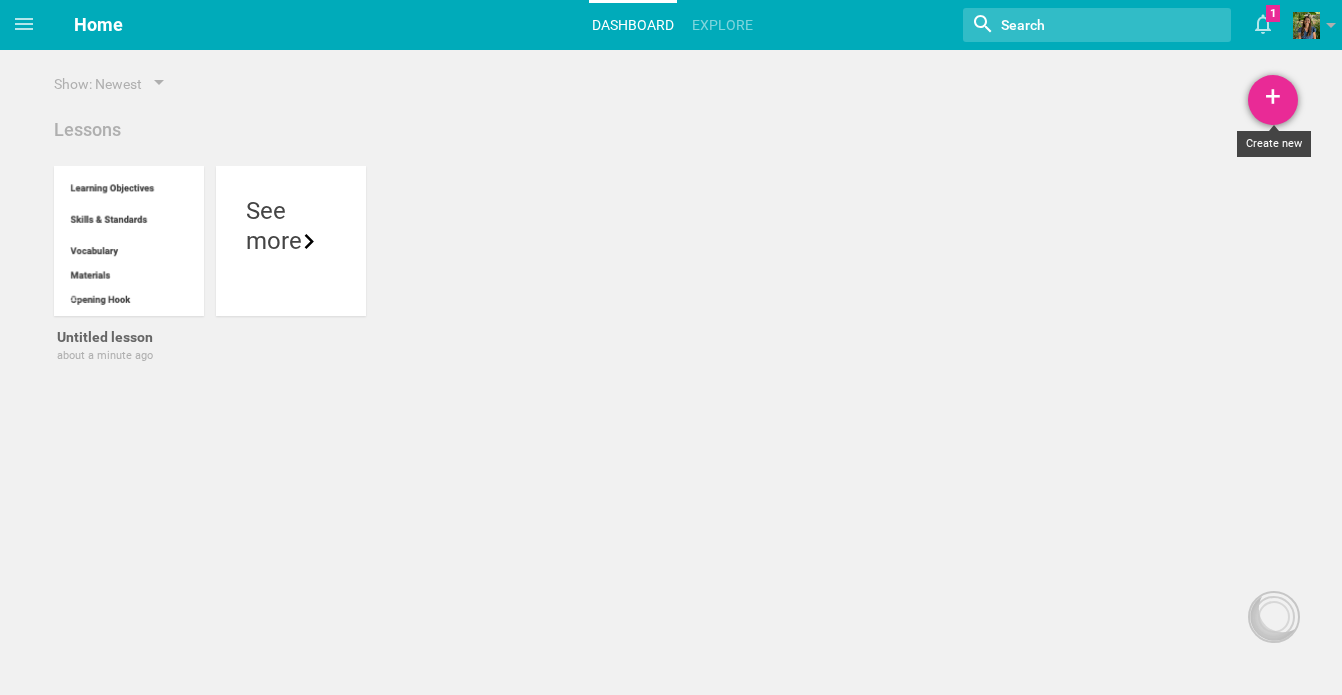 click on "+" at bounding box center [1273, 100] 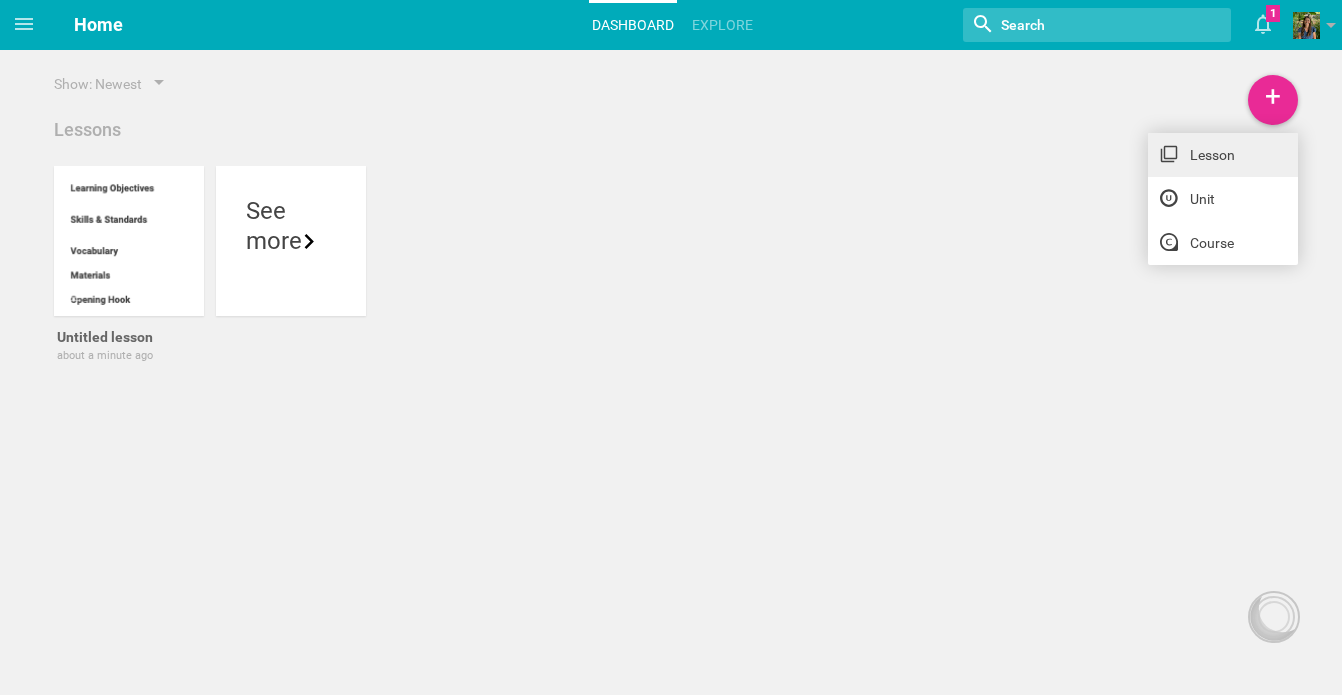 click on "Lesson" at bounding box center [1223, 155] 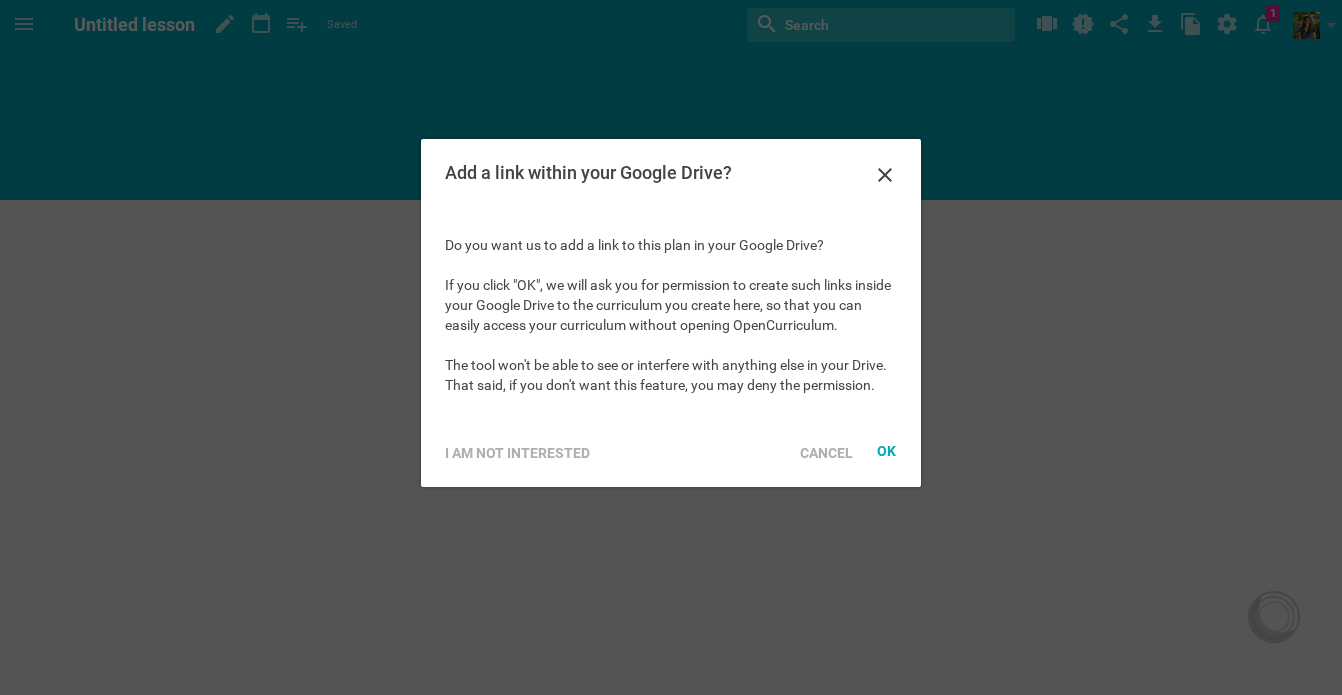 scroll, scrollTop: 0, scrollLeft: 0, axis: both 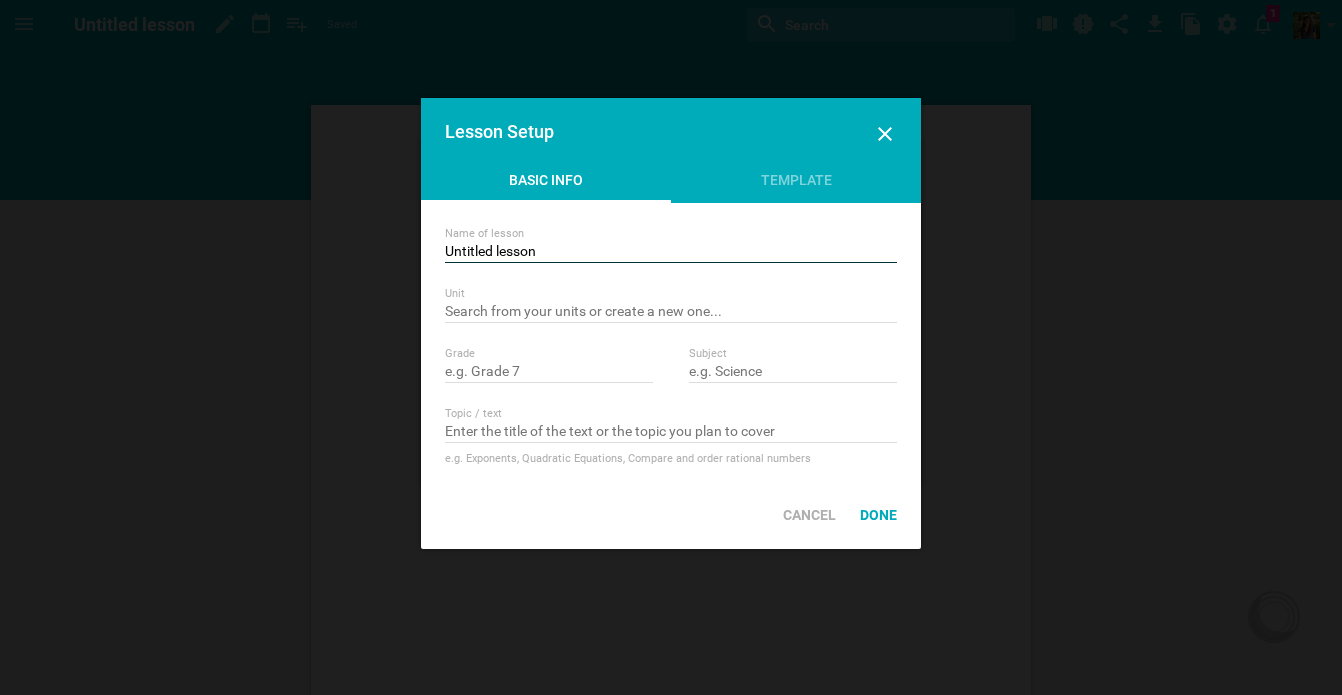 drag, startPoint x: 718, startPoint y: 249, endPoint x: 499, endPoint y: 216, distance: 221.47235 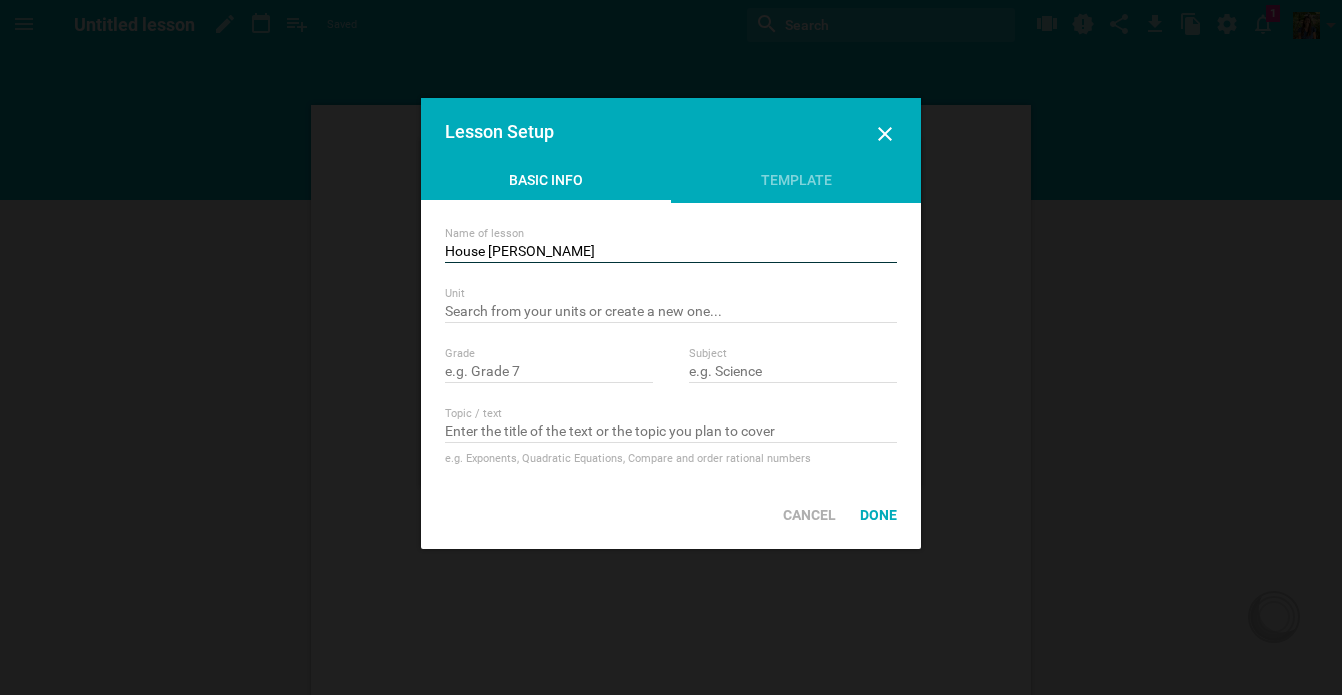 type on "House Finch" 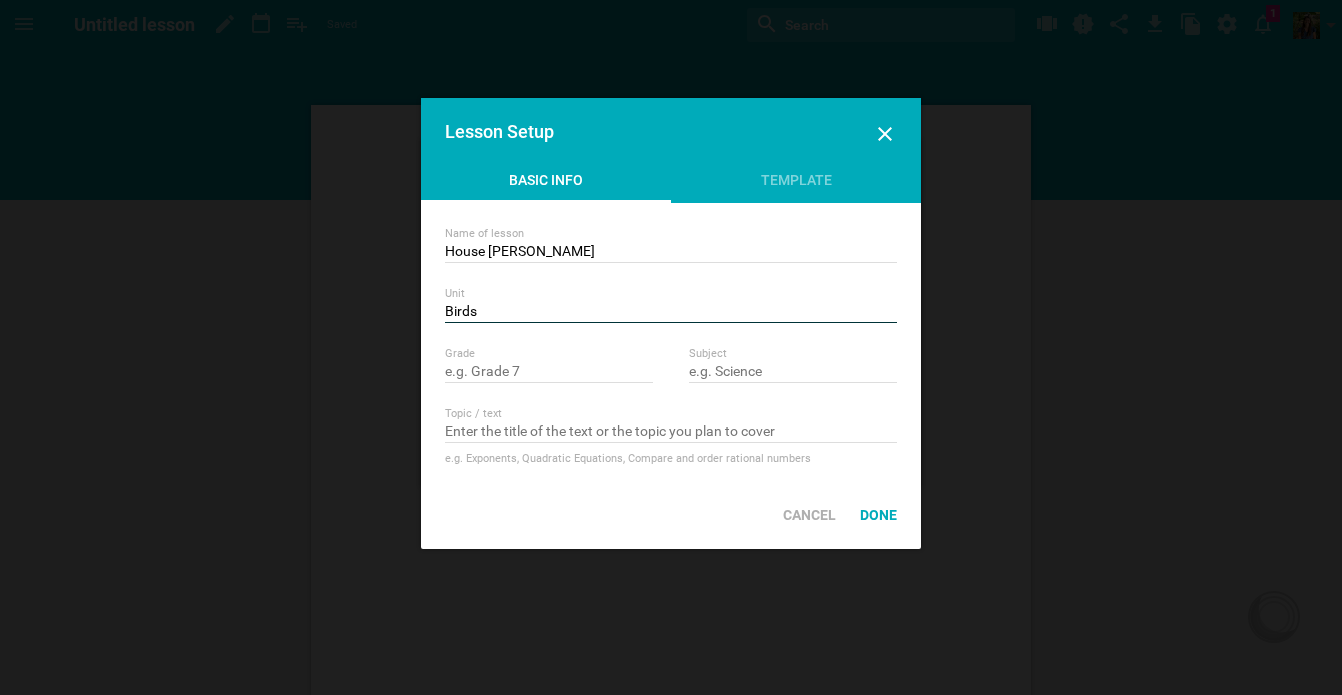 type on "Birds" 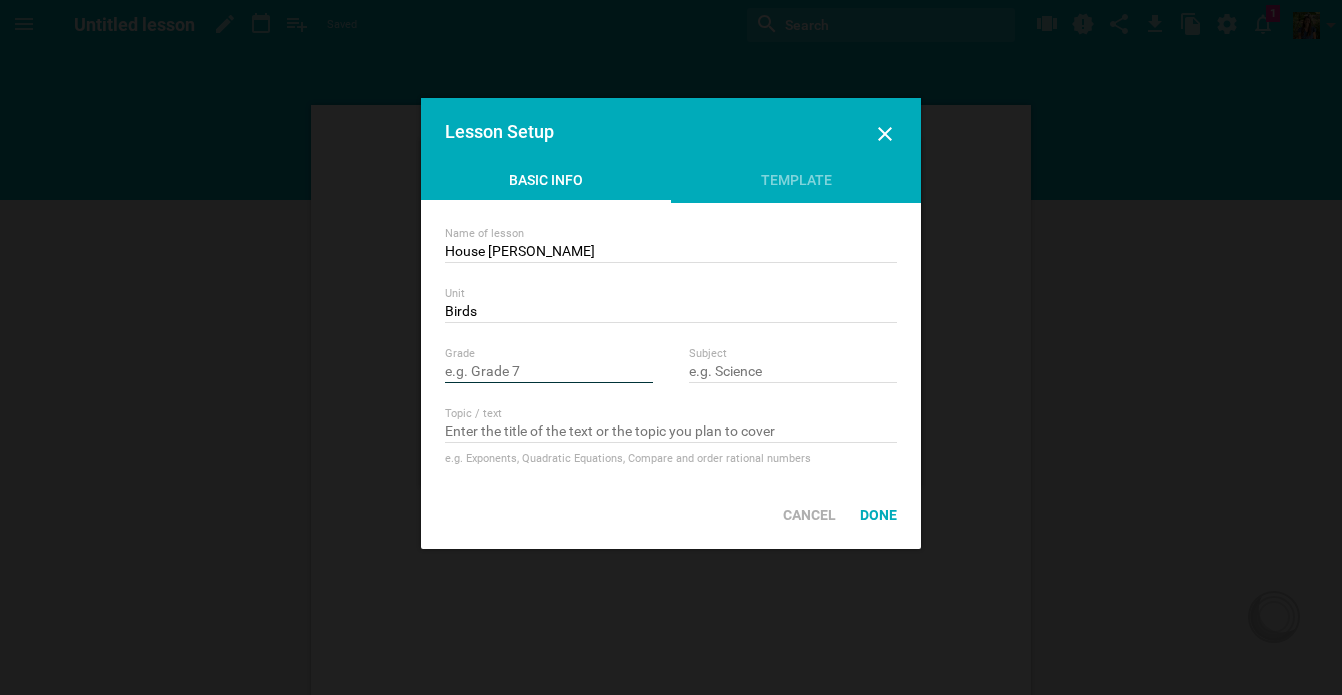 click at bounding box center (549, 373) 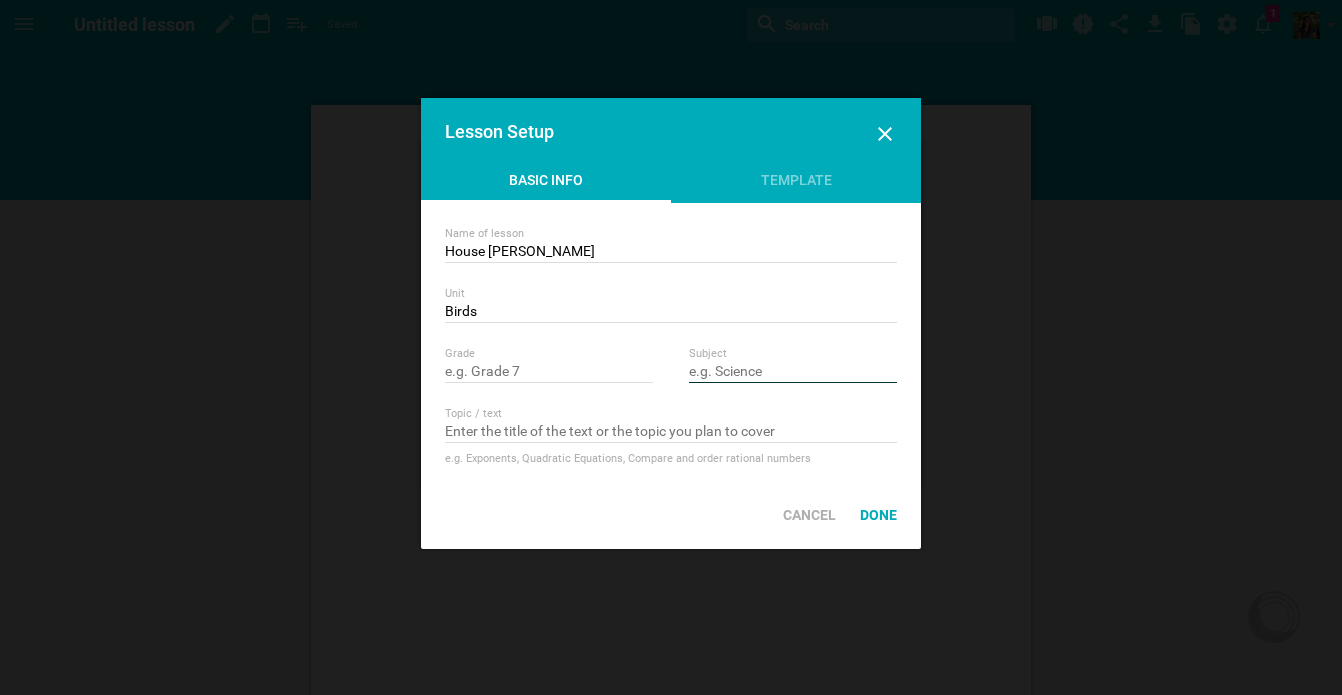 click at bounding box center [793, 373] 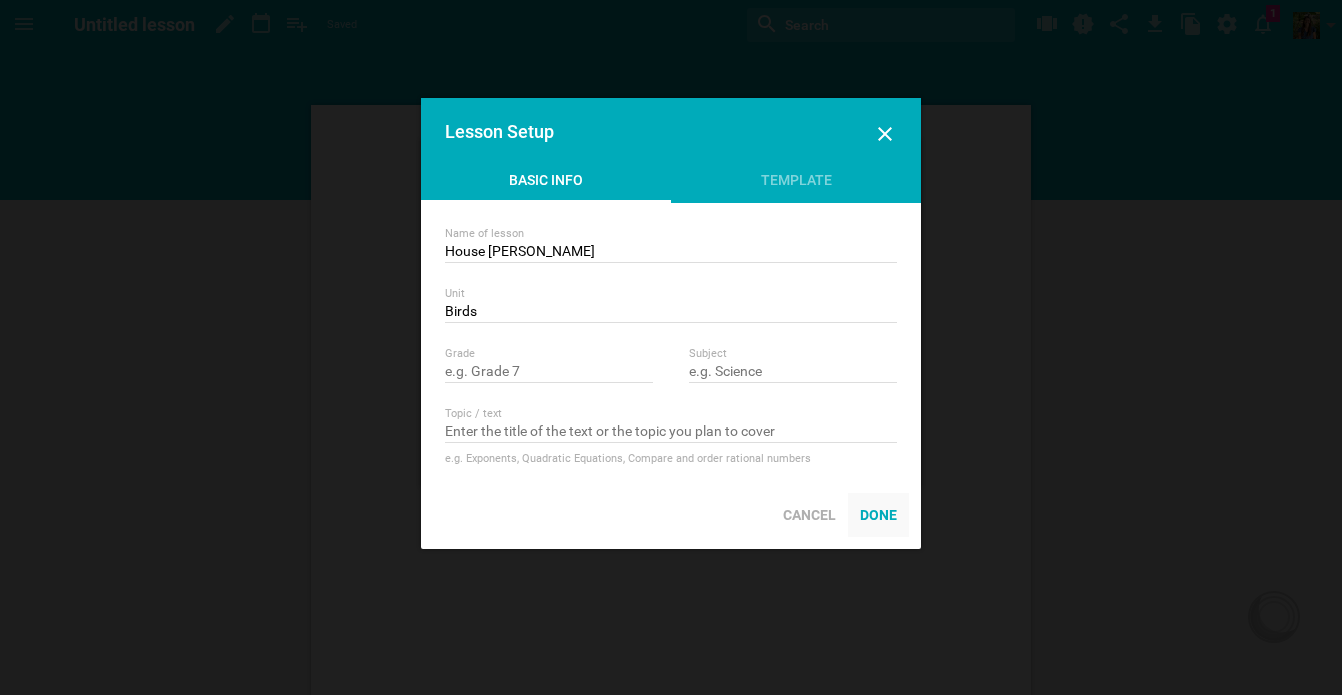 click on "Done" at bounding box center (878, 515) 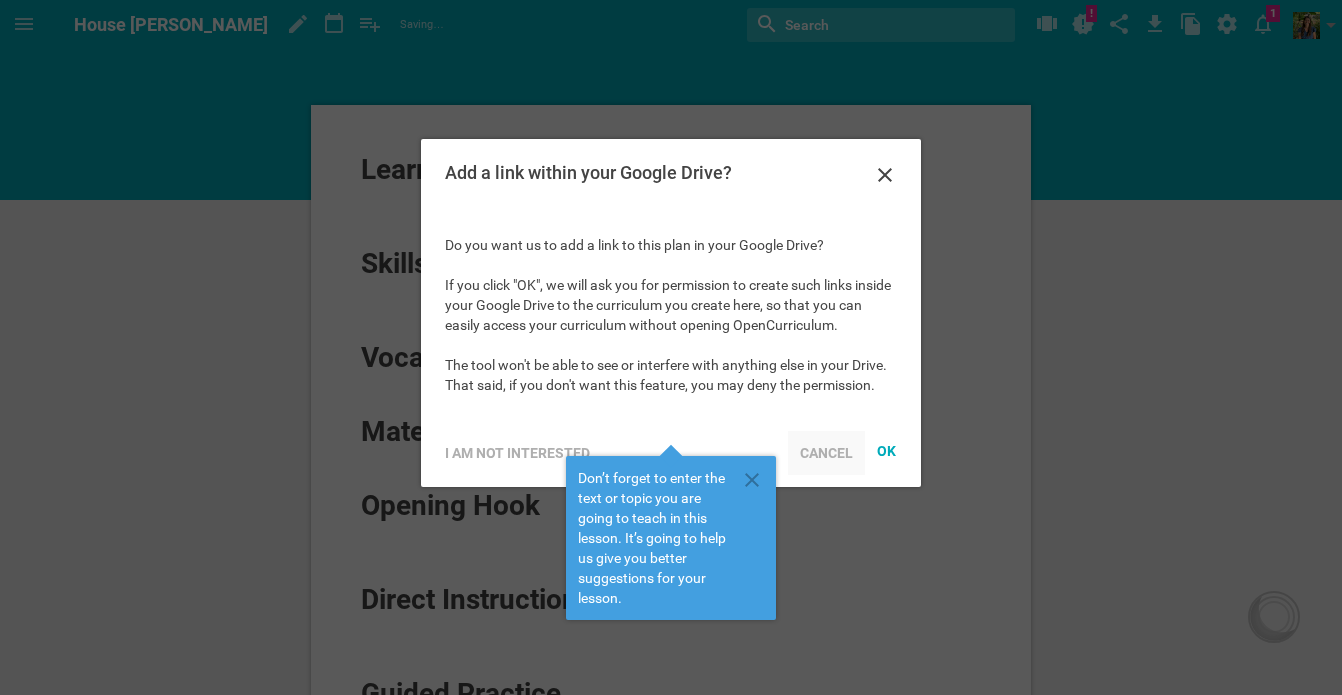 click on "Cancel" at bounding box center [826, 453] 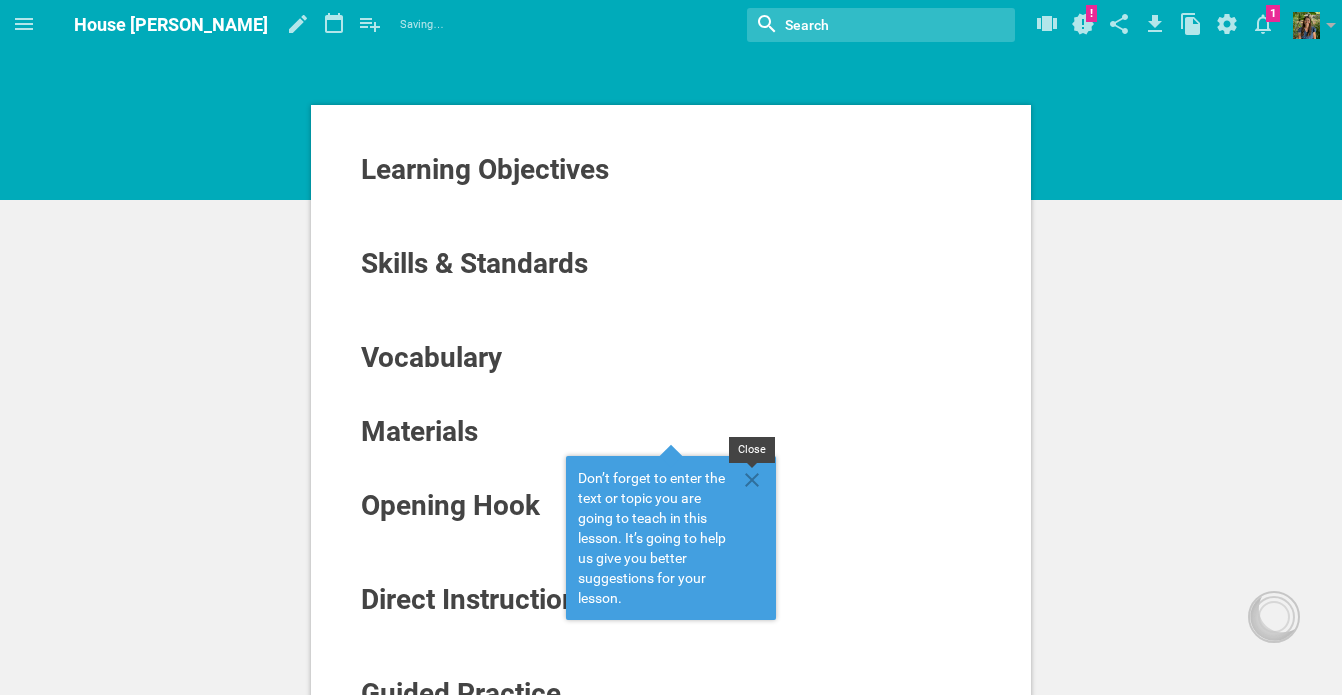 click 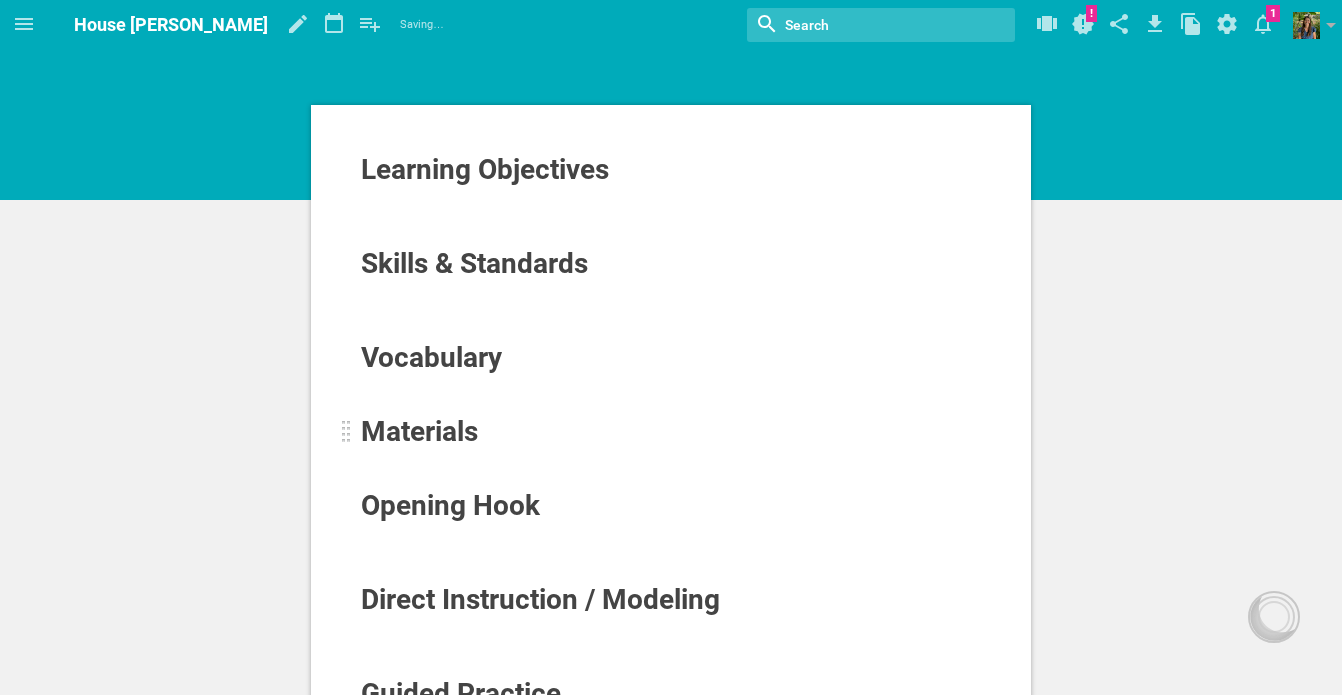 click on "Materials" at bounding box center [419, 431] 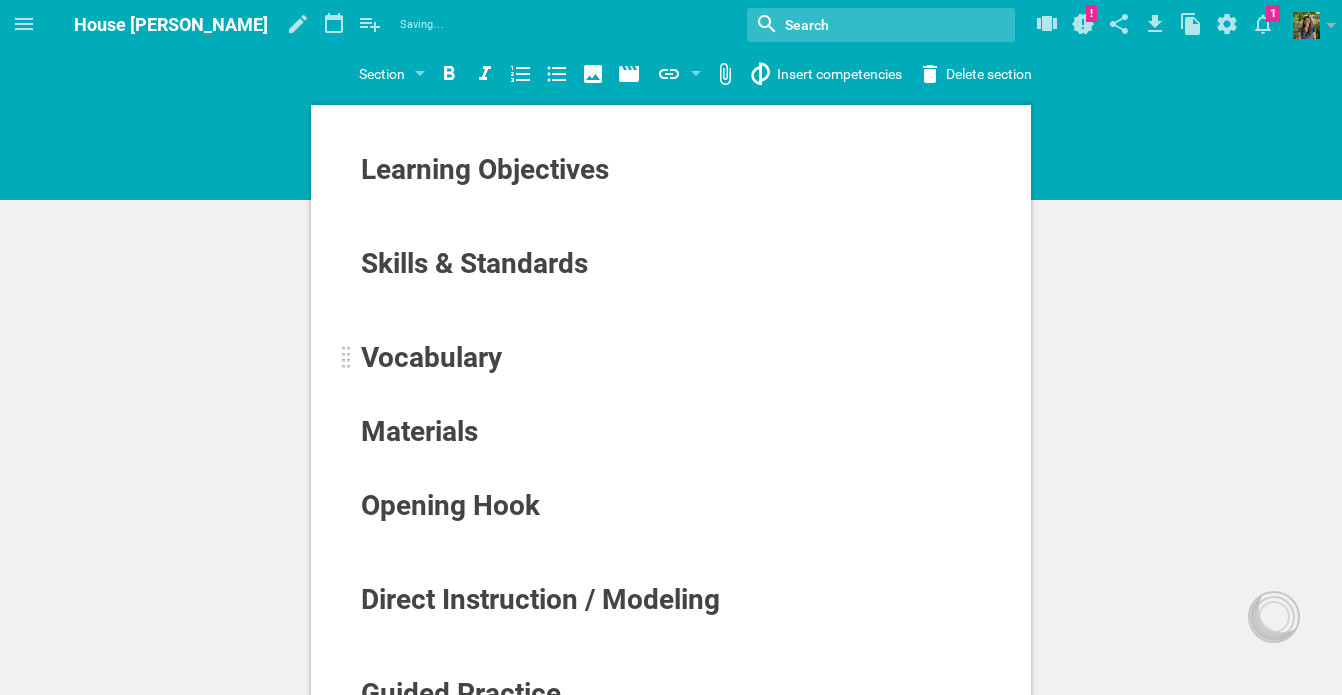 drag, startPoint x: 338, startPoint y: 437, endPoint x: 364, endPoint y: 361, distance: 80.32434 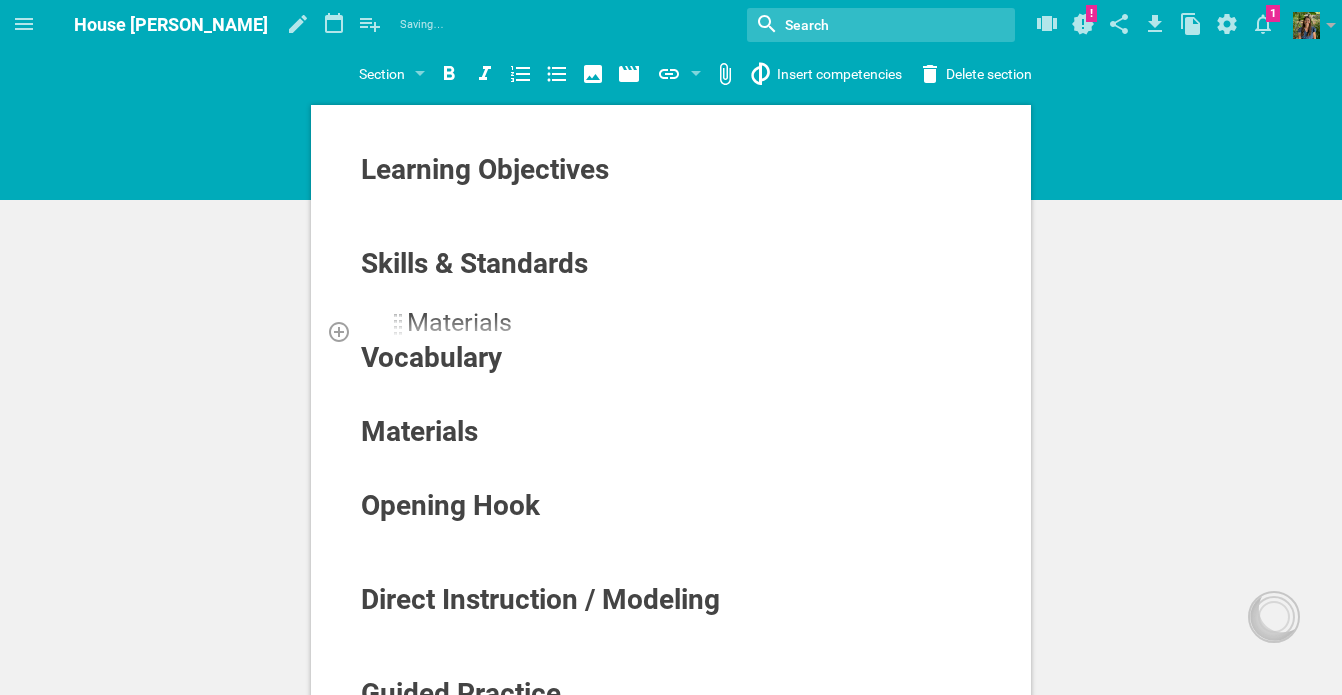 drag, startPoint x: 348, startPoint y: 433, endPoint x: 362, endPoint y: 331, distance: 102.9563 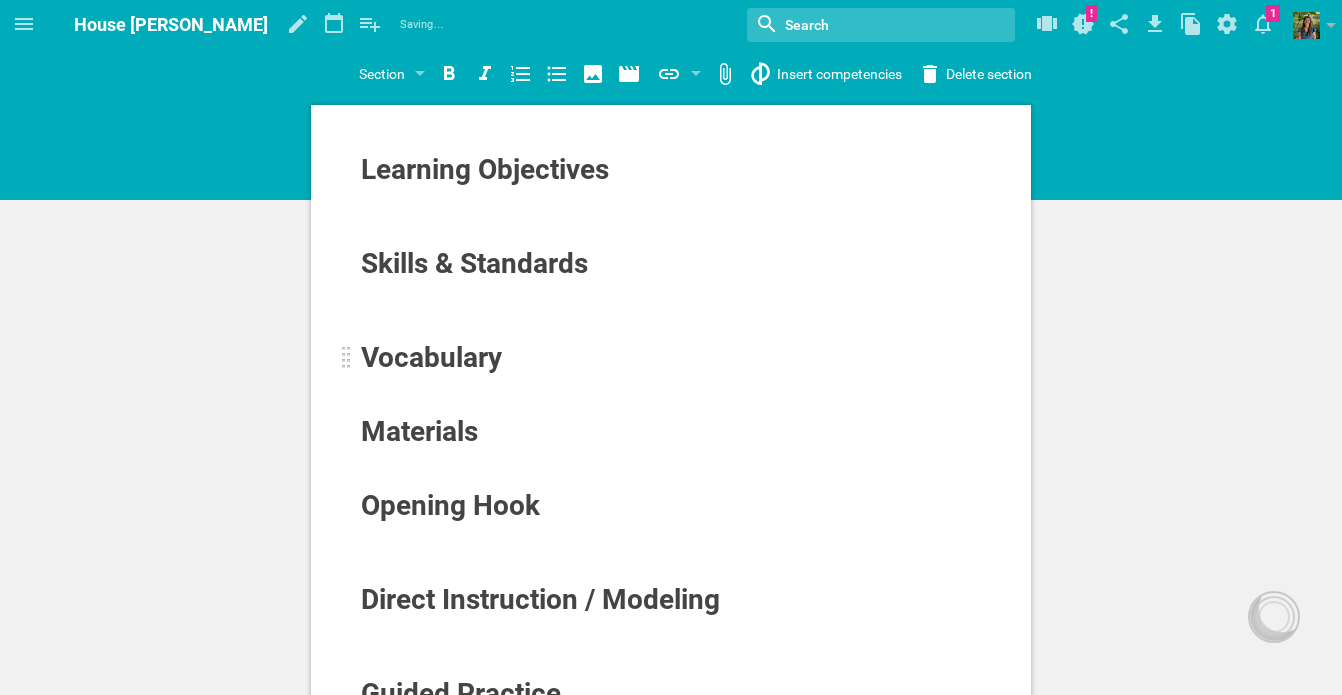 click on "Vocabulary" at bounding box center (431, 357) 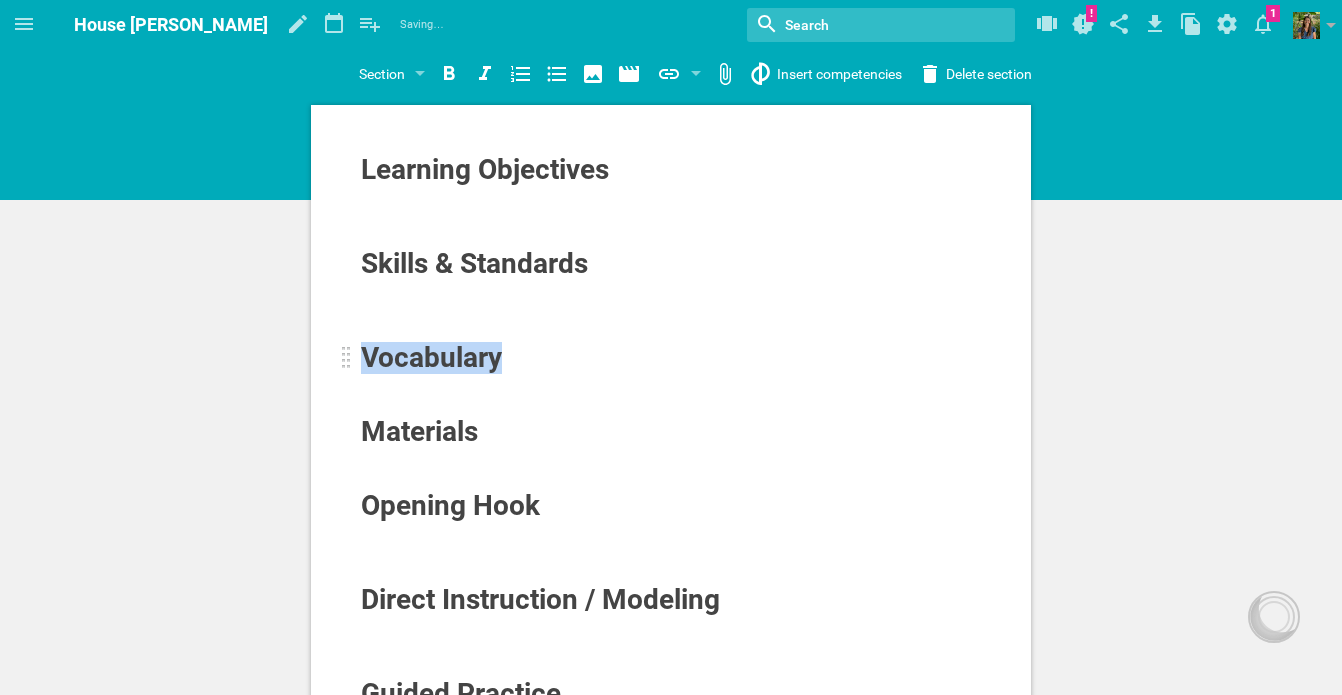 click on "Vocabulary" at bounding box center (431, 357) 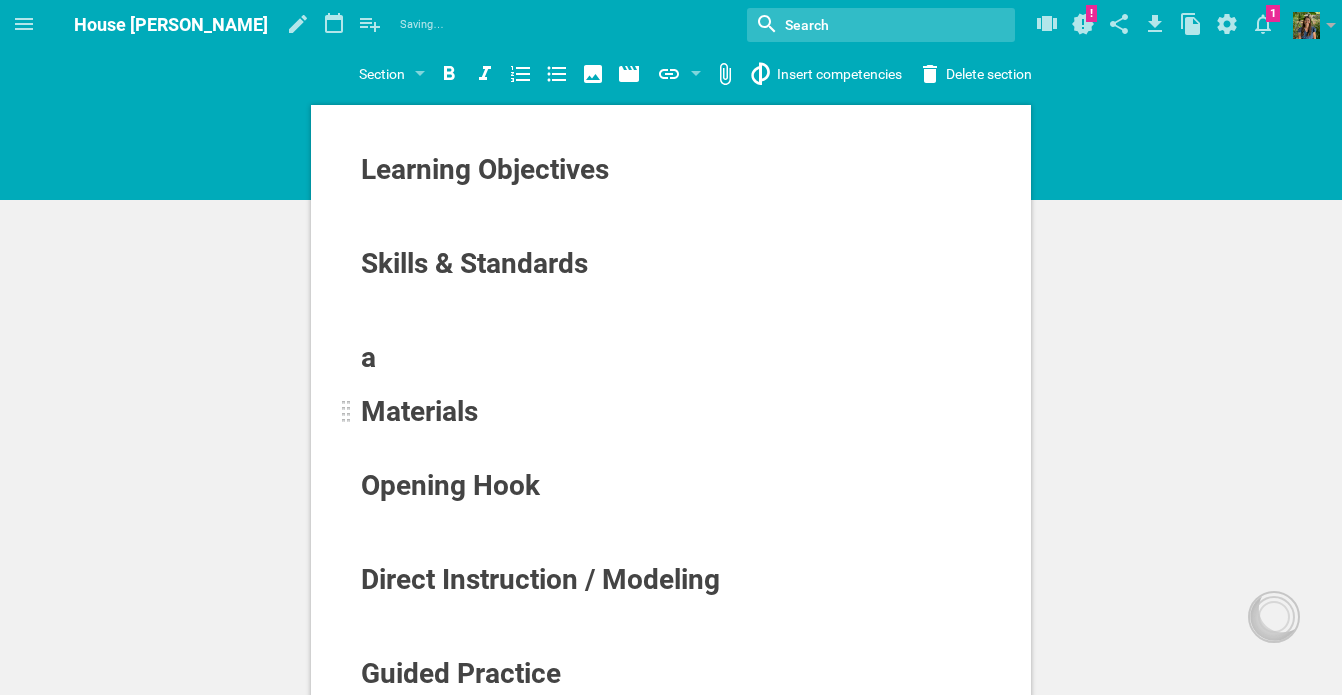 click on "Materials" at bounding box center [419, 411] 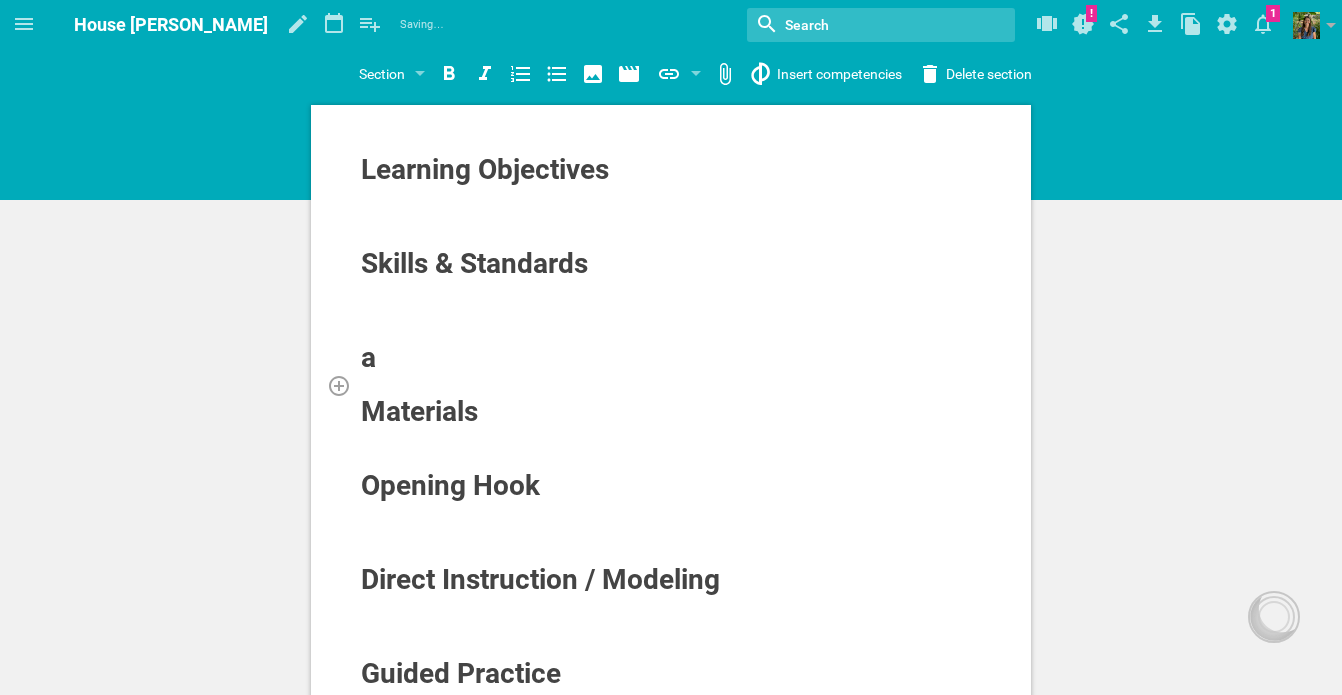 click at bounding box center (671, 385) 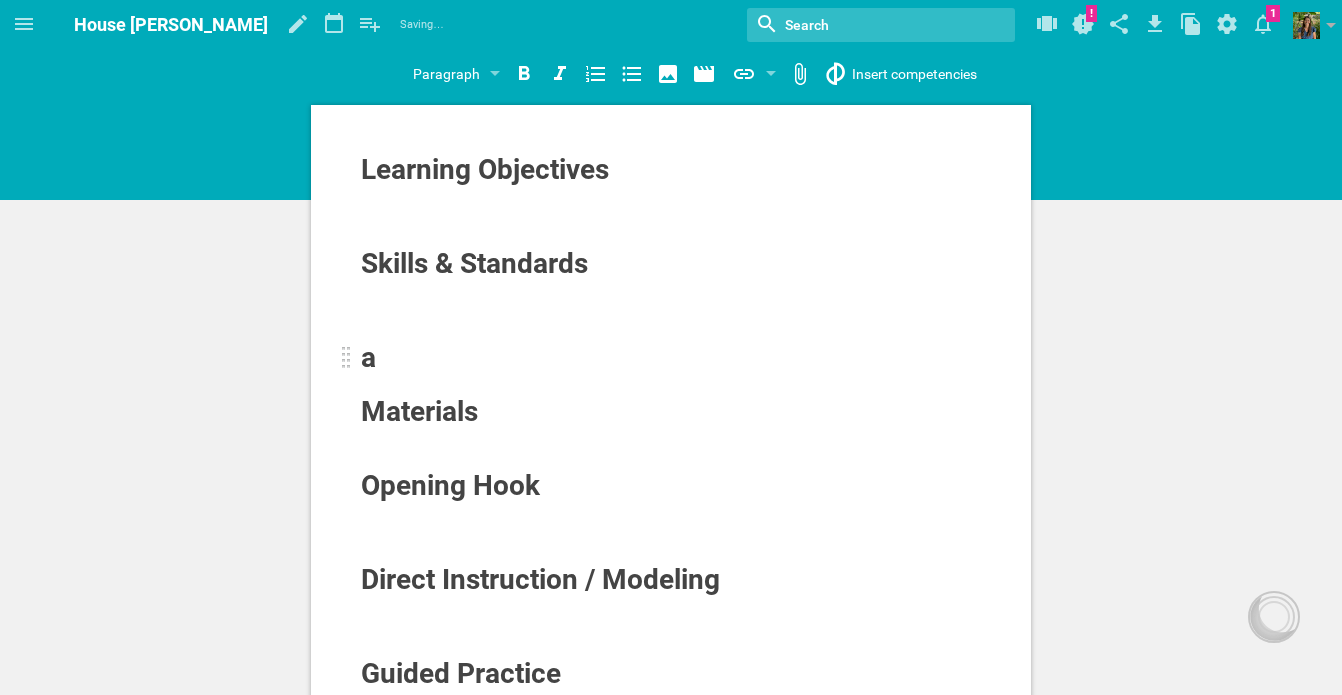 click on "a" at bounding box center [609, 358] 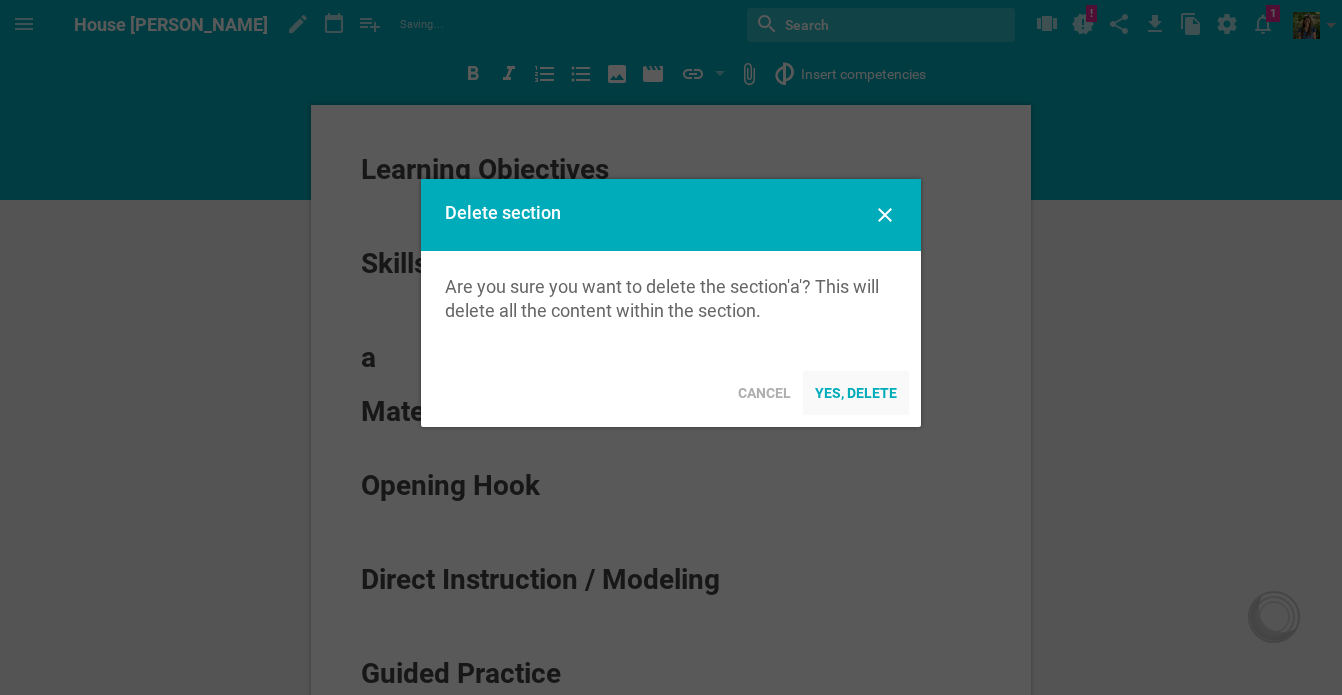 click on "Yes, delete" at bounding box center [856, 393] 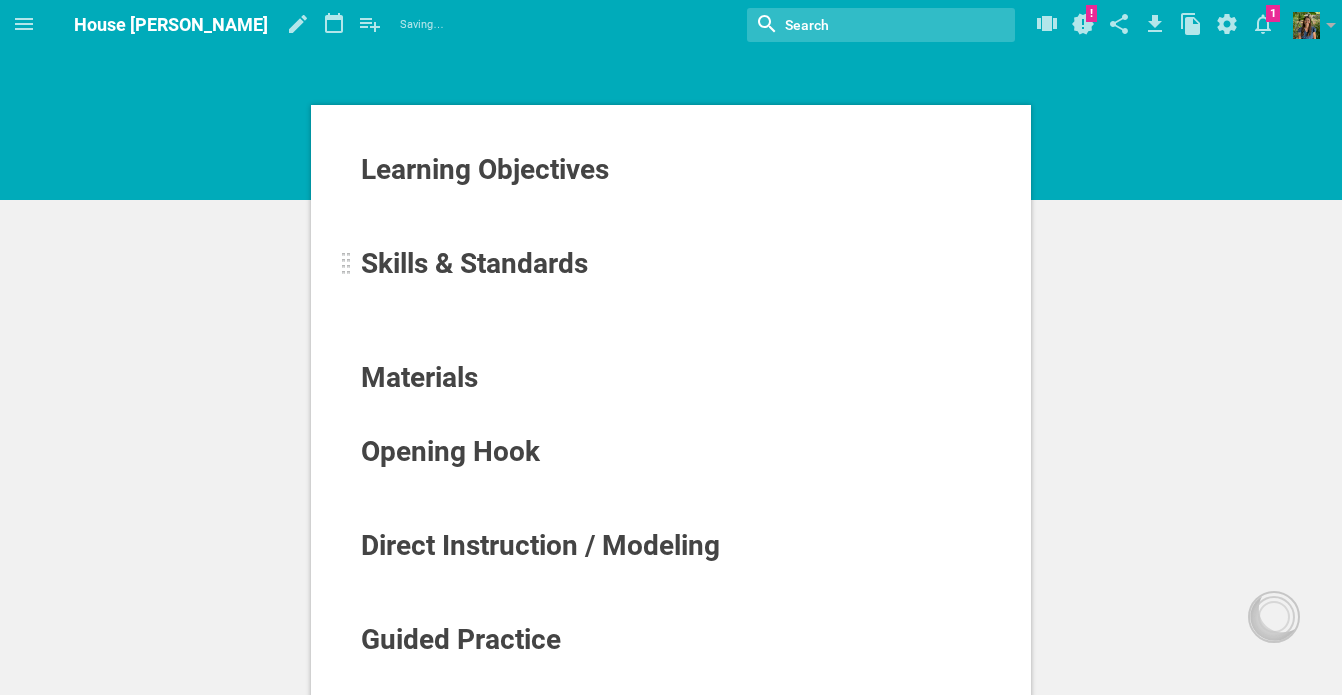 click on "Skills & Standards" at bounding box center [474, 263] 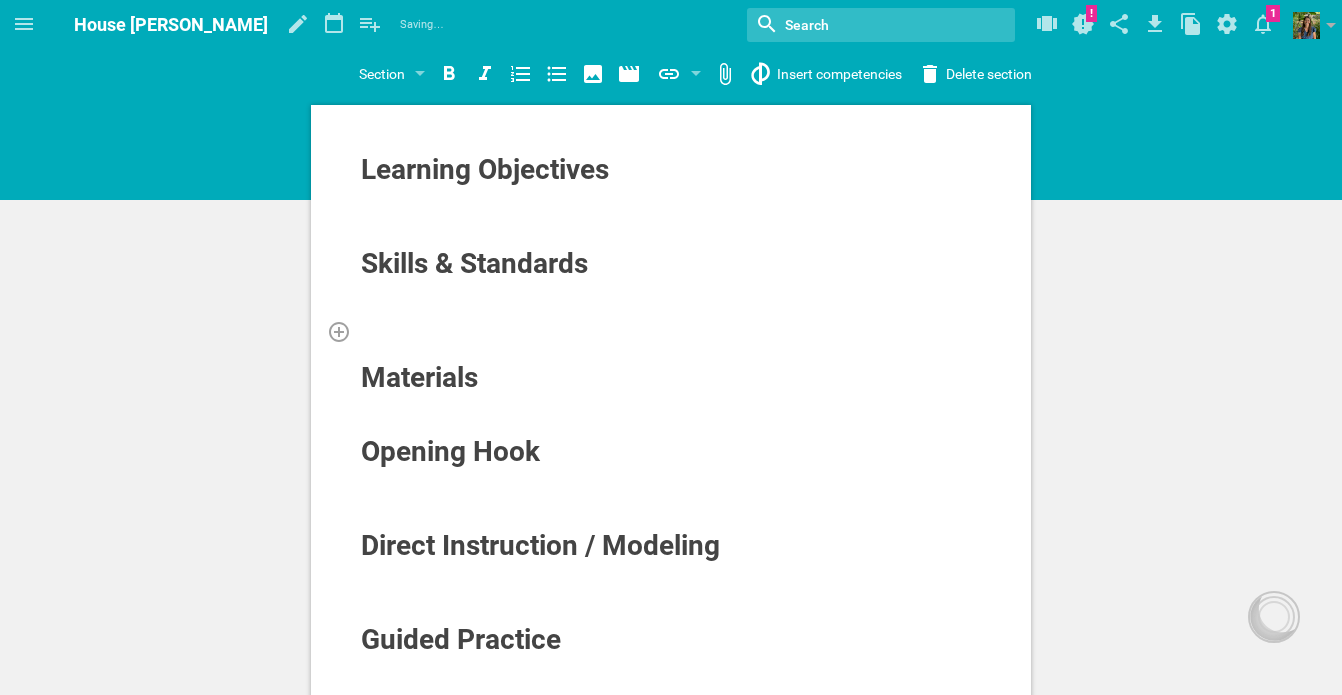 click at bounding box center [671, 331] 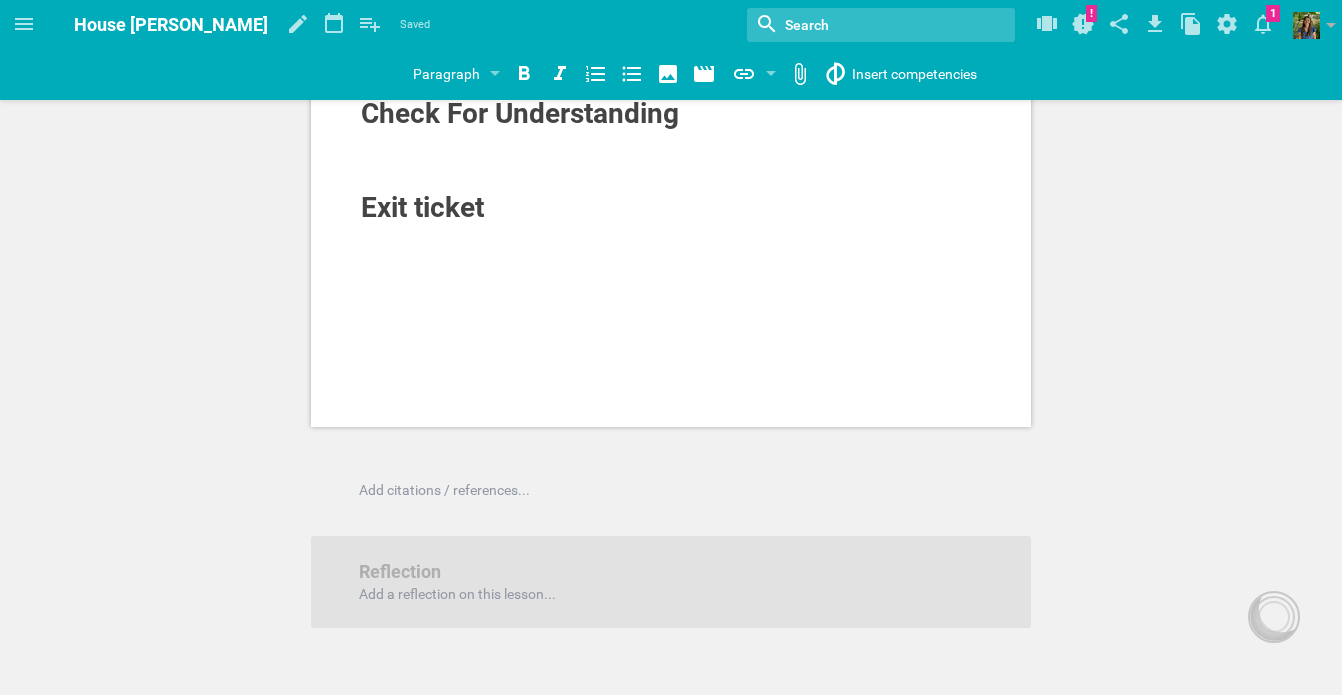 scroll, scrollTop: 0, scrollLeft: 0, axis: both 